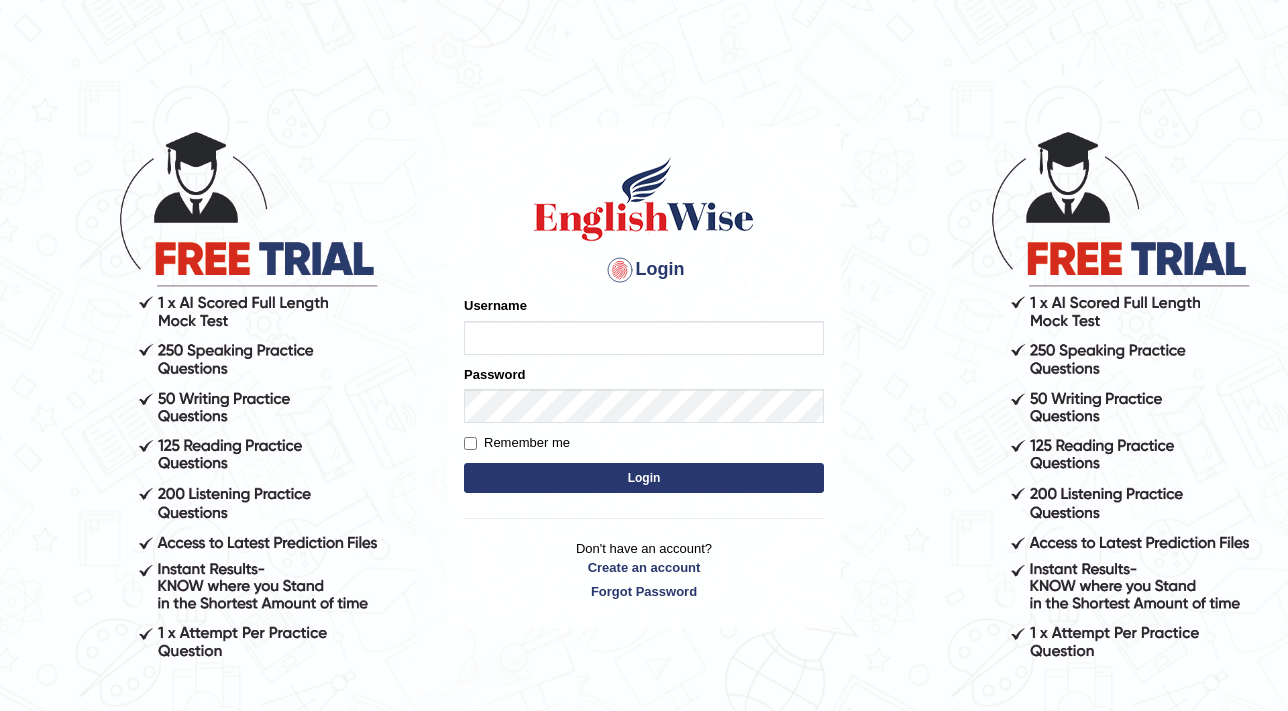 scroll, scrollTop: 0, scrollLeft: 0, axis: both 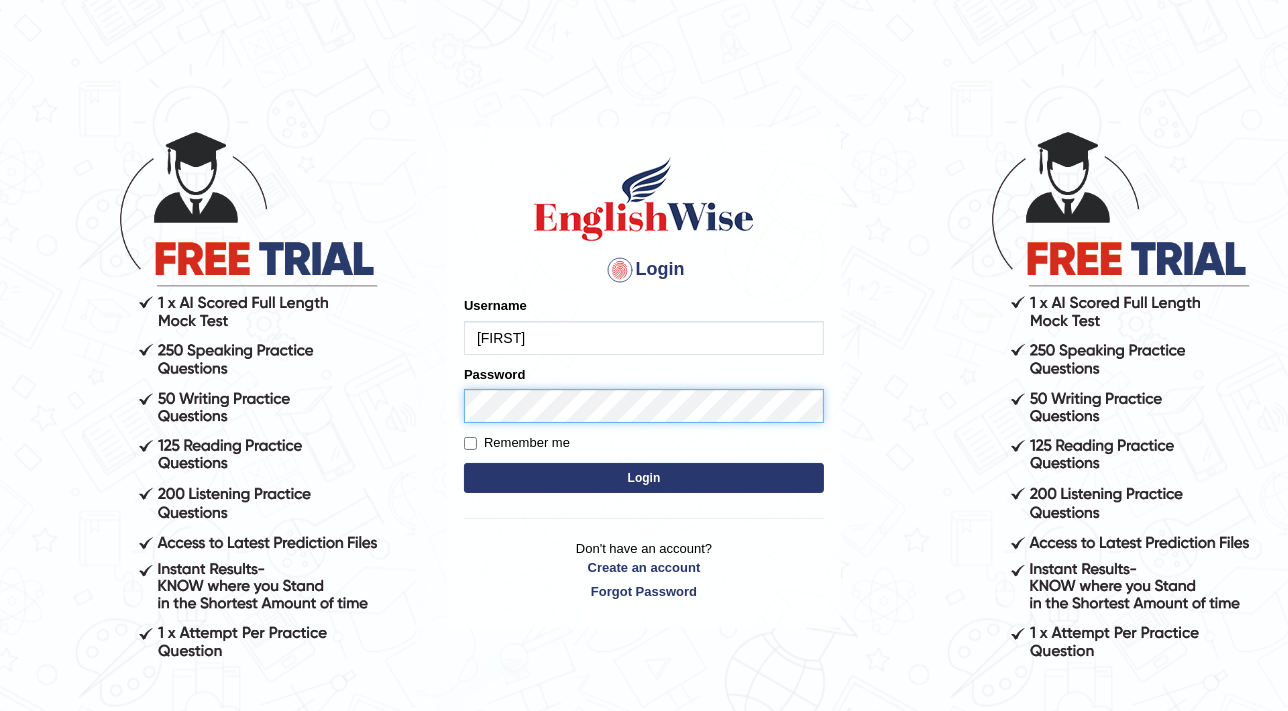 type on "Fatimah" 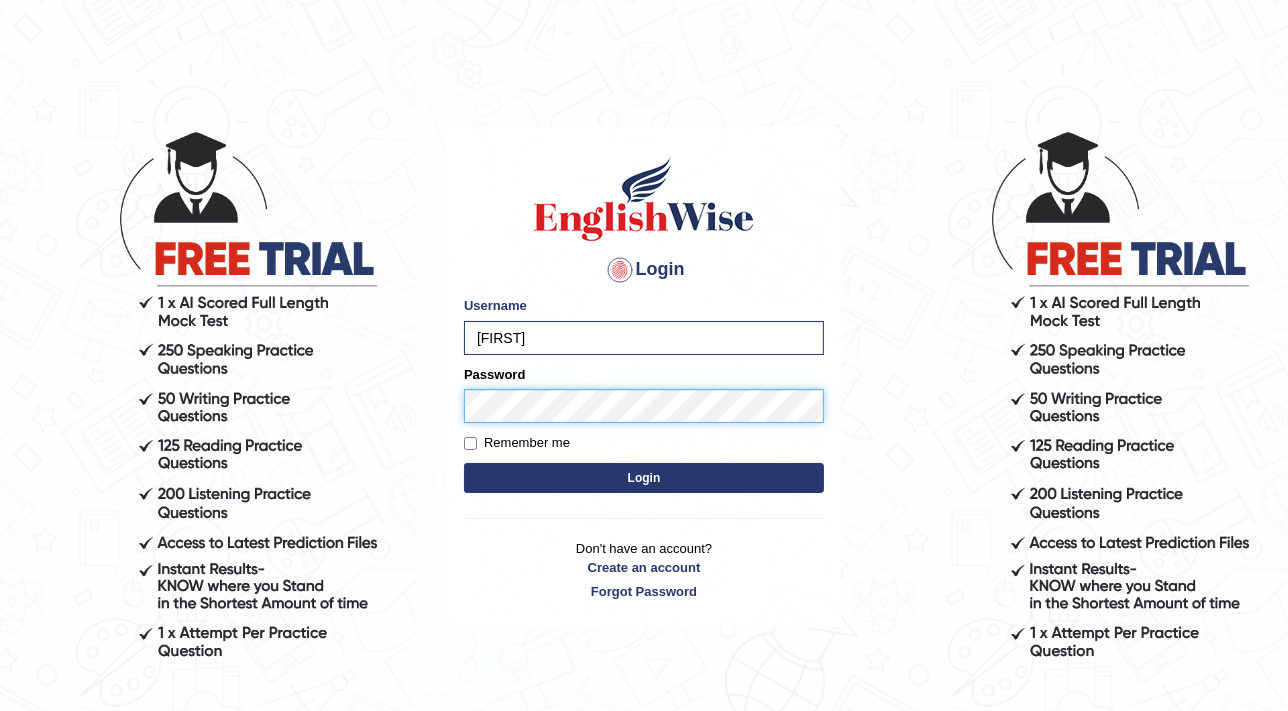 click on "Login" at bounding box center [644, 478] 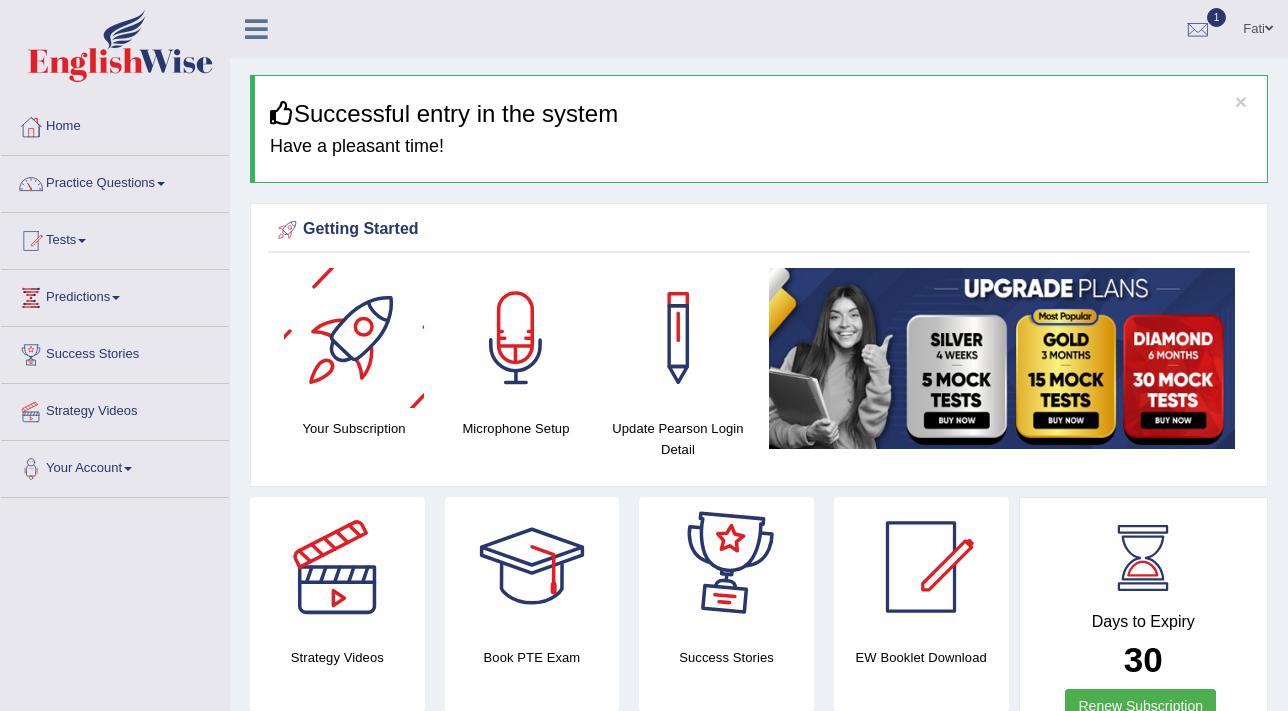 scroll, scrollTop: 0, scrollLeft: 0, axis: both 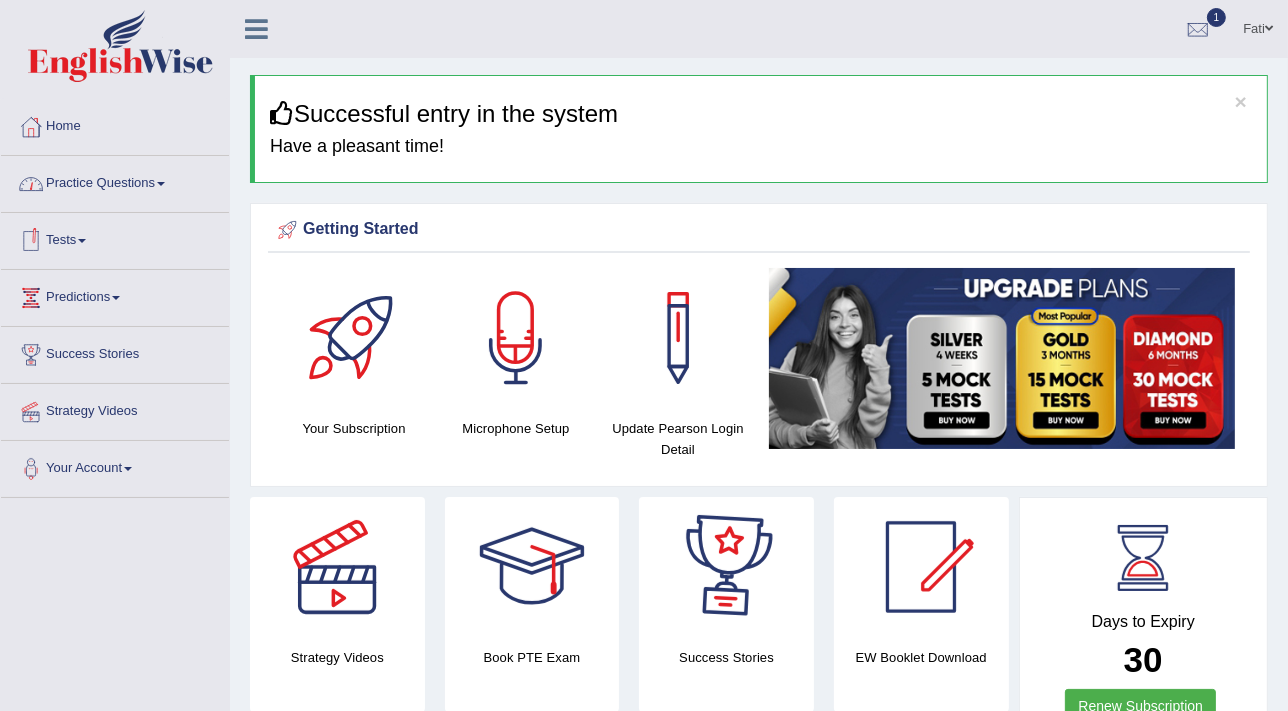 click on "Practice Questions" at bounding box center [115, 181] 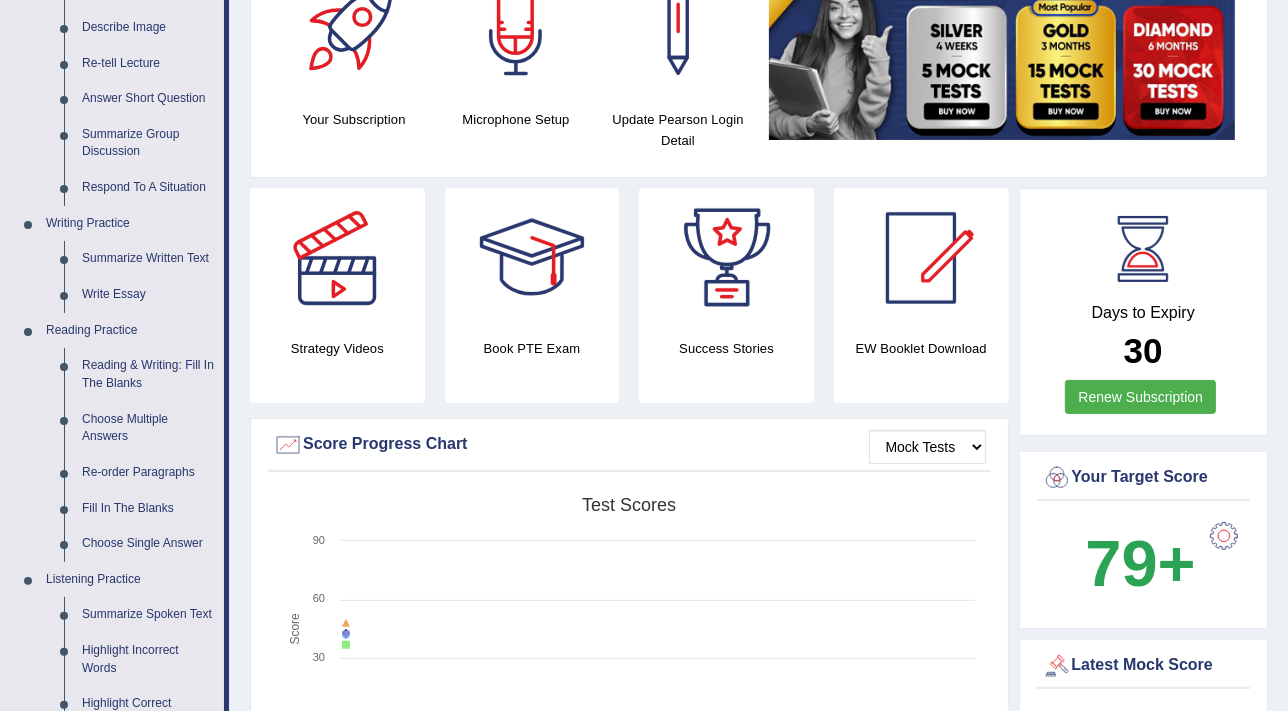 scroll, scrollTop: 454, scrollLeft: 0, axis: vertical 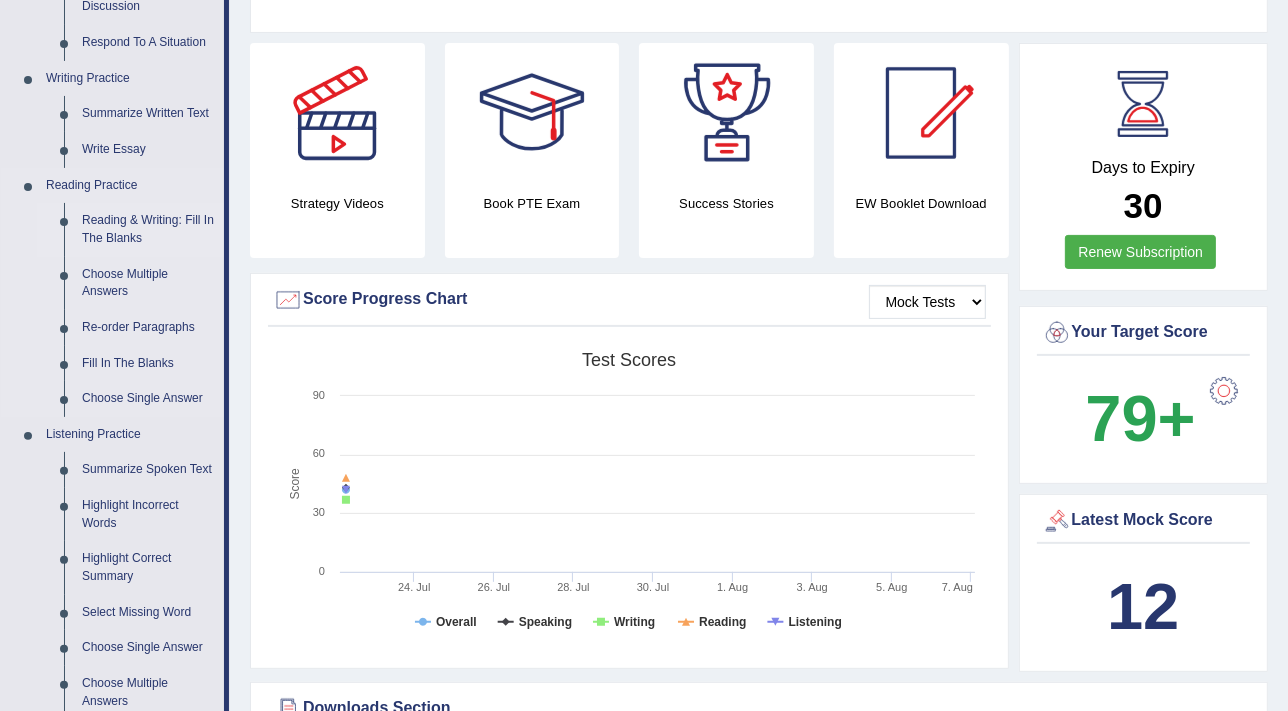 click on "Reading & Writing: Fill In The Blanks" at bounding box center [148, 229] 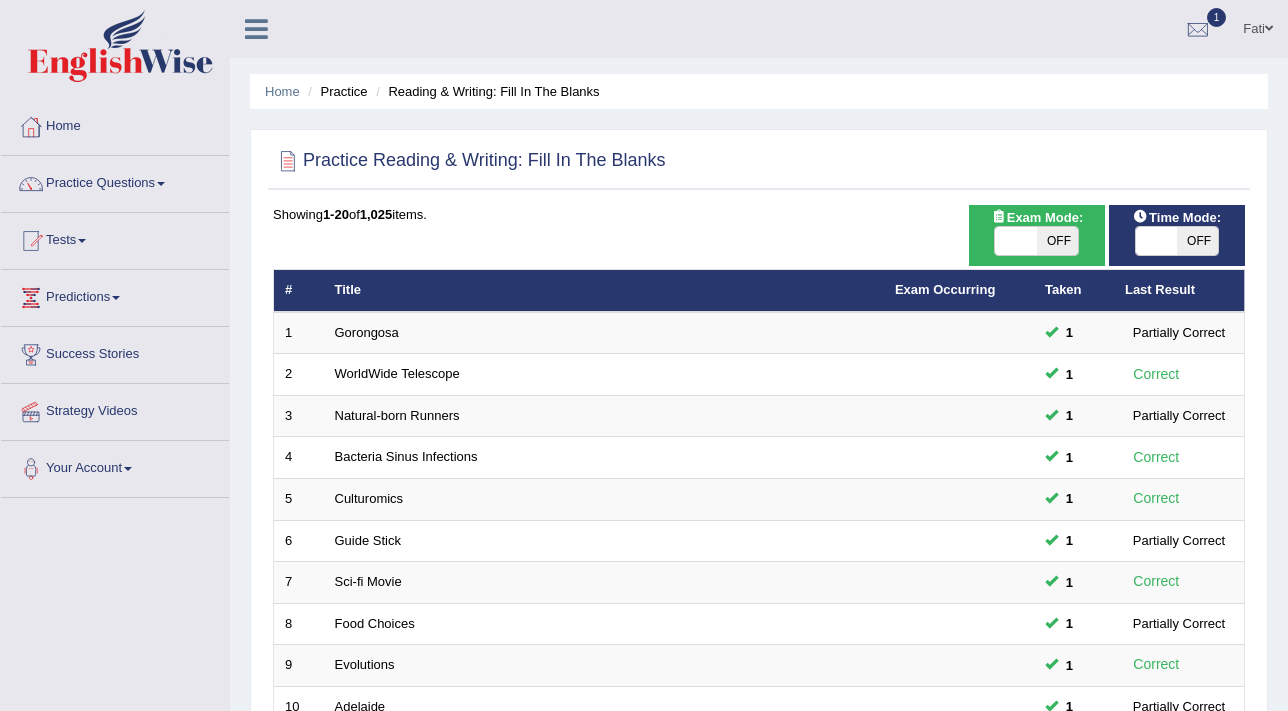 scroll, scrollTop: 0, scrollLeft: 0, axis: both 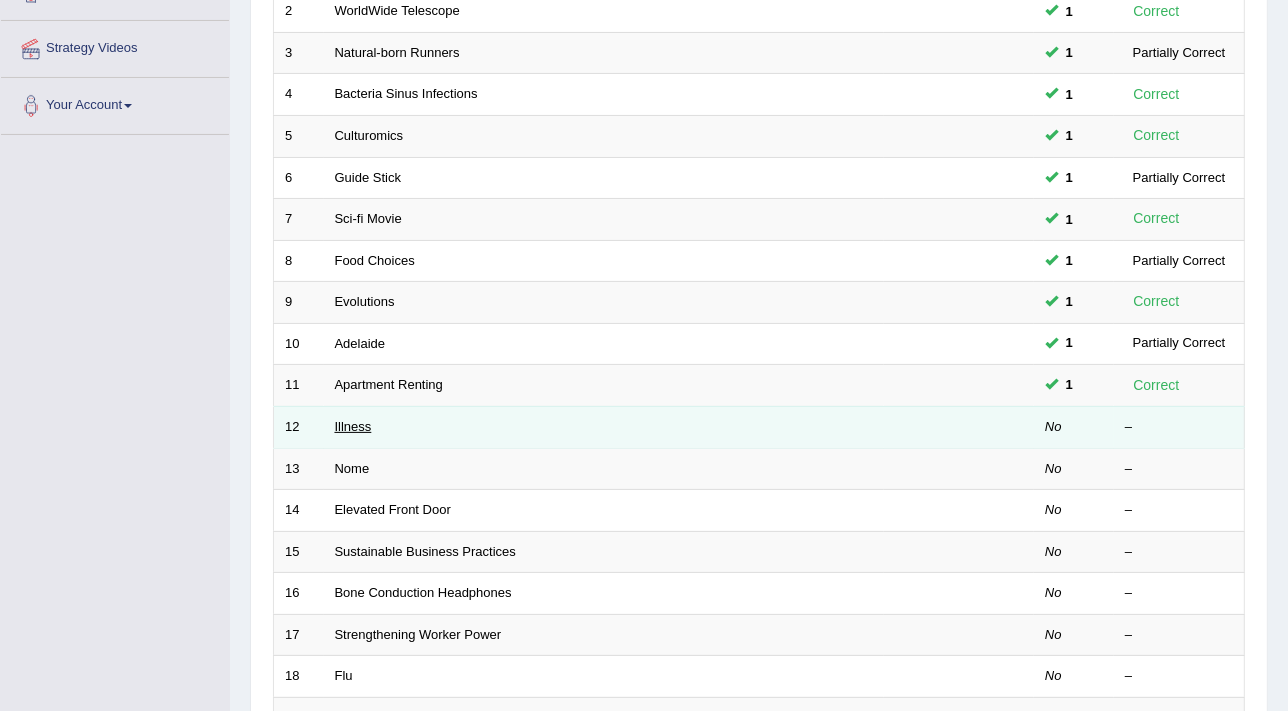 click on "Illness" at bounding box center (353, 426) 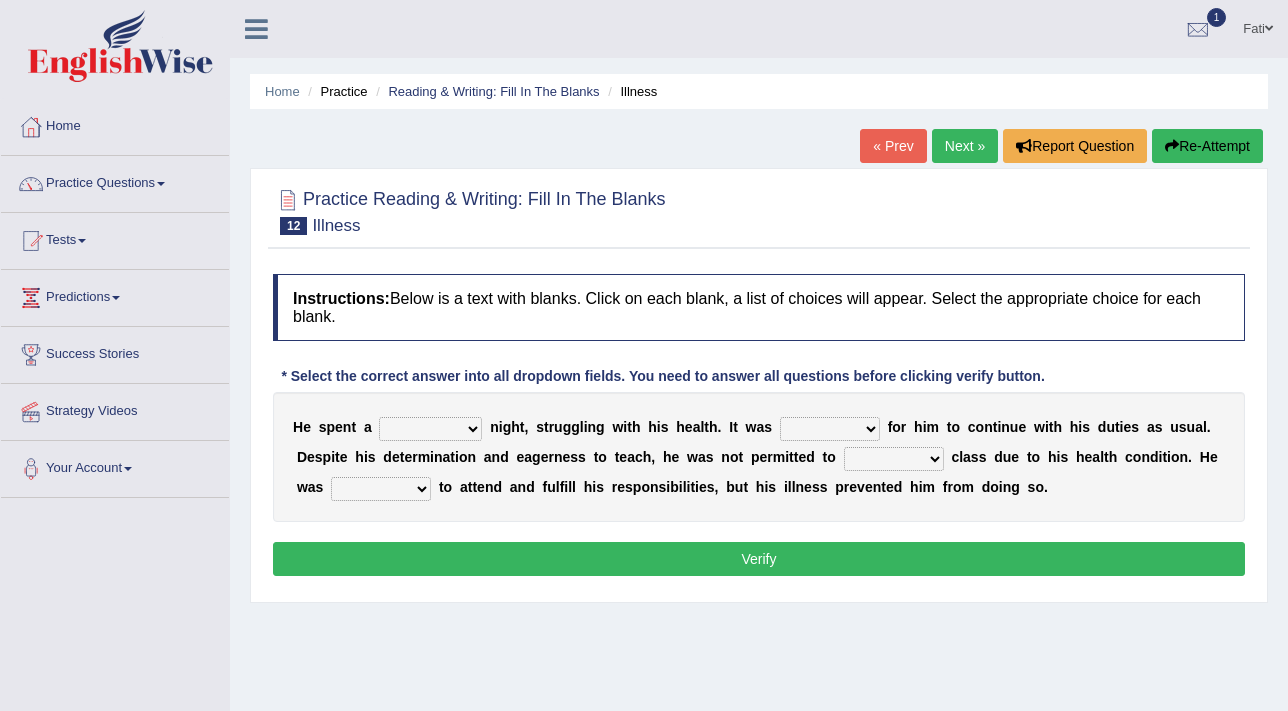 scroll, scrollTop: 0, scrollLeft: 0, axis: both 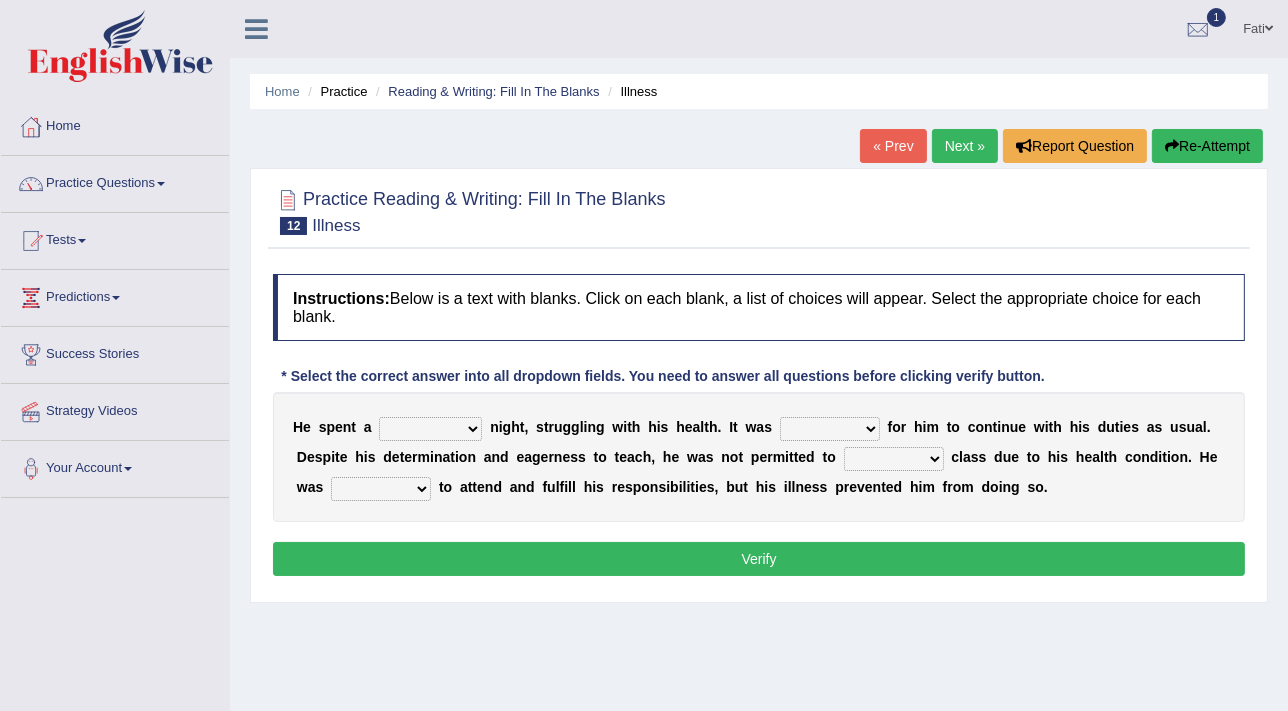 click on "cheerful restful meaningful painful" at bounding box center (430, 429) 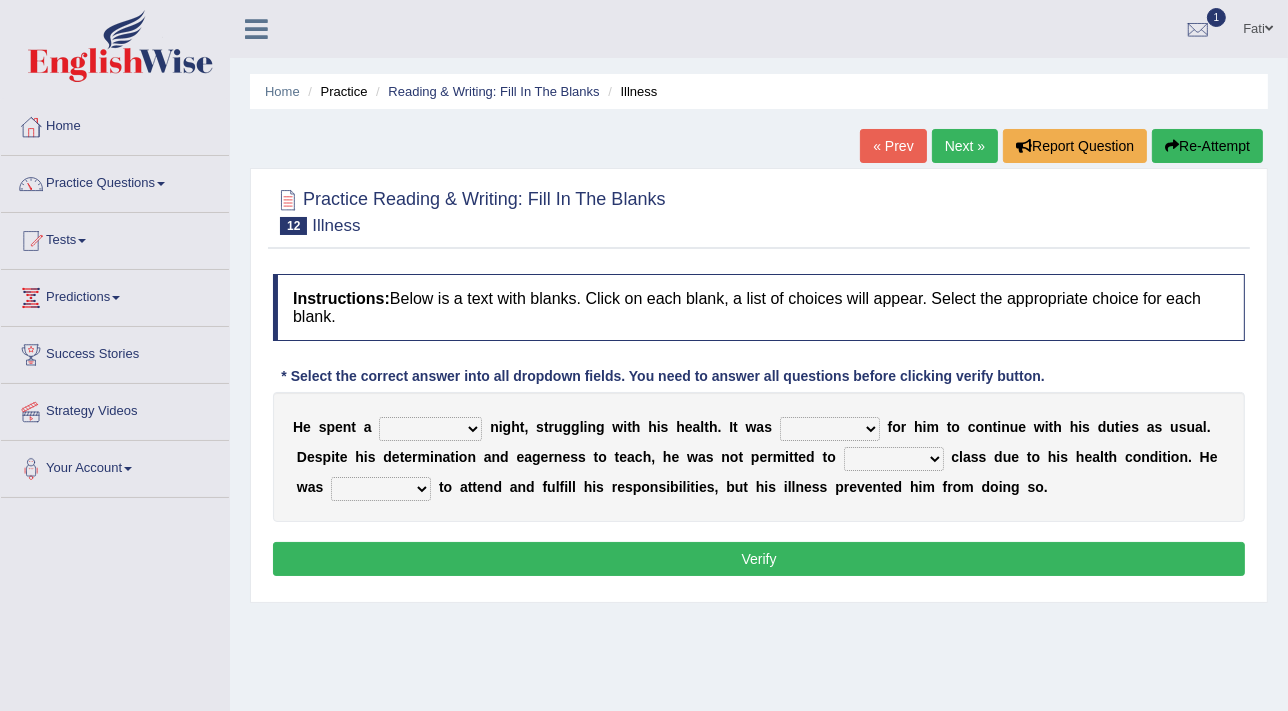 select on "painful" 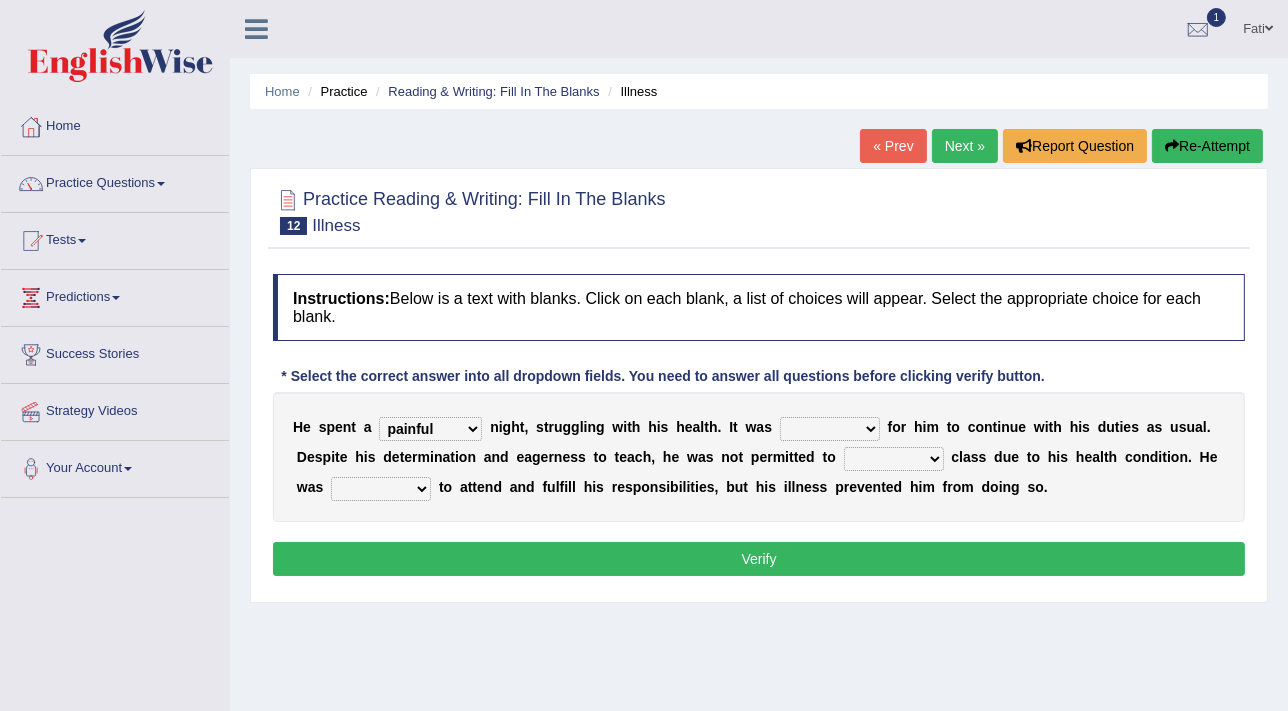 click on "cheerful restful meaningful painful" at bounding box center [430, 429] 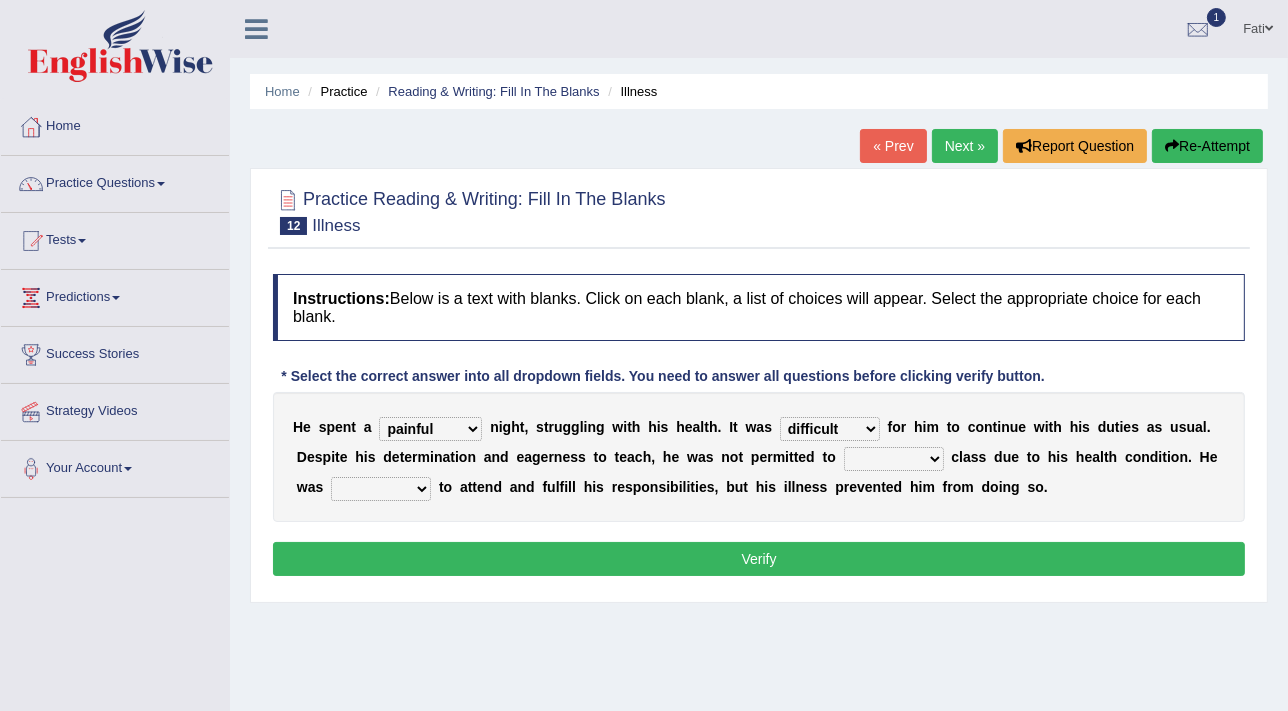 click on "enjoyable simple difficult natural" at bounding box center (830, 429) 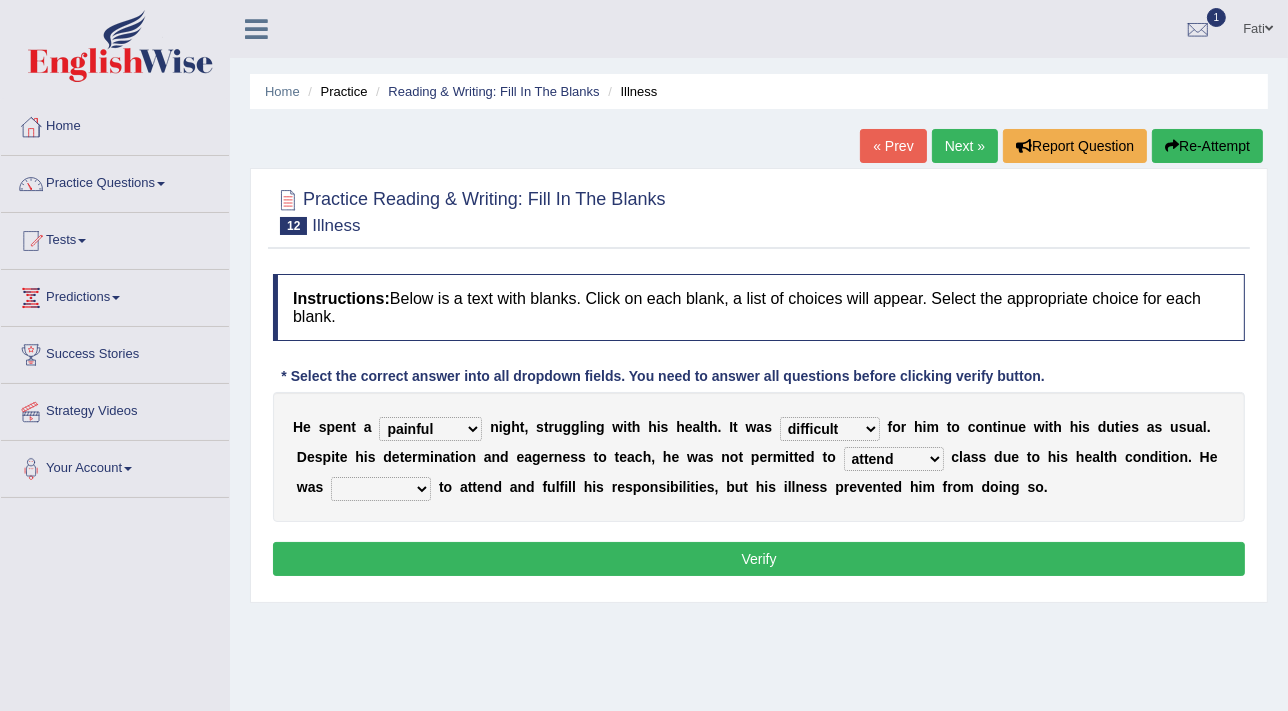 click on "teach leave cancel attend" at bounding box center [894, 459] 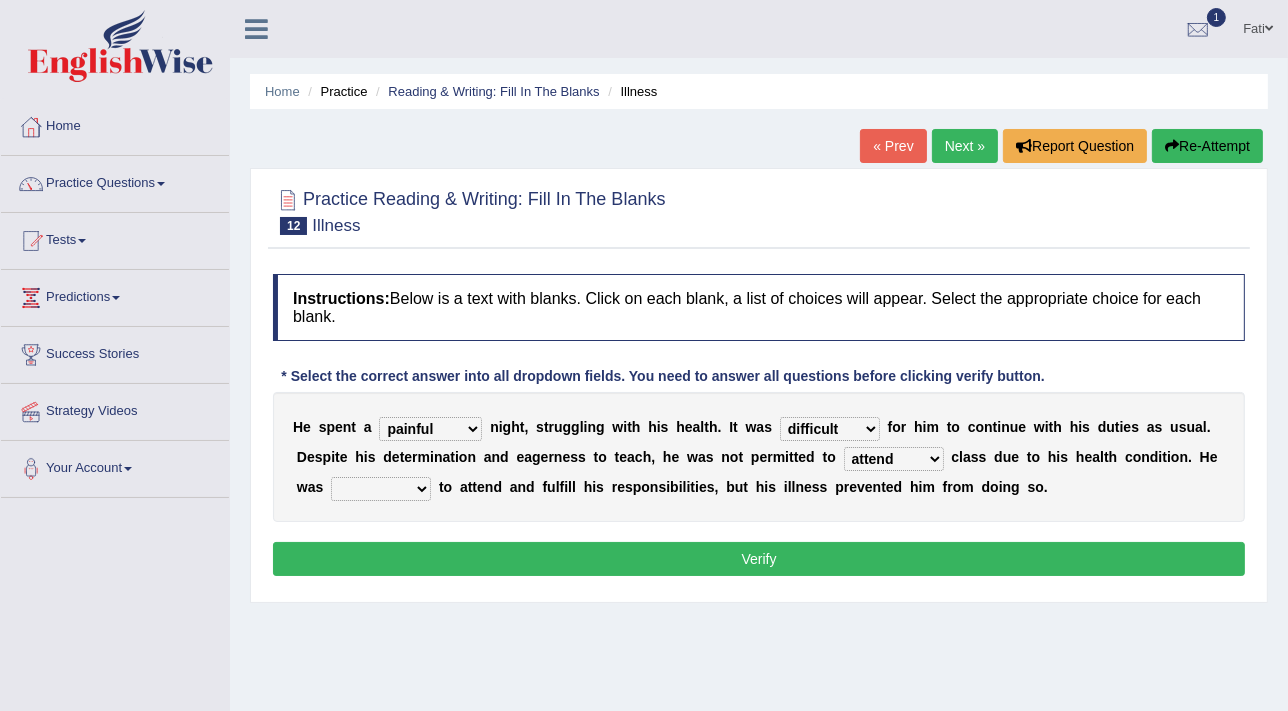 select on "teach" 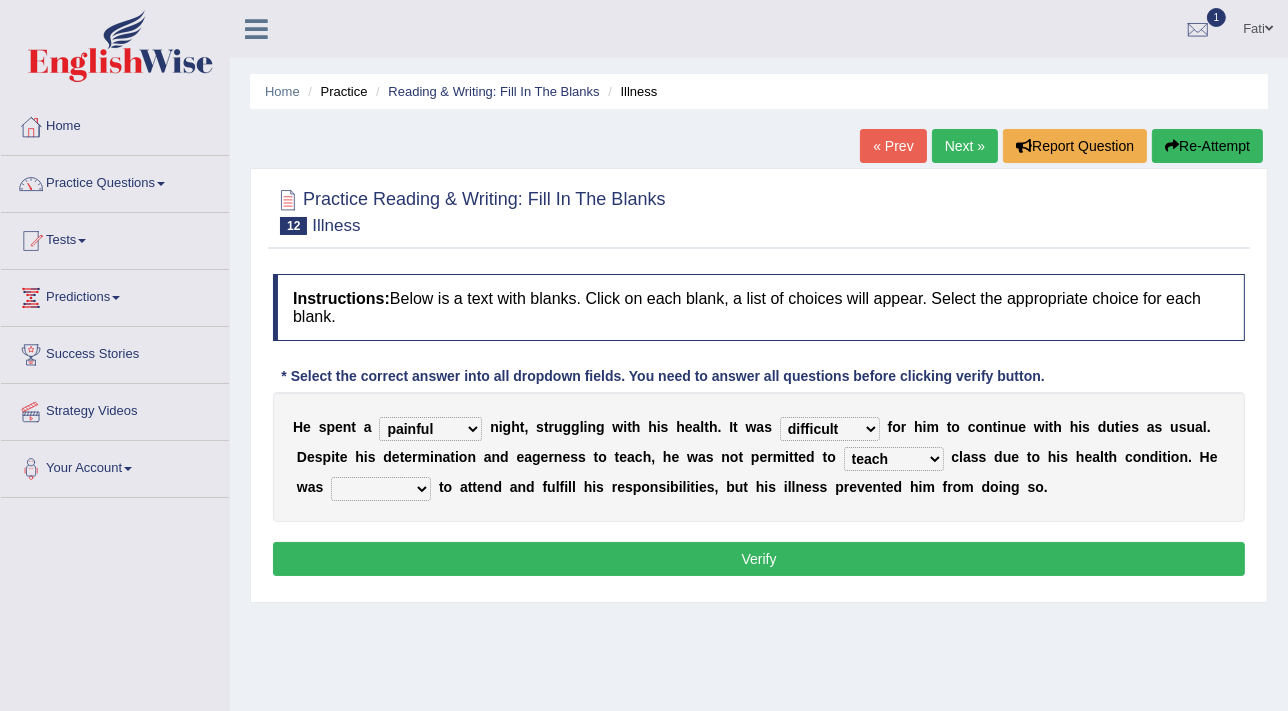 click on "anxious forced lazy happy" at bounding box center [381, 489] 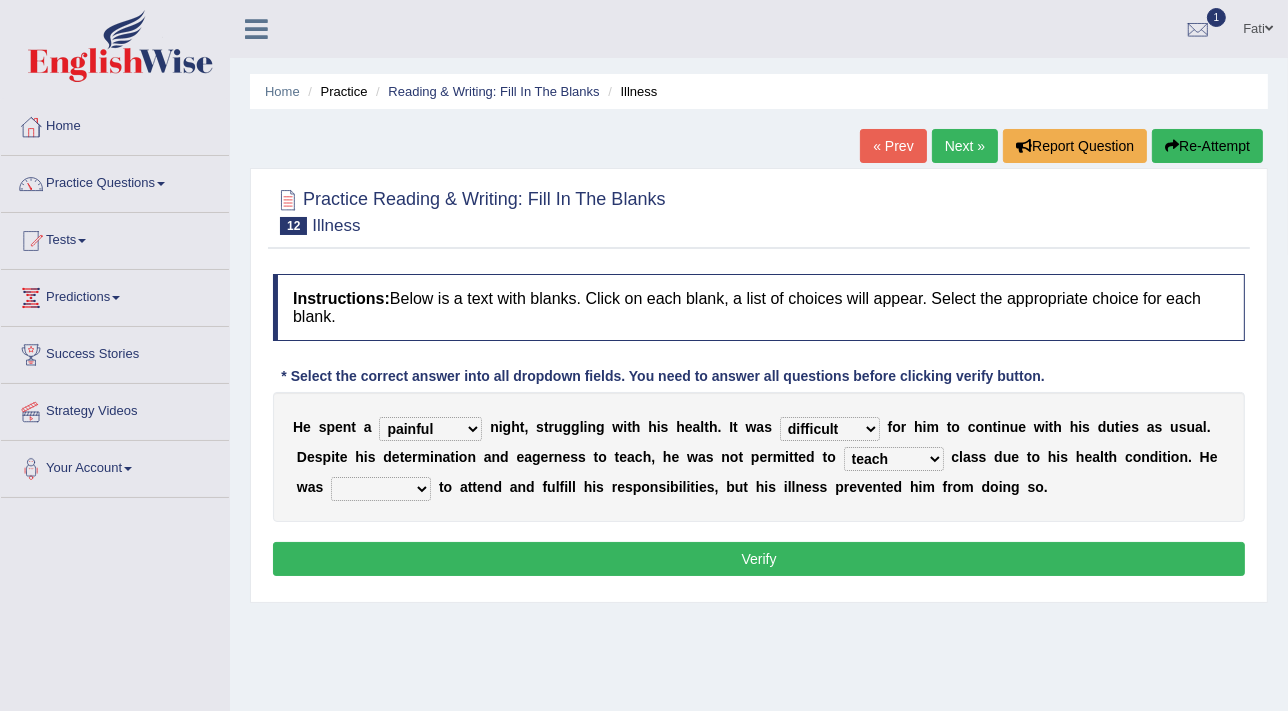 select on "happy" 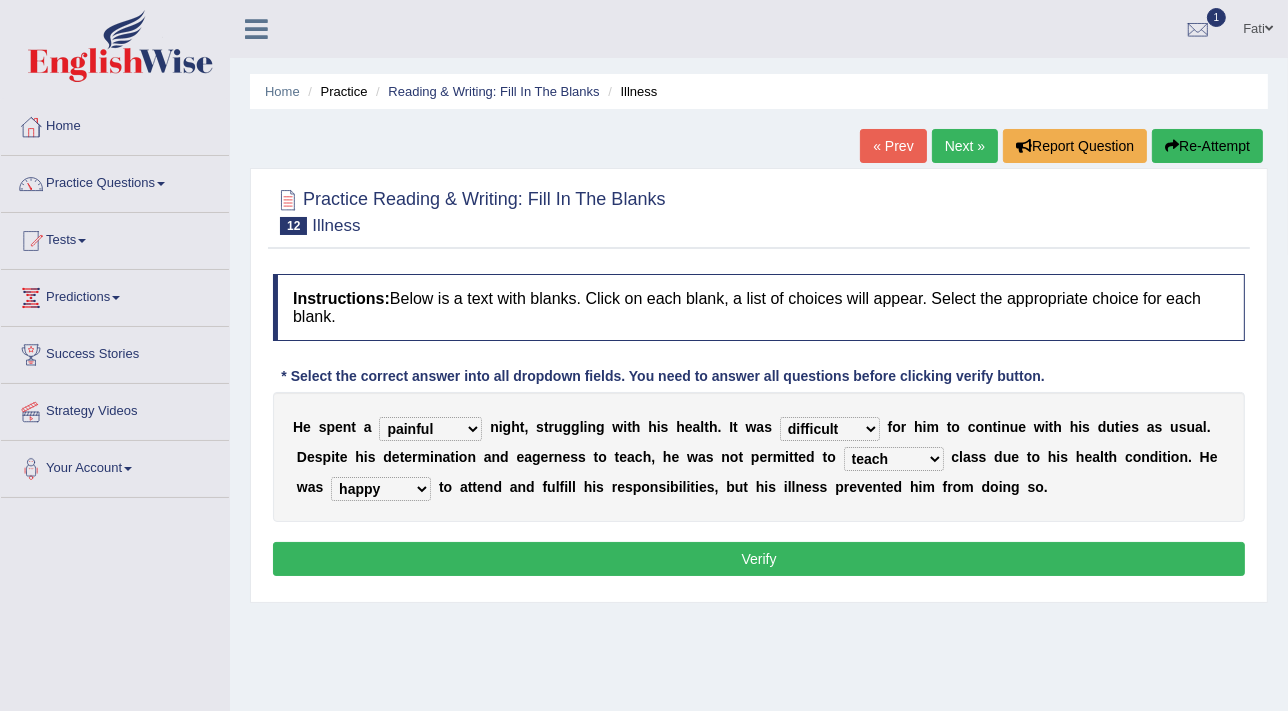 click on "anxious forced lazy happy" at bounding box center (381, 489) 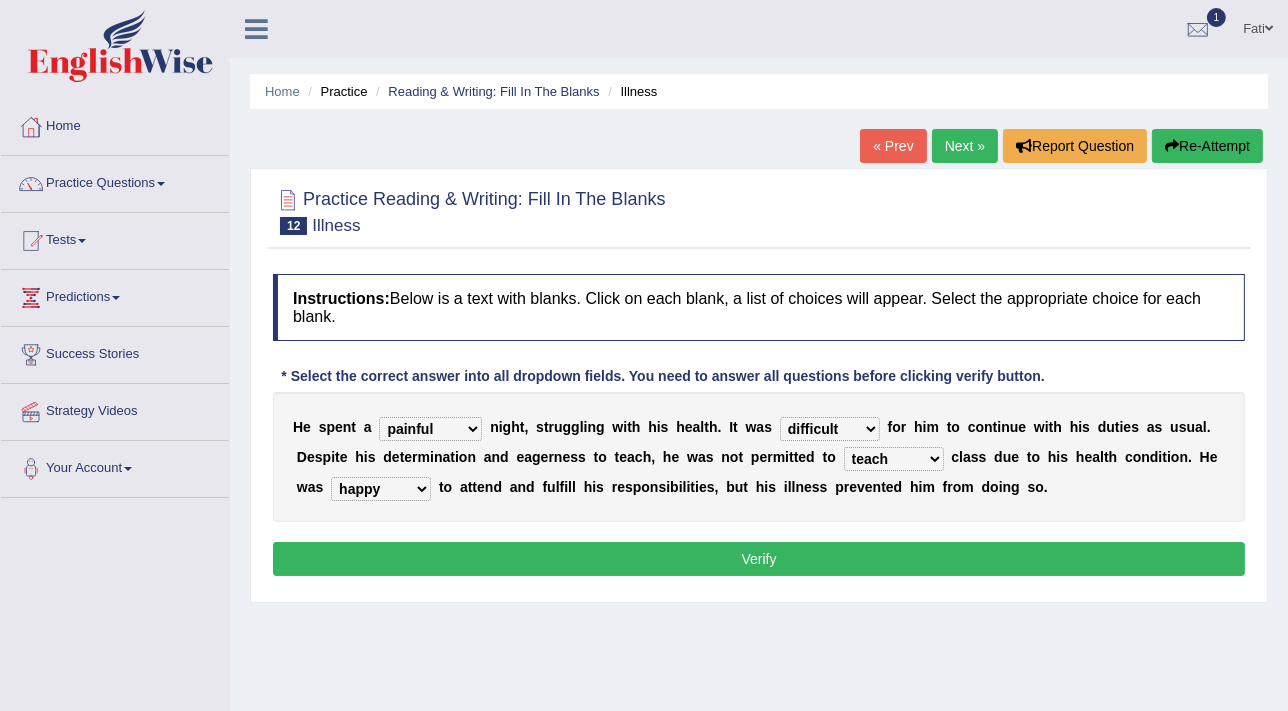 click on "Verify" at bounding box center [759, 559] 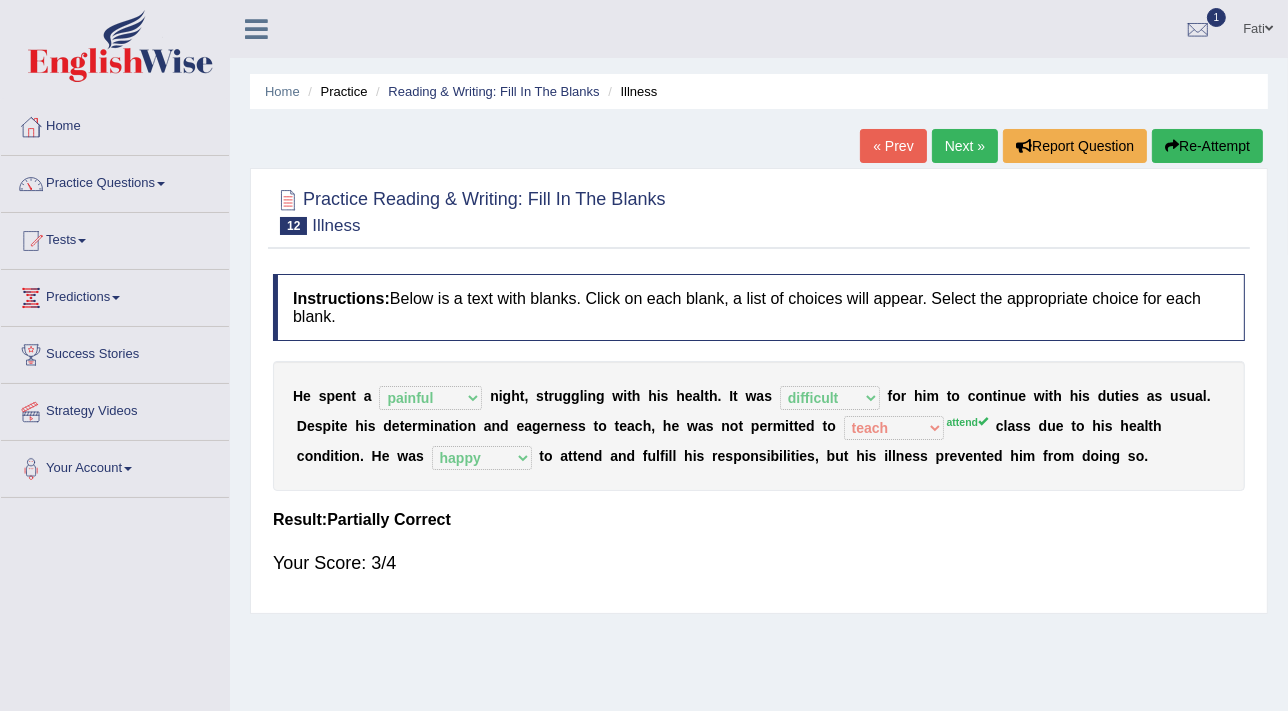 click on "Next »" at bounding box center (965, 146) 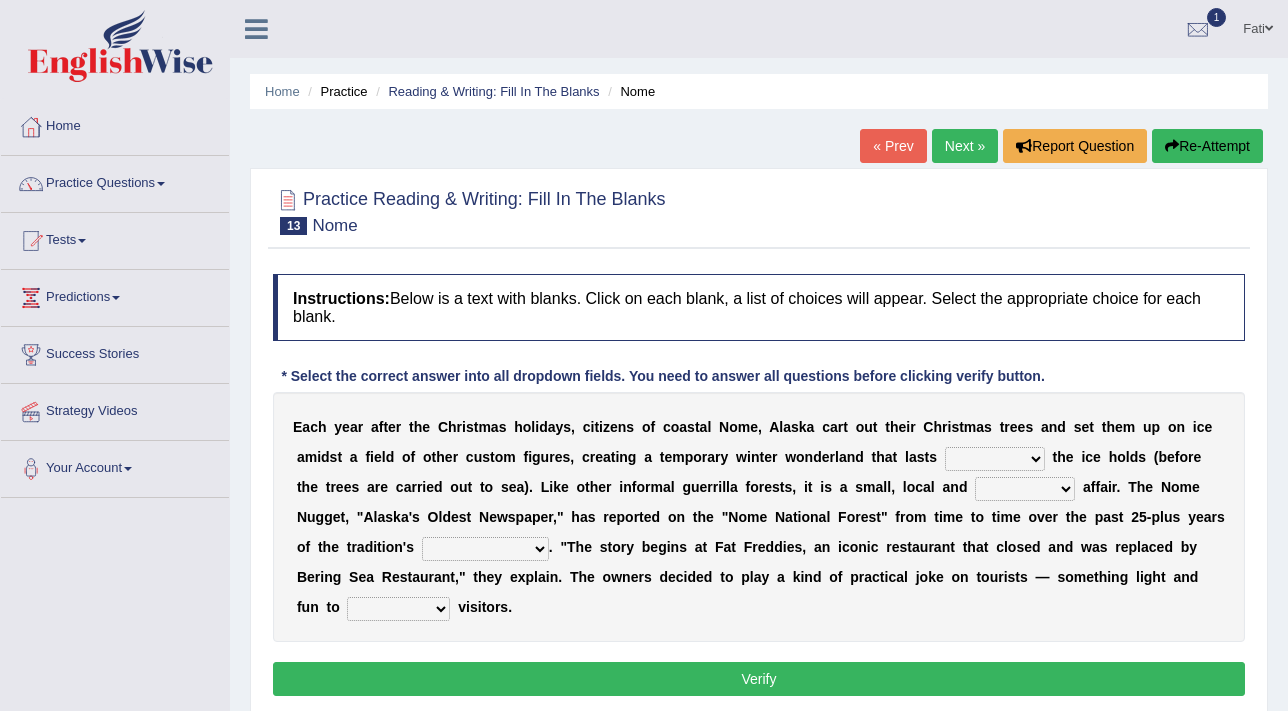 scroll, scrollTop: 0, scrollLeft: 0, axis: both 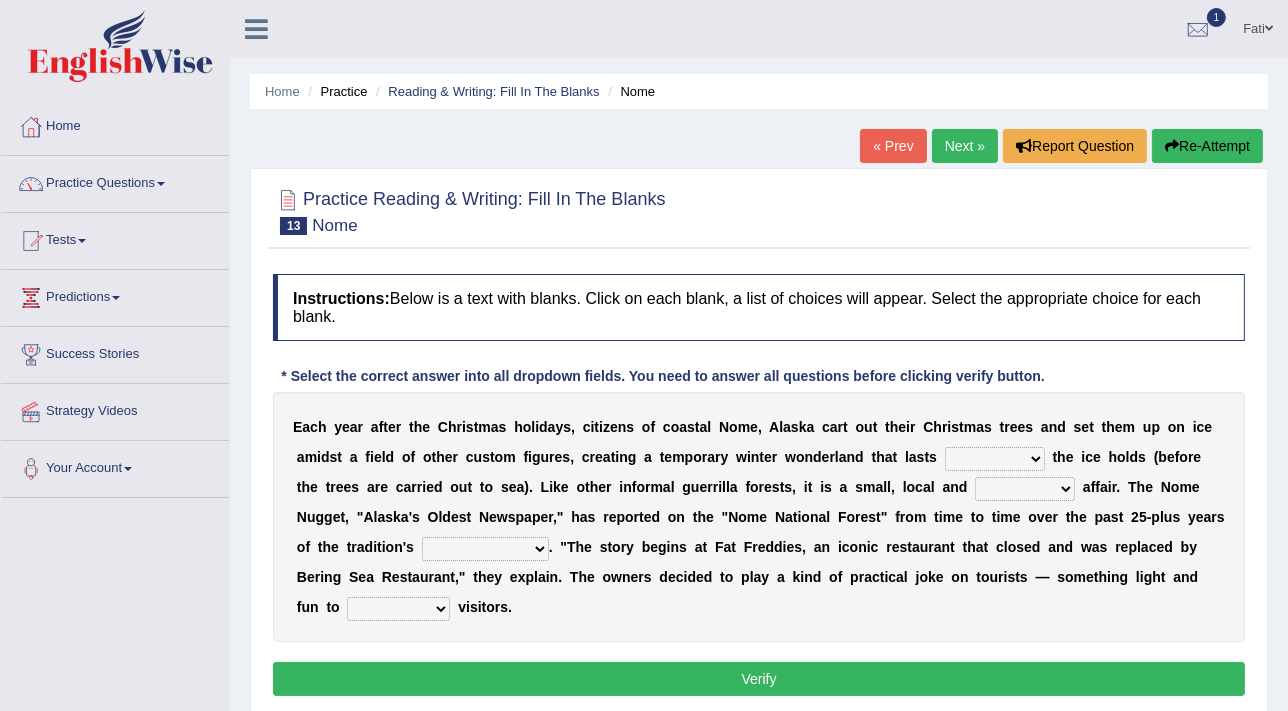 click on "as long as before after although" at bounding box center [995, 459] 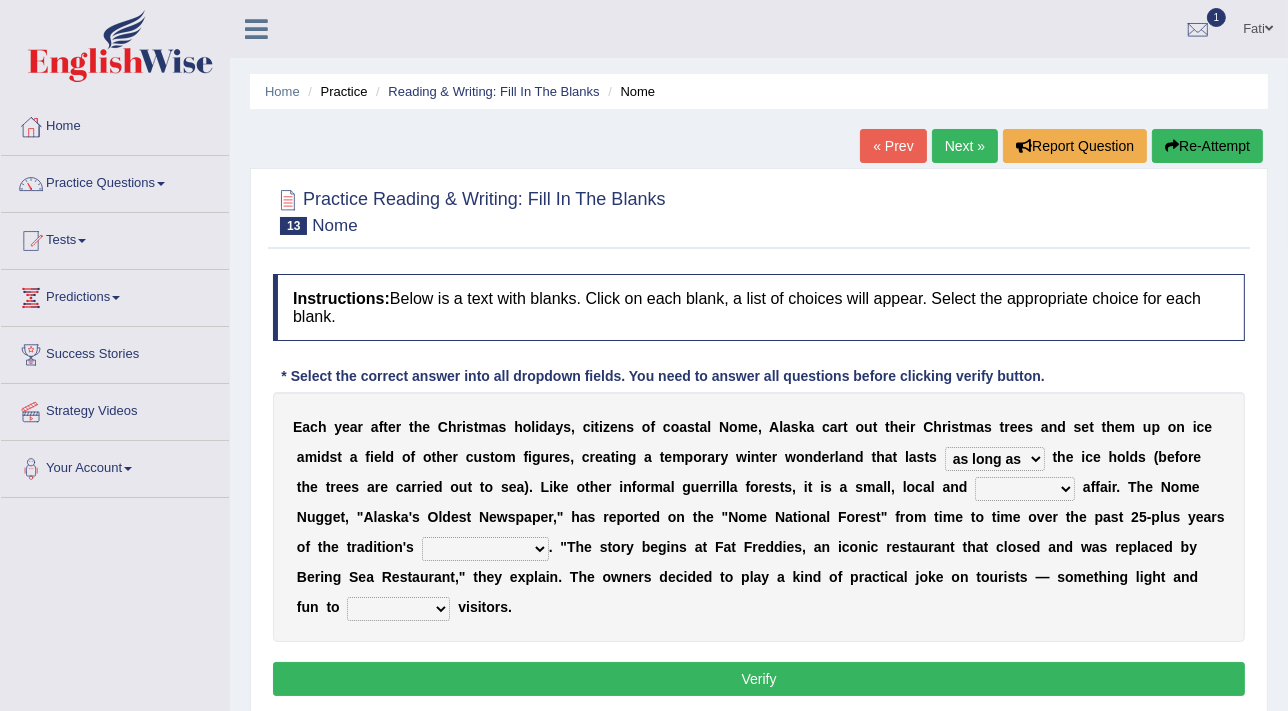 click on "as long as before after although" at bounding box center (995, 459) 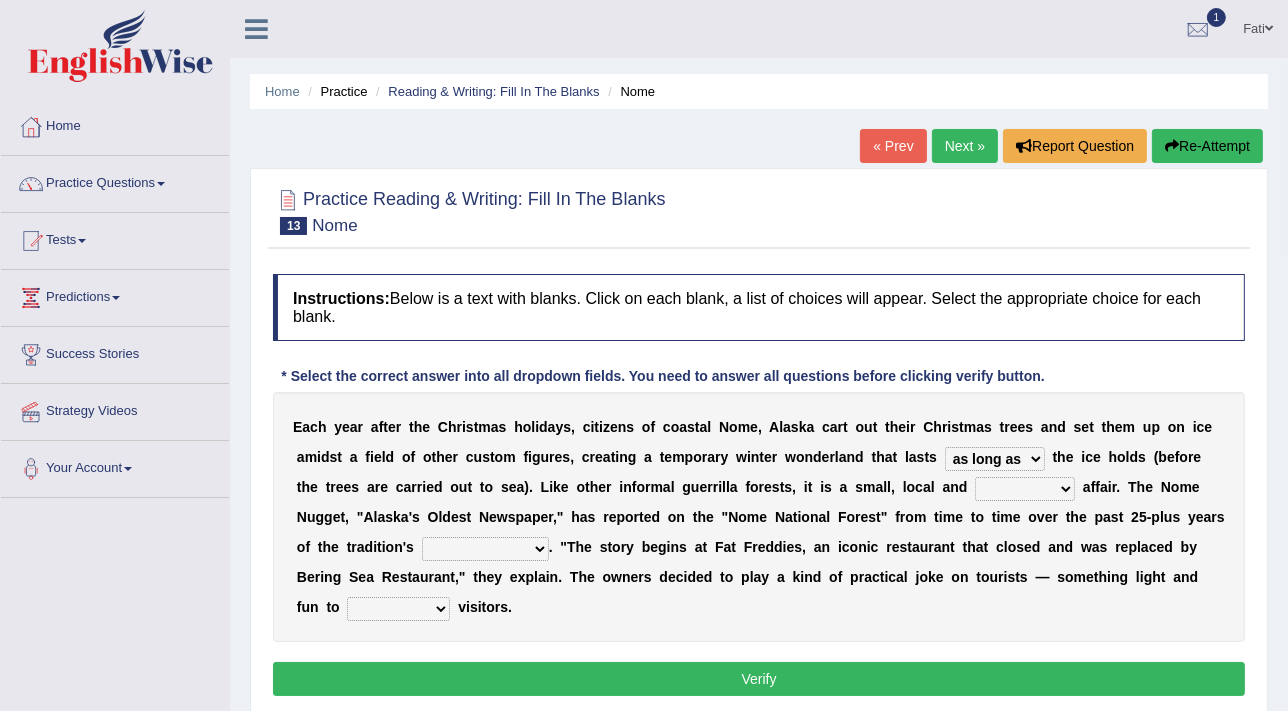 click on "nasty fuzzy cozy greasy" at bounding box center (1025, 489) 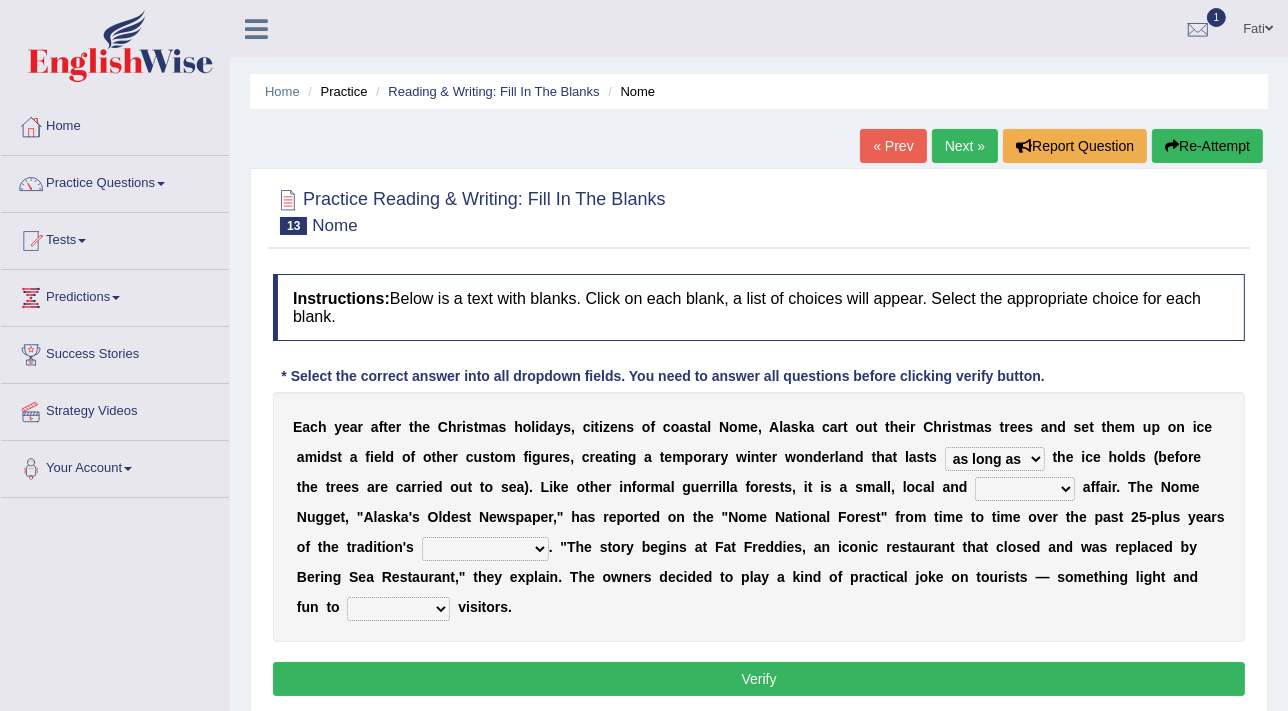 select on "greasy" 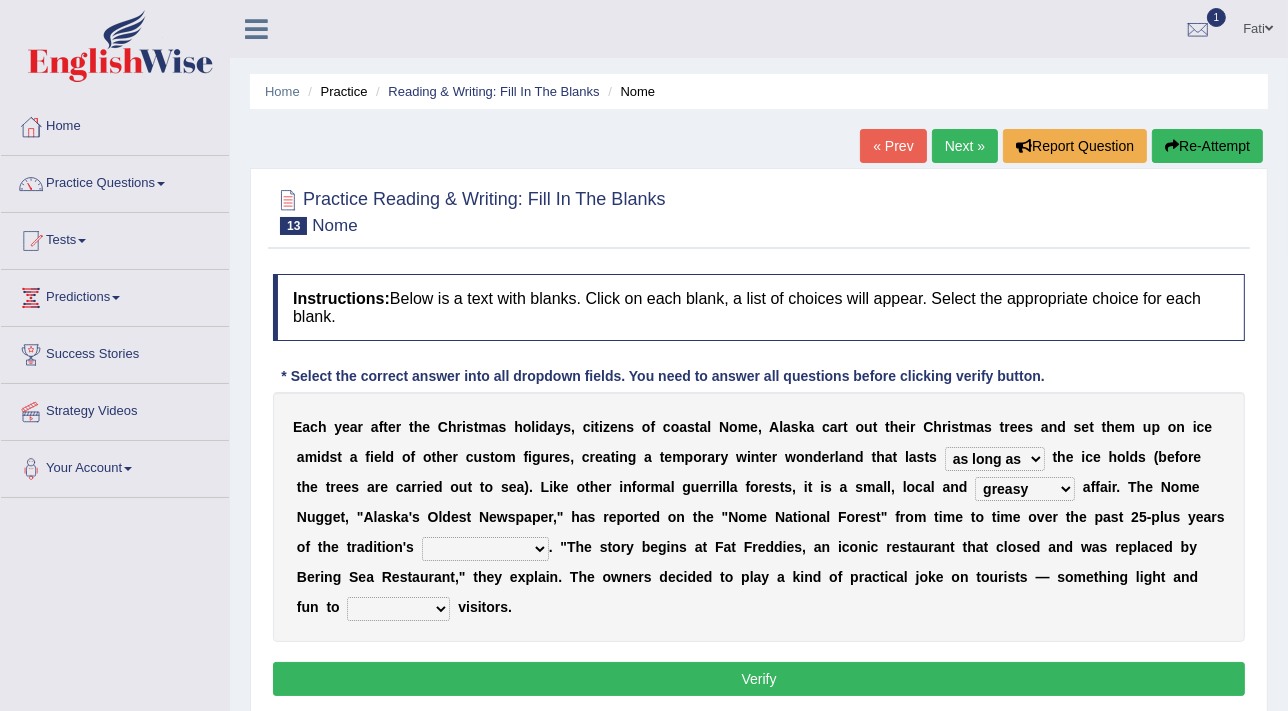click on "nasty fuzzy cozy greasy" at bounding box center [1025, 489] 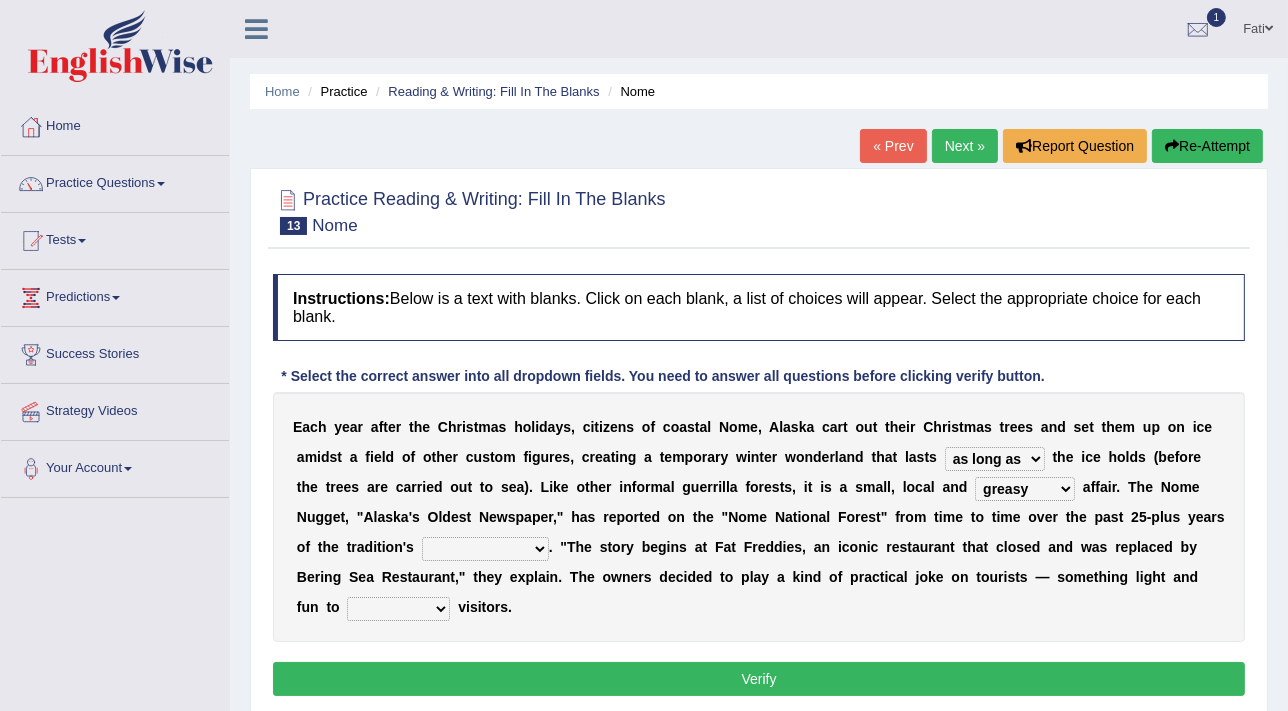 click on "life existence disappearance emotions" at bounding box center [485, 549] 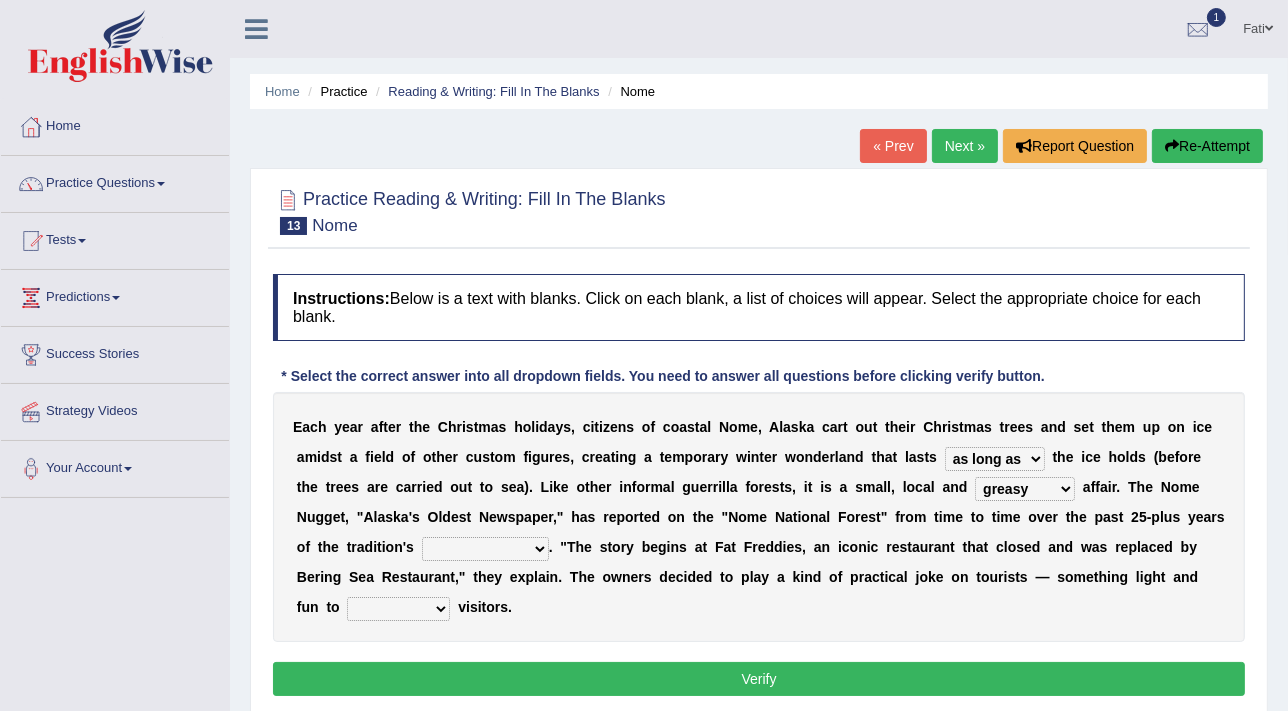 select on "life" 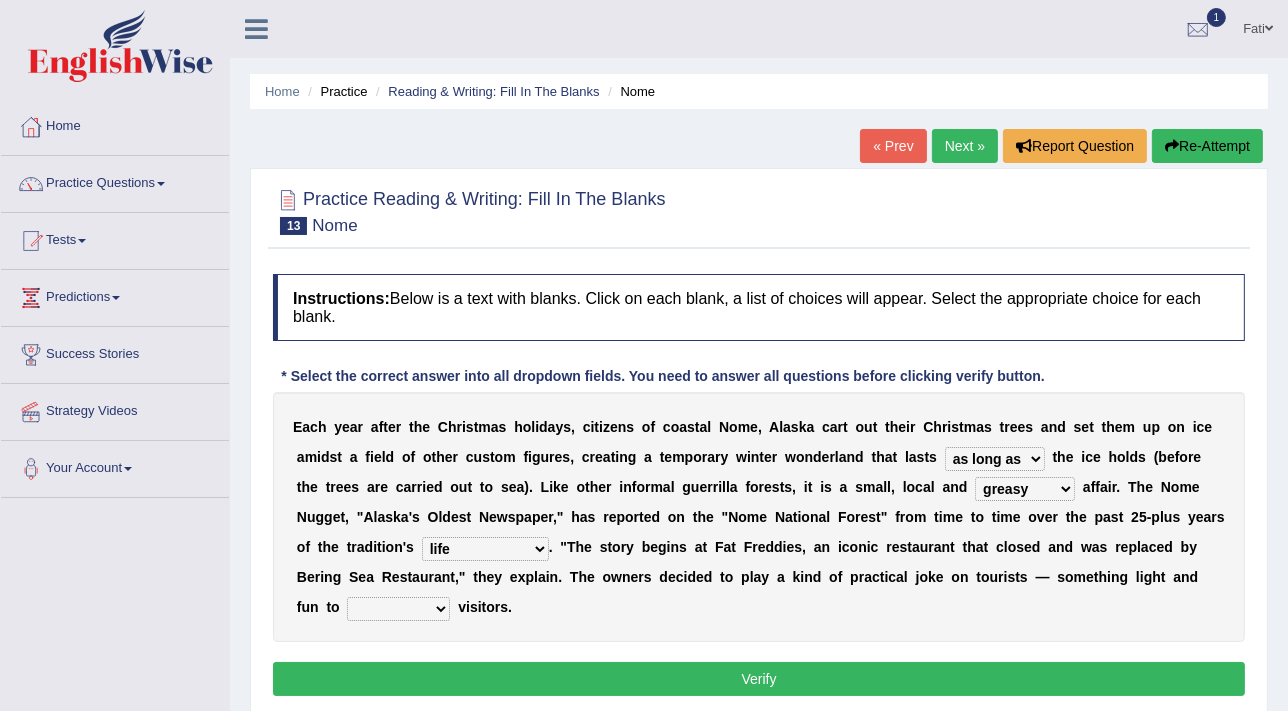 click on "purchase confound distinguish repel" at bounding box center (398, 609) 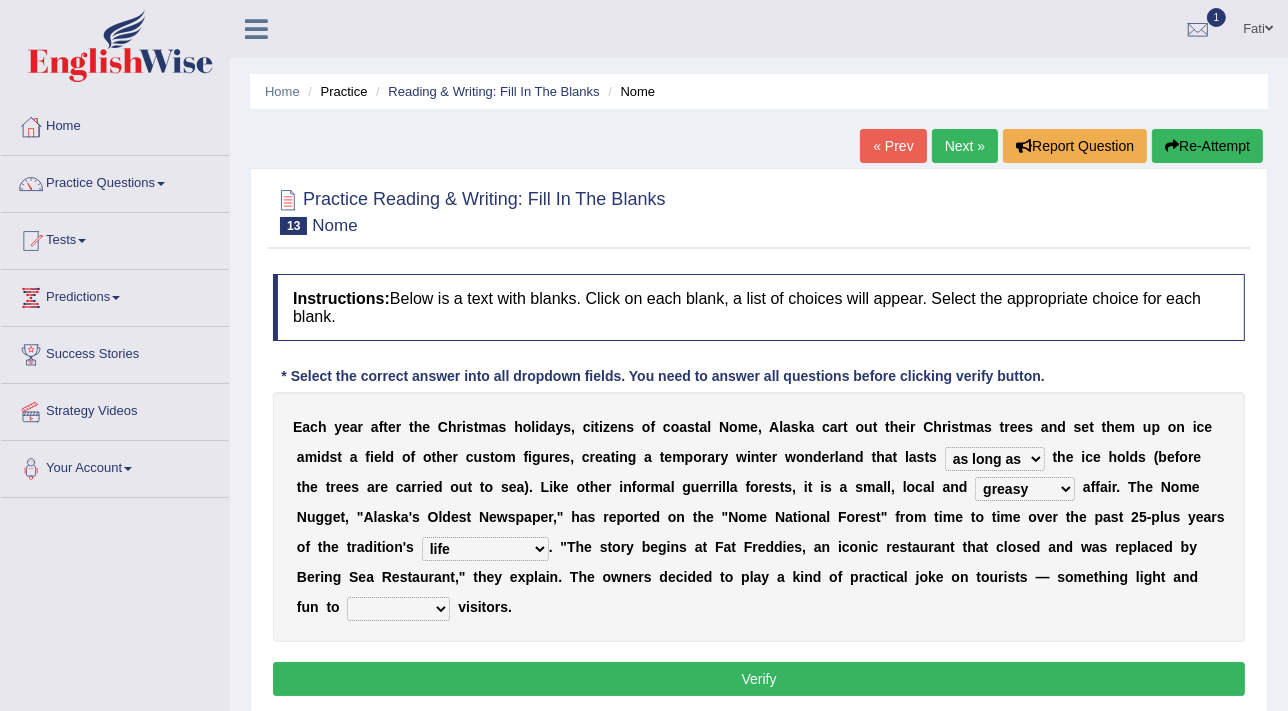 drag, startPoint x: 614, startPoint y: 42, endPoint x: 519, endPoint y: -68, distance: 145.34442 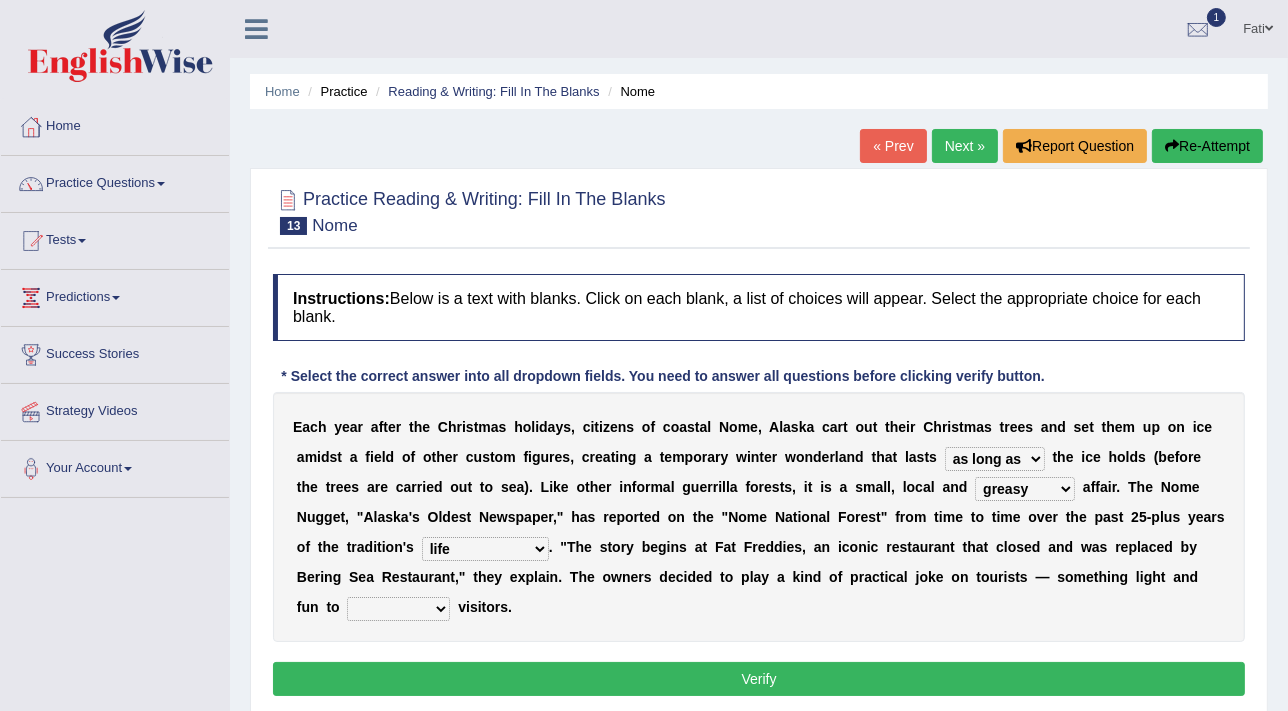 click on "purchase confound distinguish repel" at bounding box center (398, 609) 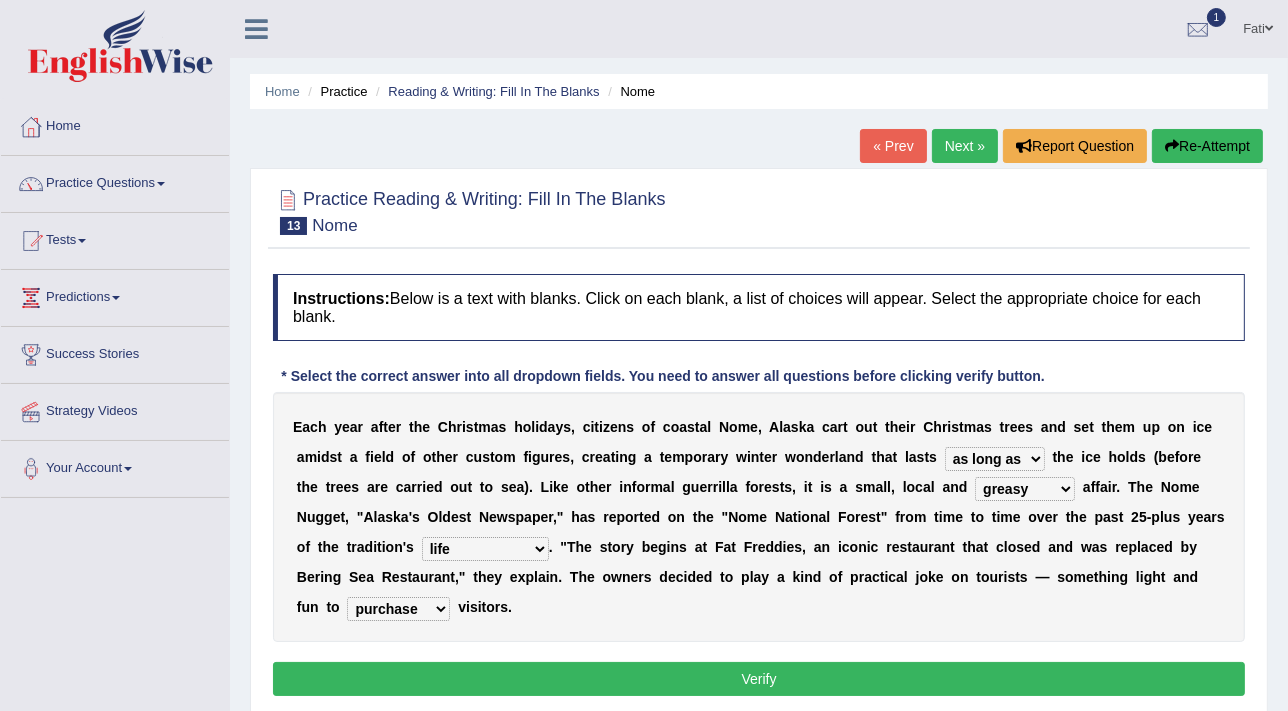 click on "purchase confound distinguish repel" at bounding box center (398, 609) 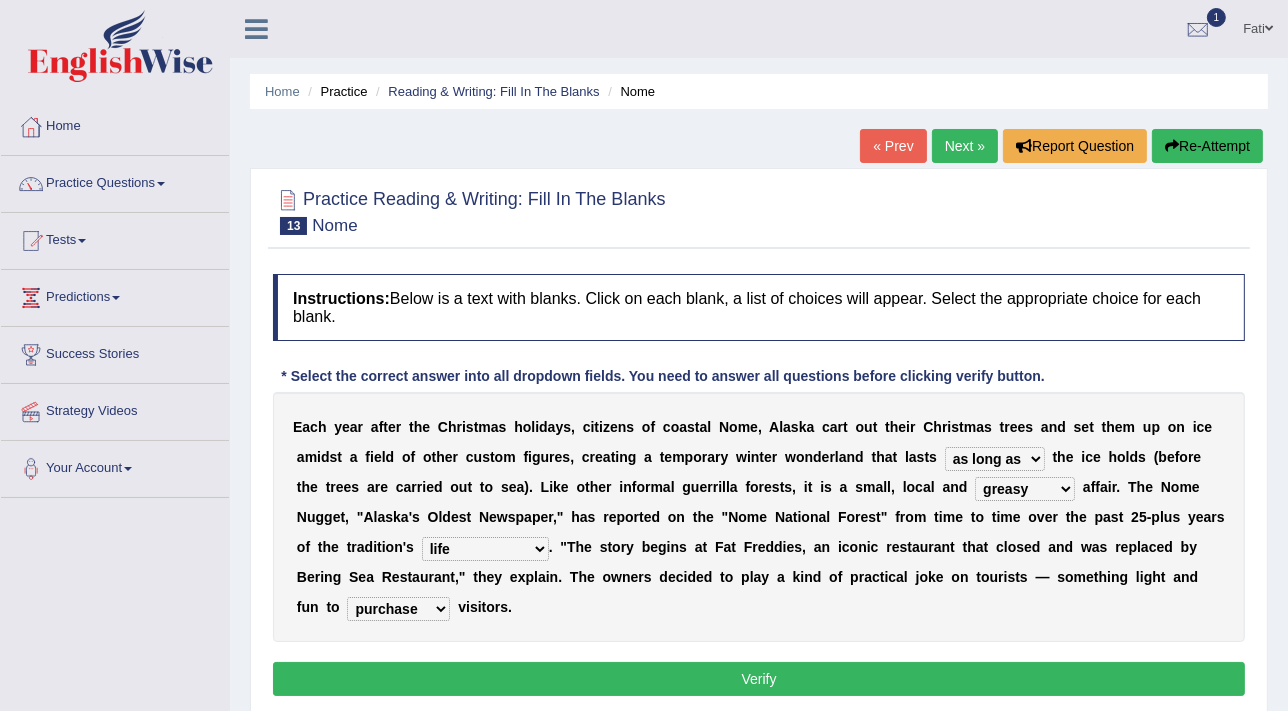 click on "Verify" at bounding box center (759, 679) 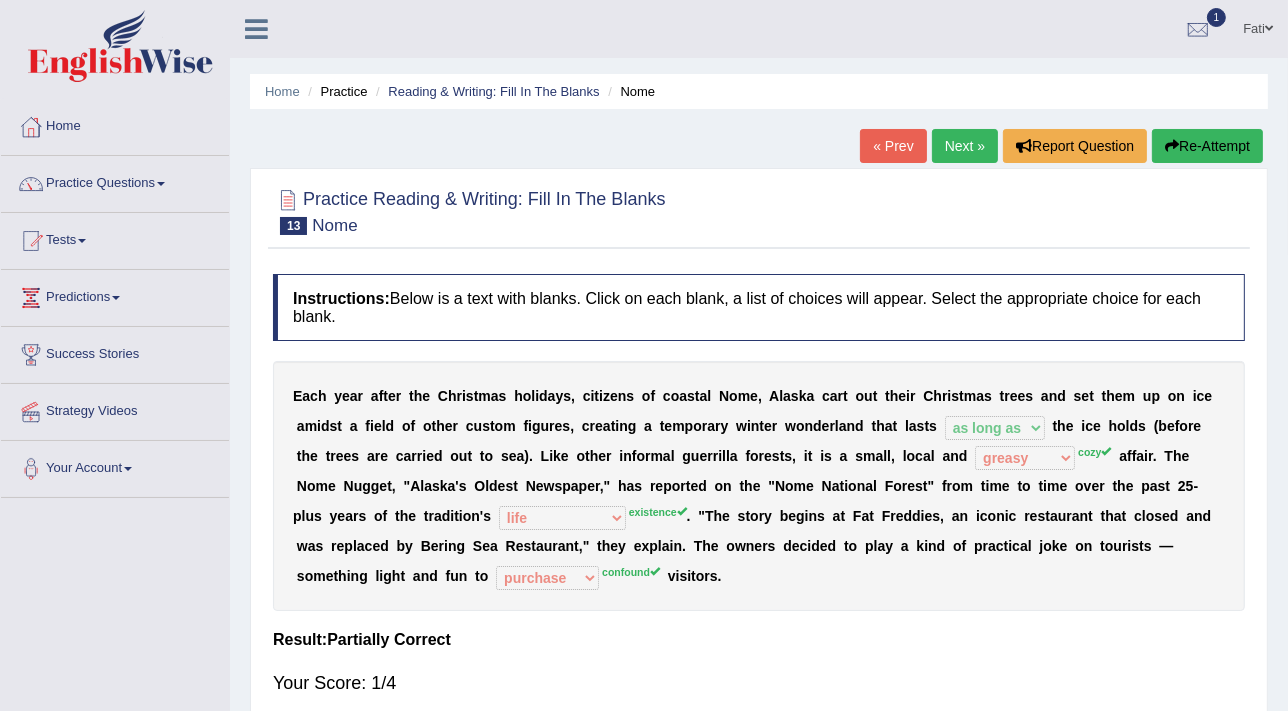 drag, startPoint x: 917, startPoint y: 534, endPoint x: 955, endPoint y: 456, distance: 86.764046 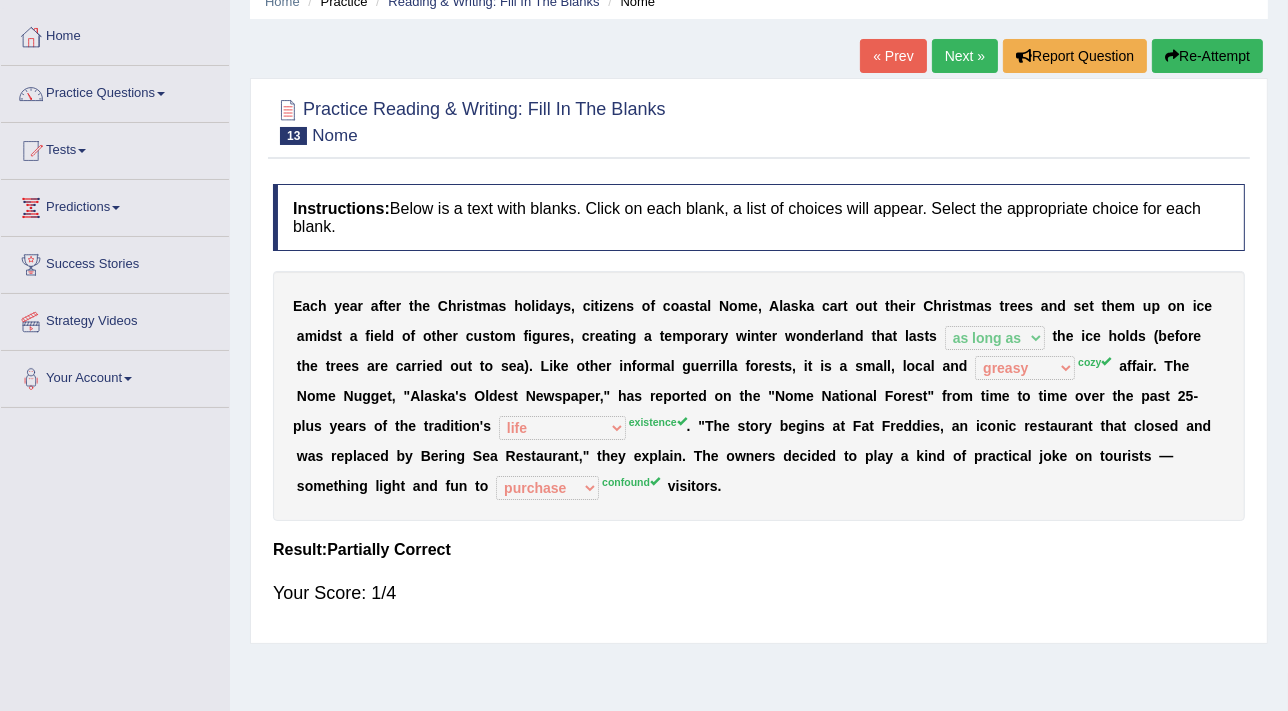 scroll, scrollTop: 0, scrollLeft: 0, axis: both 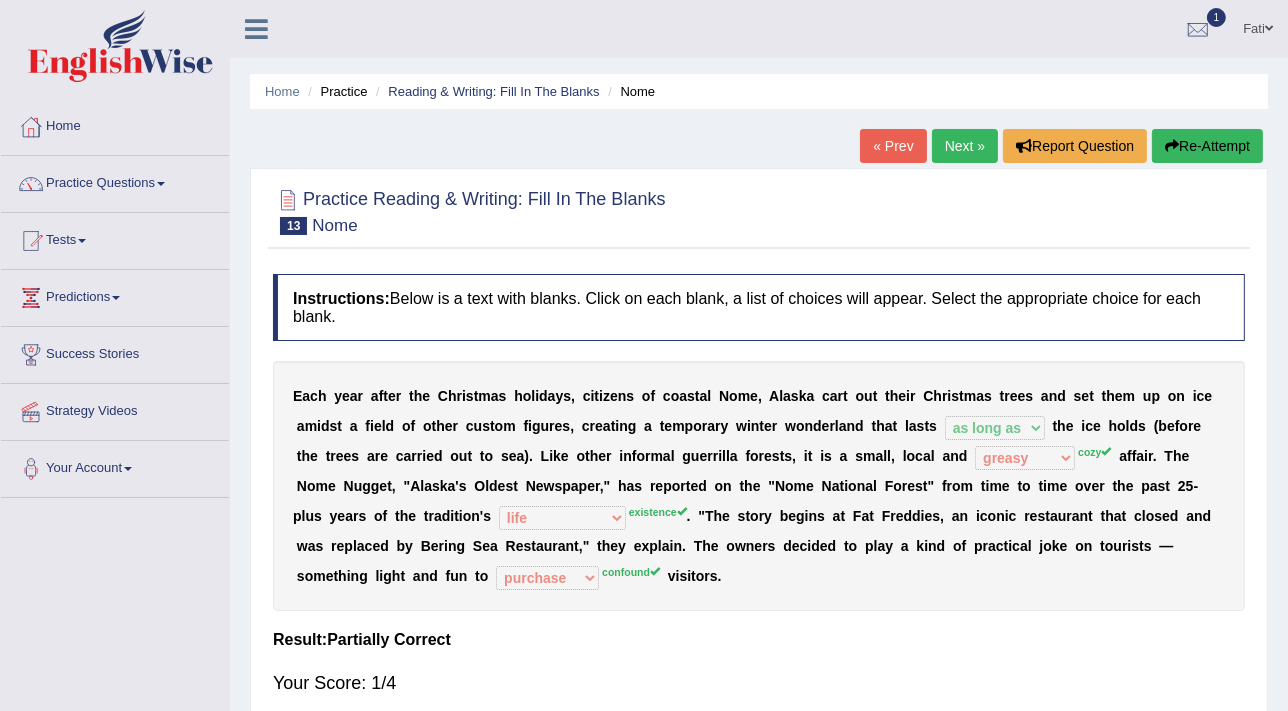 click on "Re-Attempt" at bounding box center [1207, 146] 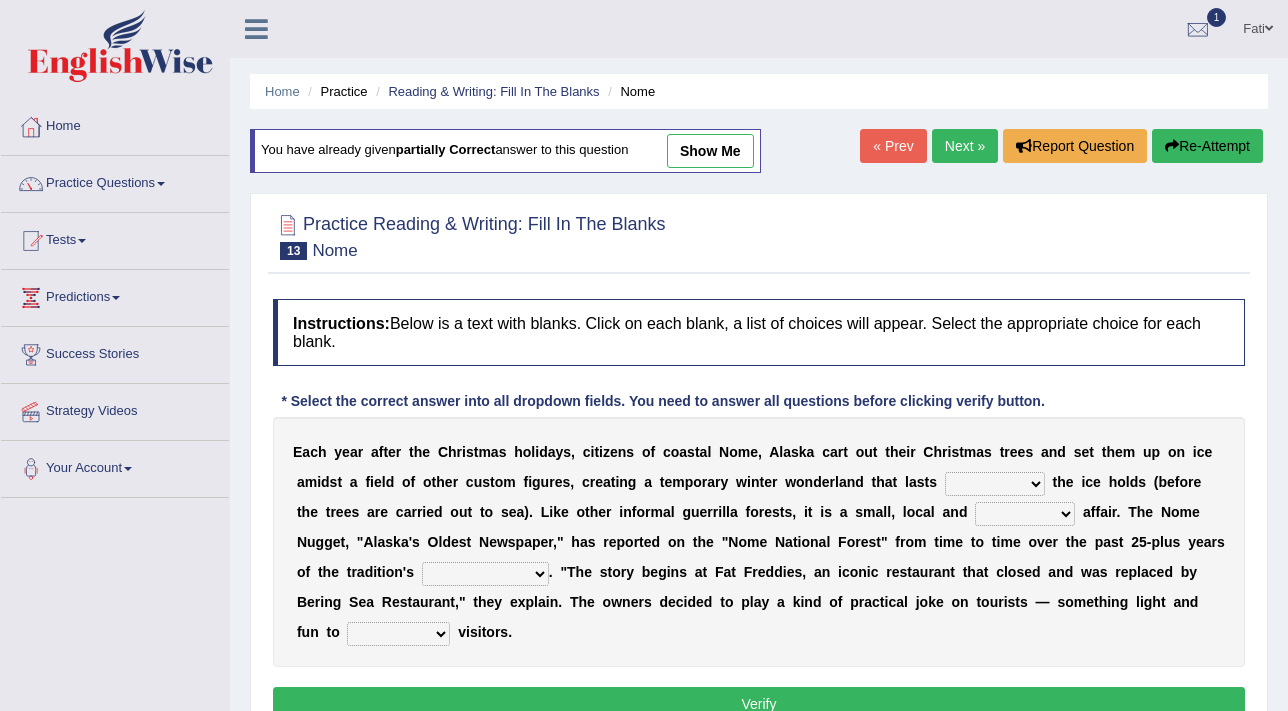 scroll, scrollTop: 0, scrollLeft: 0, axis: both 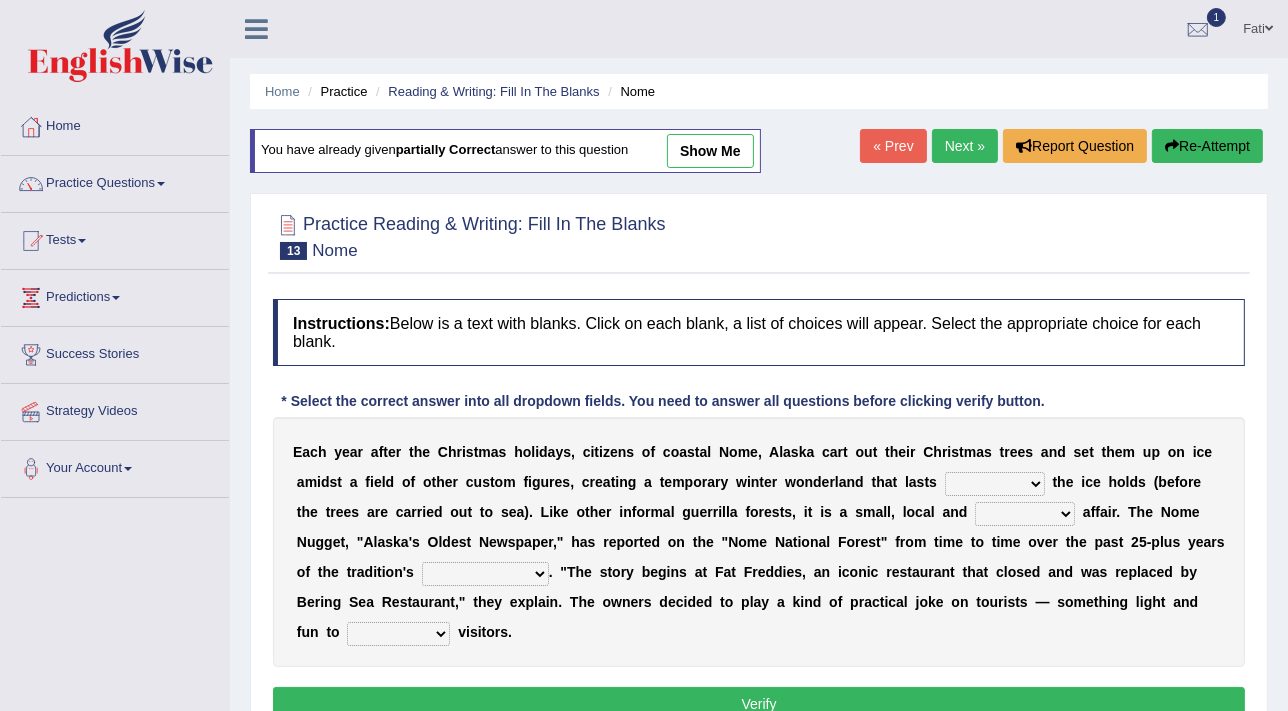 click on "nasty fuzzy cozy greasy" at bounding box center [1025, 514] 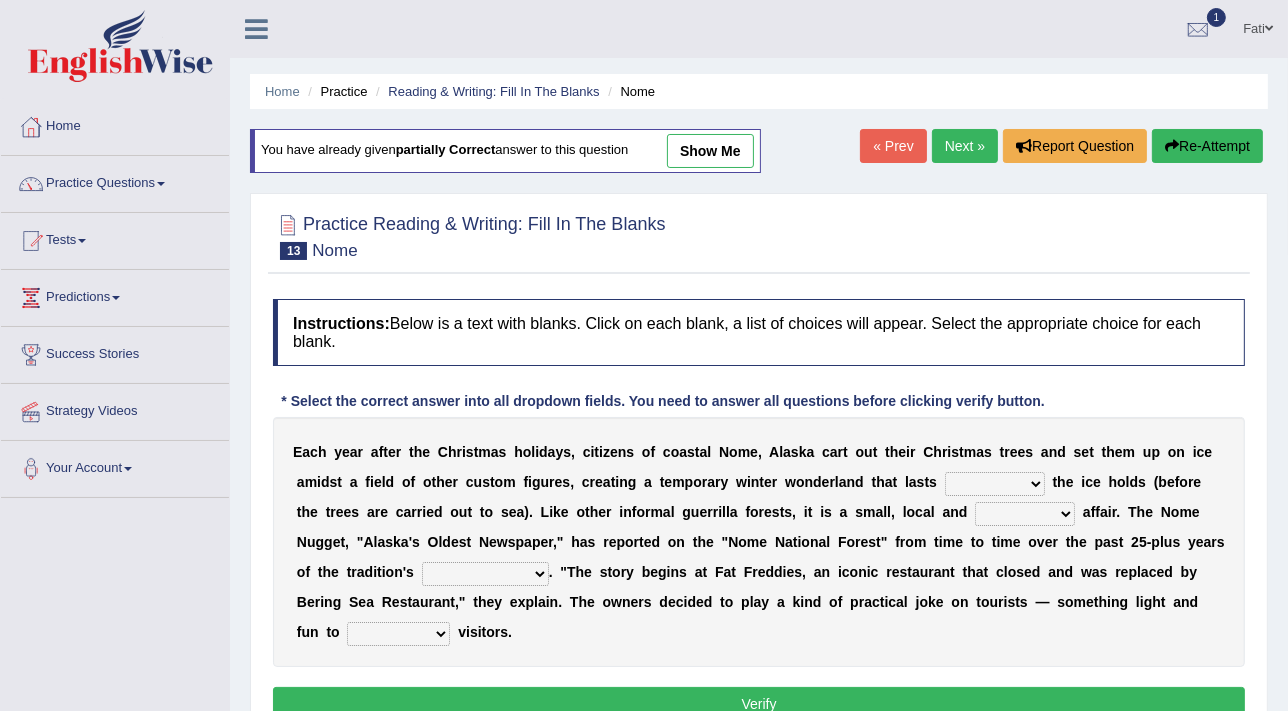 scroll, scrollTop: 90, scrollLeft: 0, axis: vertical 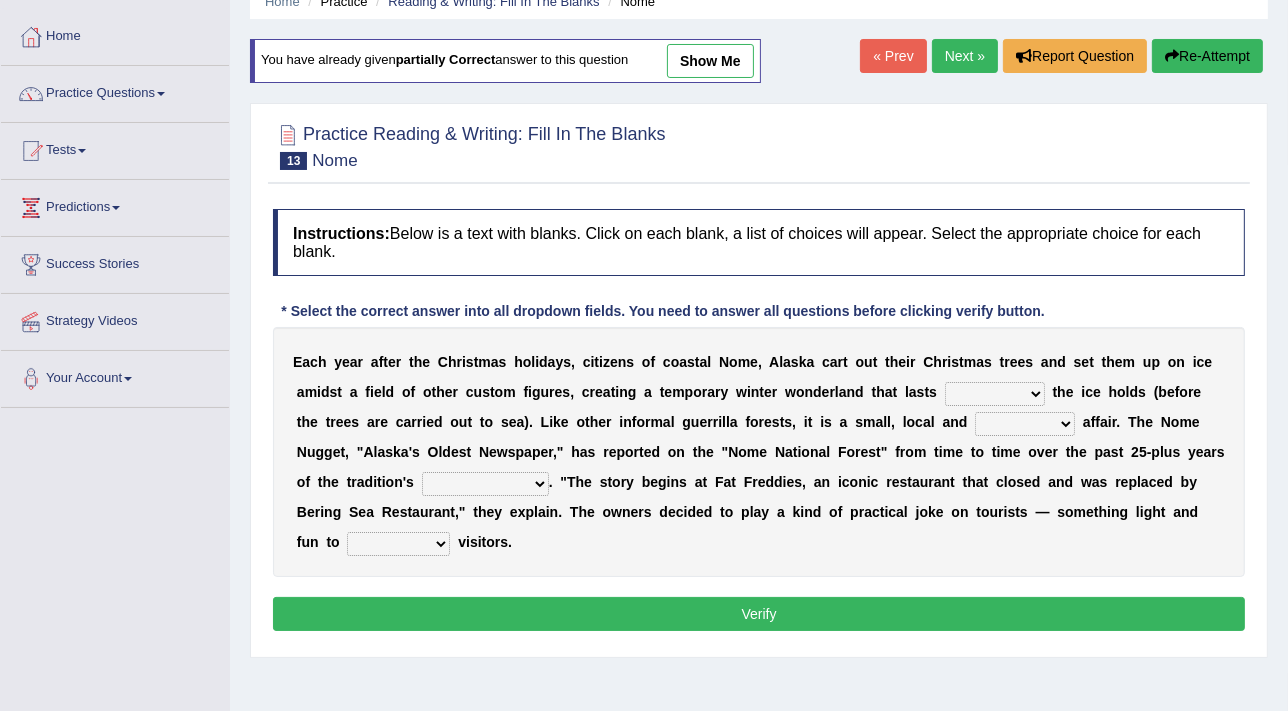click on "life existence disappearance emotions" at bounding box center [485, 484] 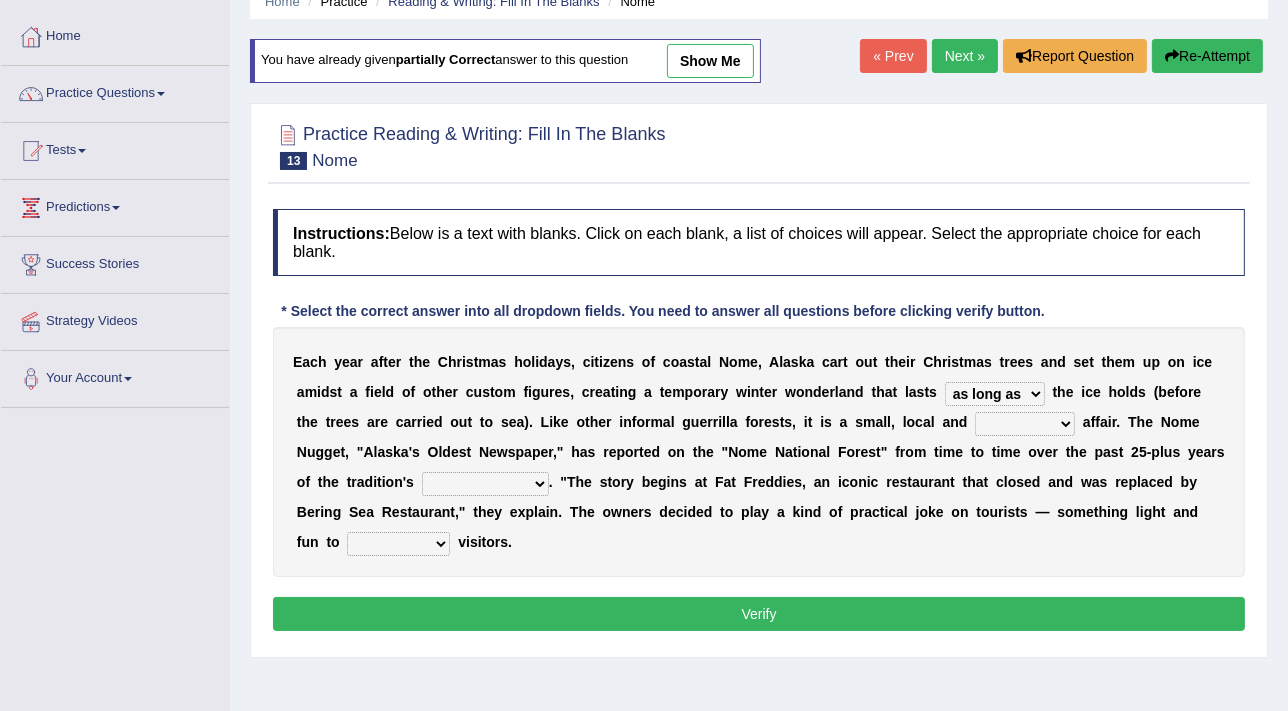 click on "nasty fuzzy cozy greasy" at bounding box center (1025, 424) 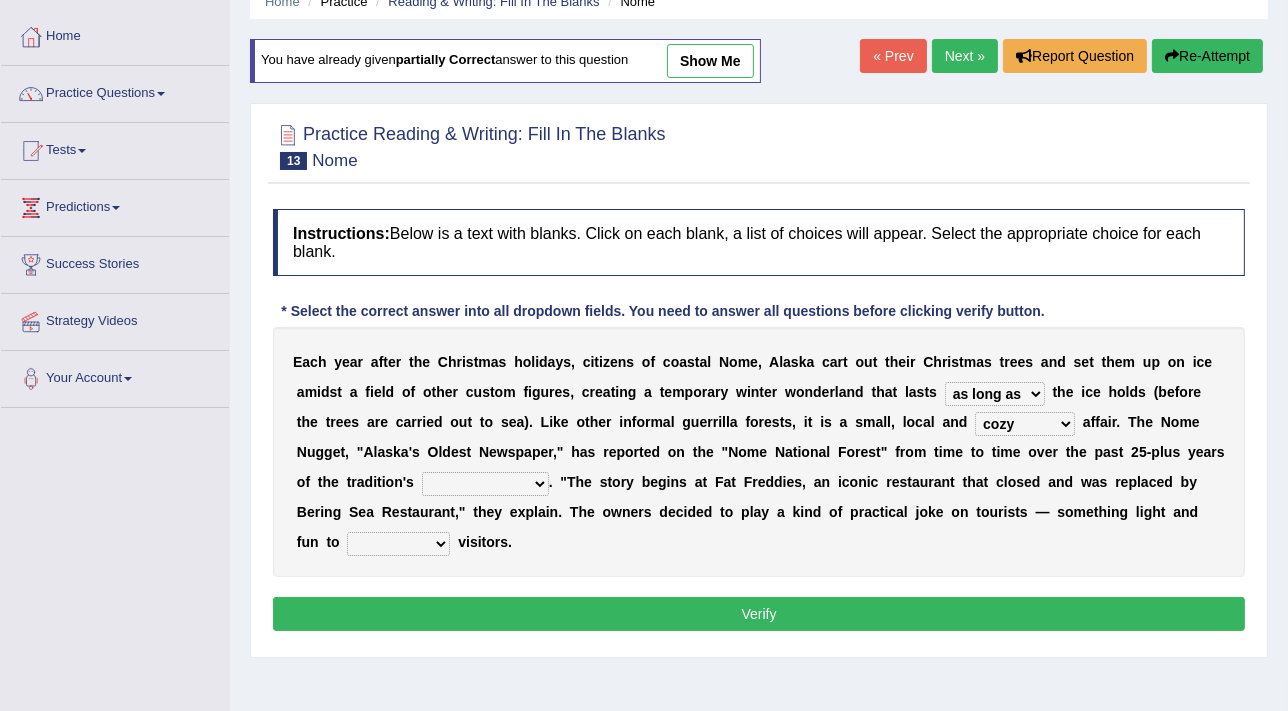click on "life existence disappearance emotions" at bounding box center [485, 484] 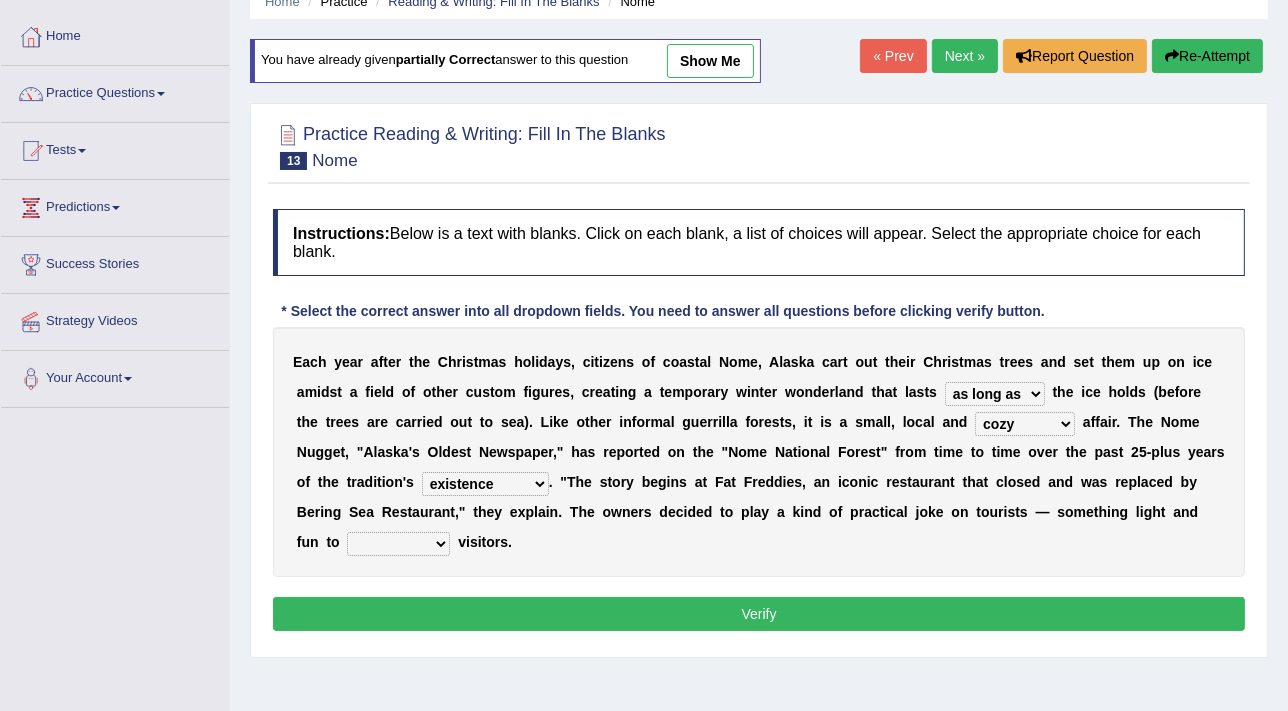 click on "life existence disappearance emotions" at bounding box center [485, 484] 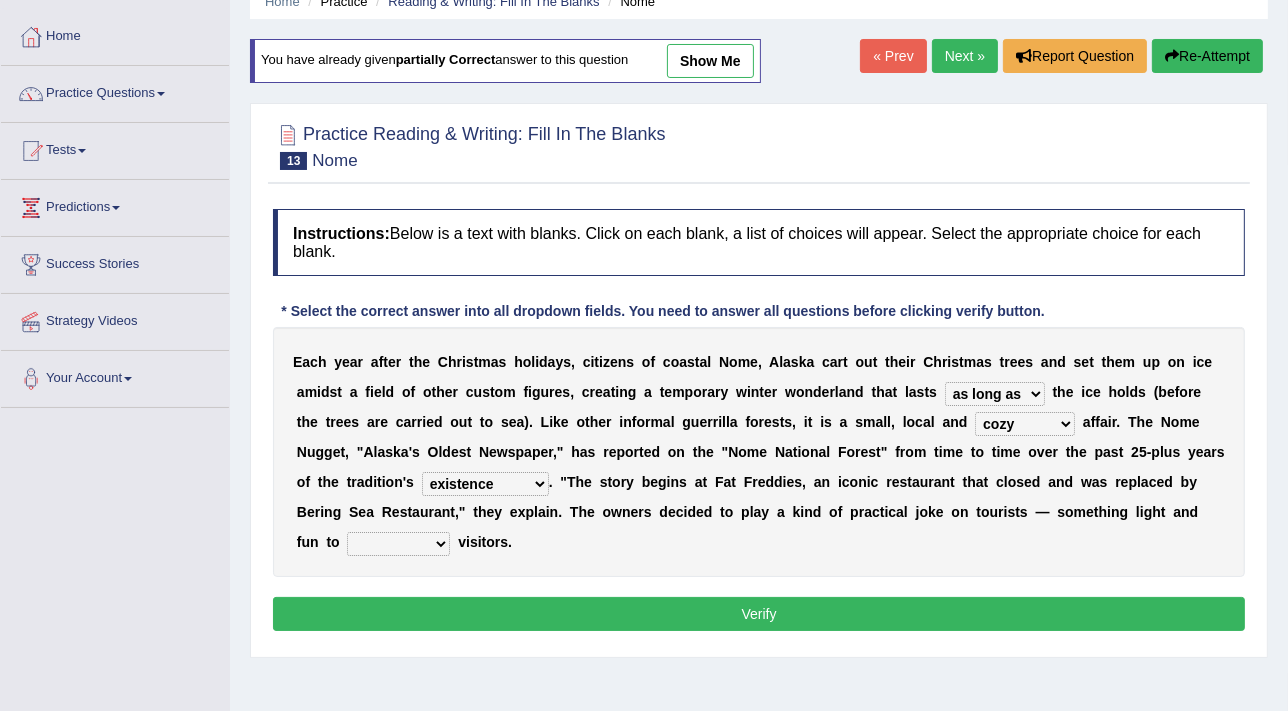 click on "purchase confound distinguish repel" at bounding box center [398, 544] 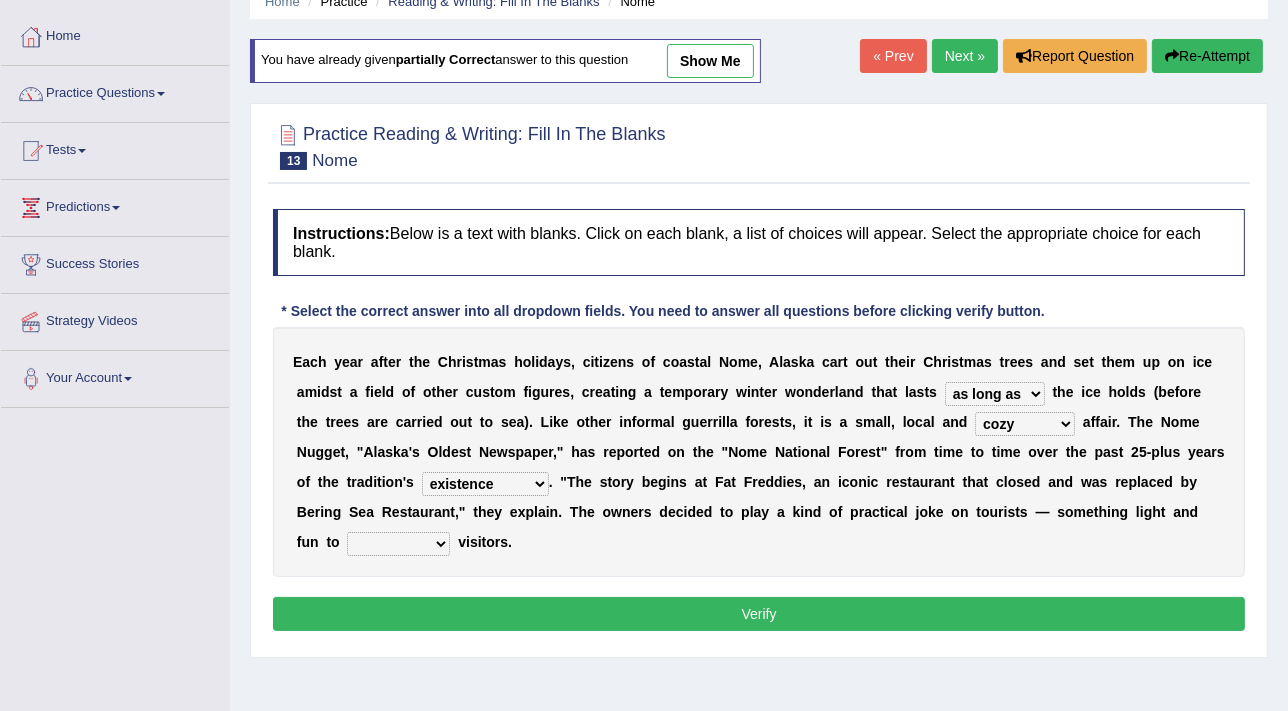 select on "confound" 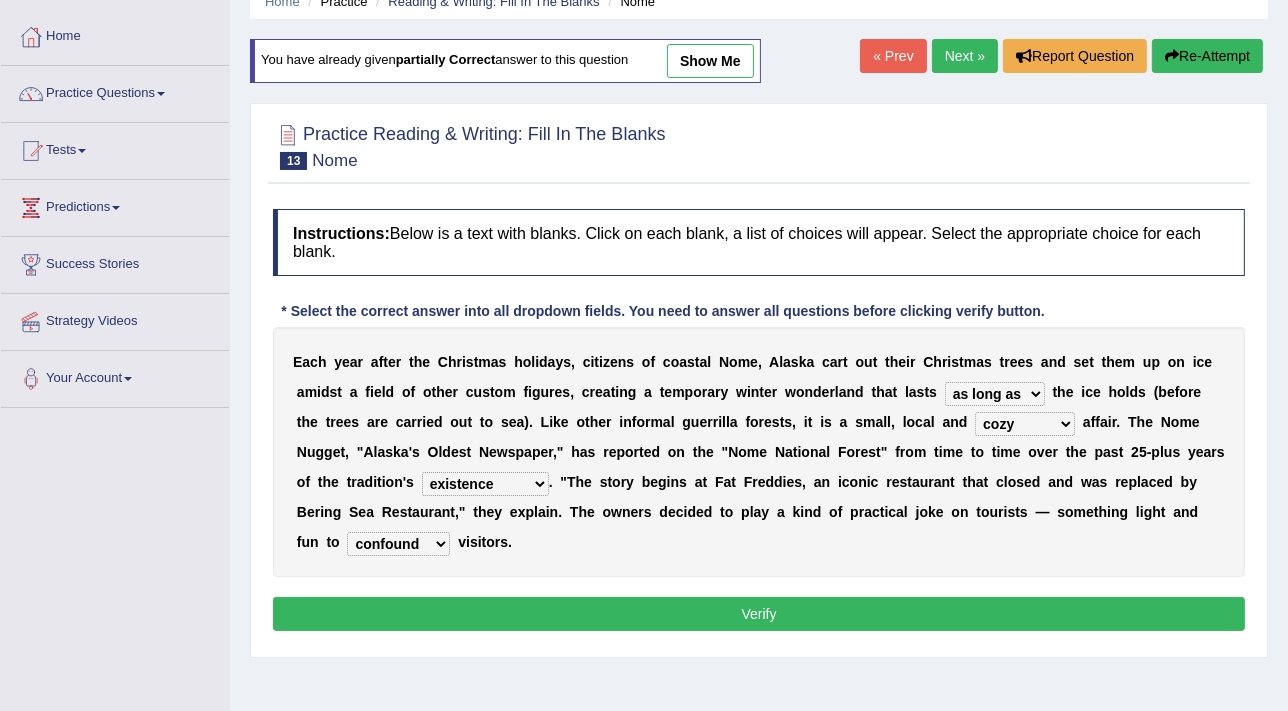 click on "Verify" at bounding box center [759, 614] 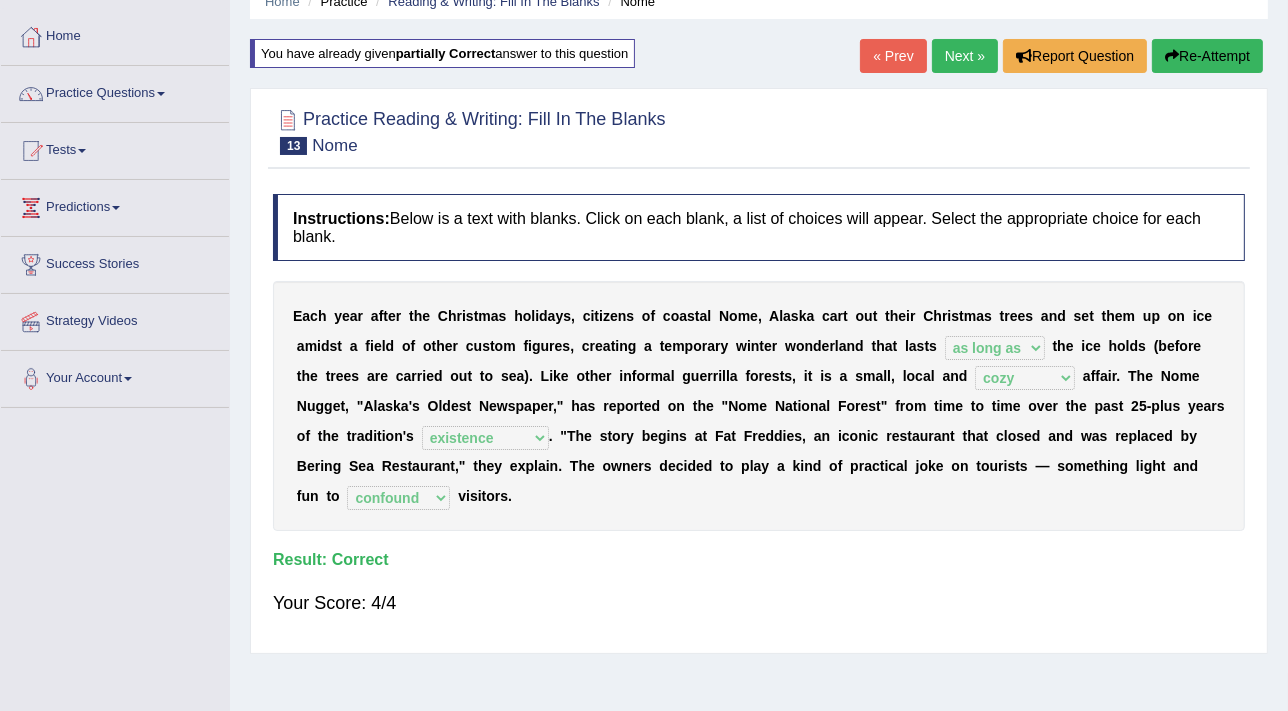 click on "Next »" at bounding box center (965, 56) 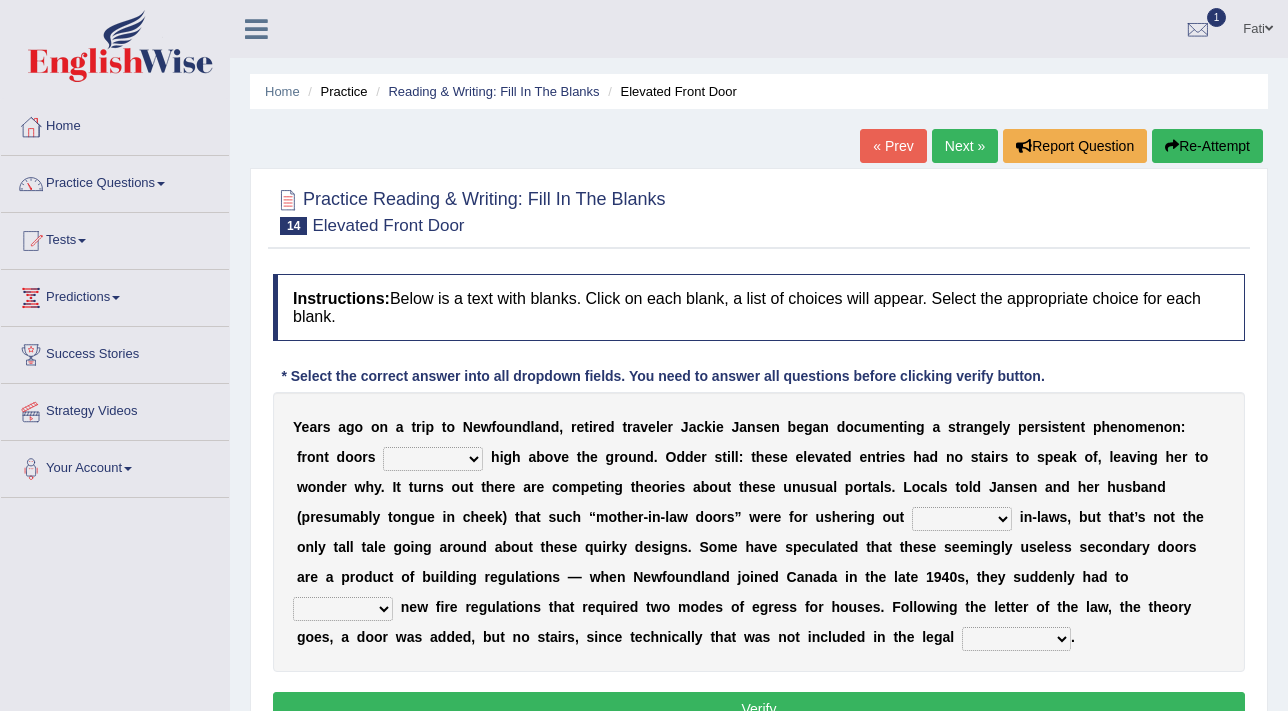 scroll, scrollTop: 0, scrollLeft: 0, axis: both 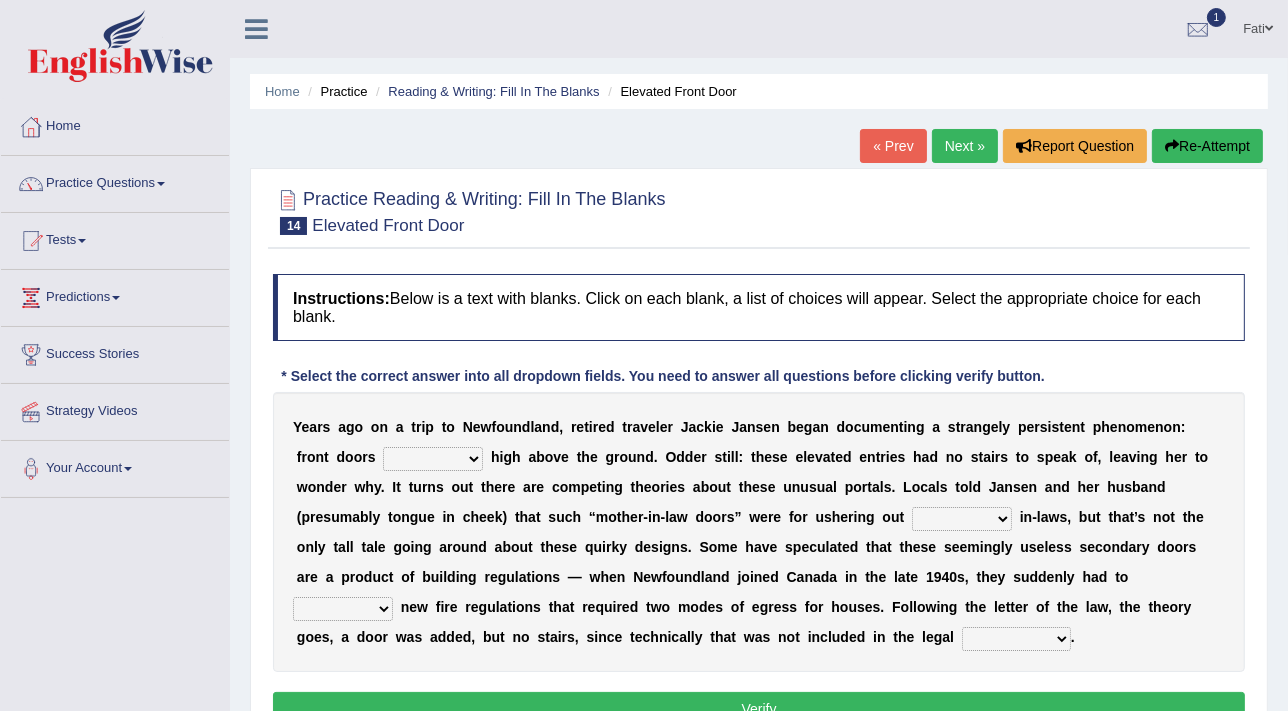 click on "raised visited painted lowered" at bounding box center (433, 459) 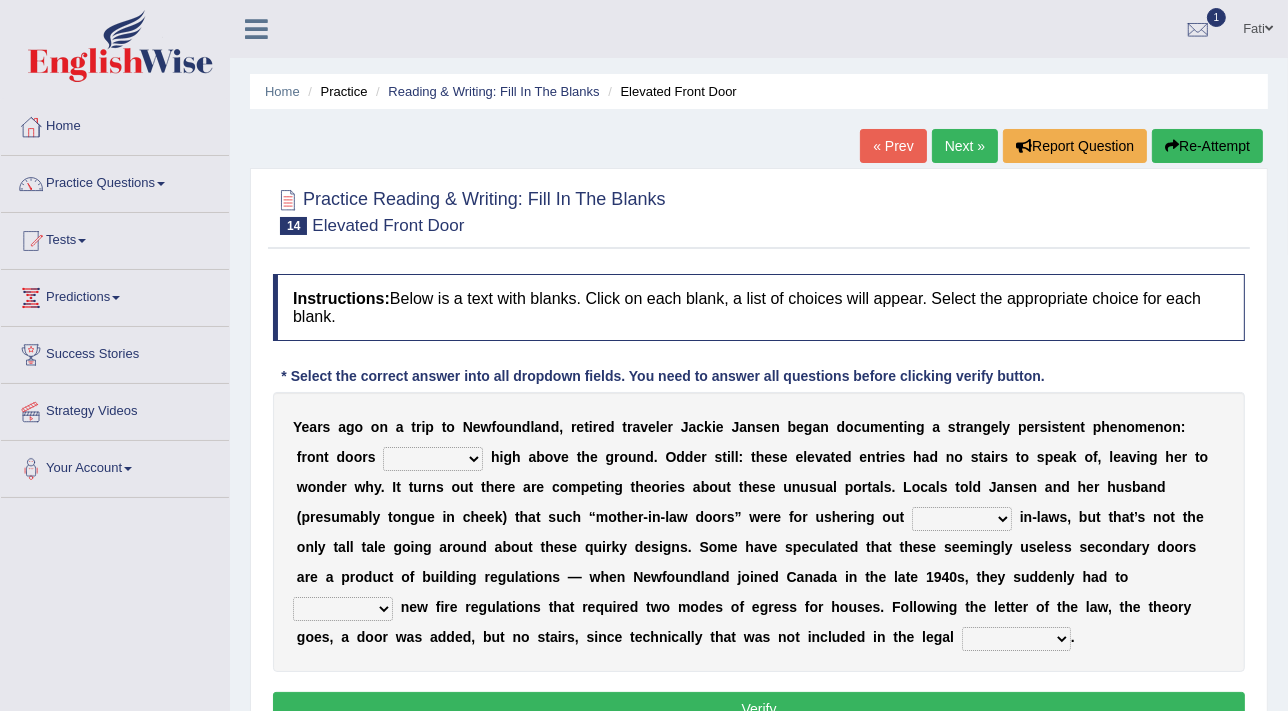 select on "raised" 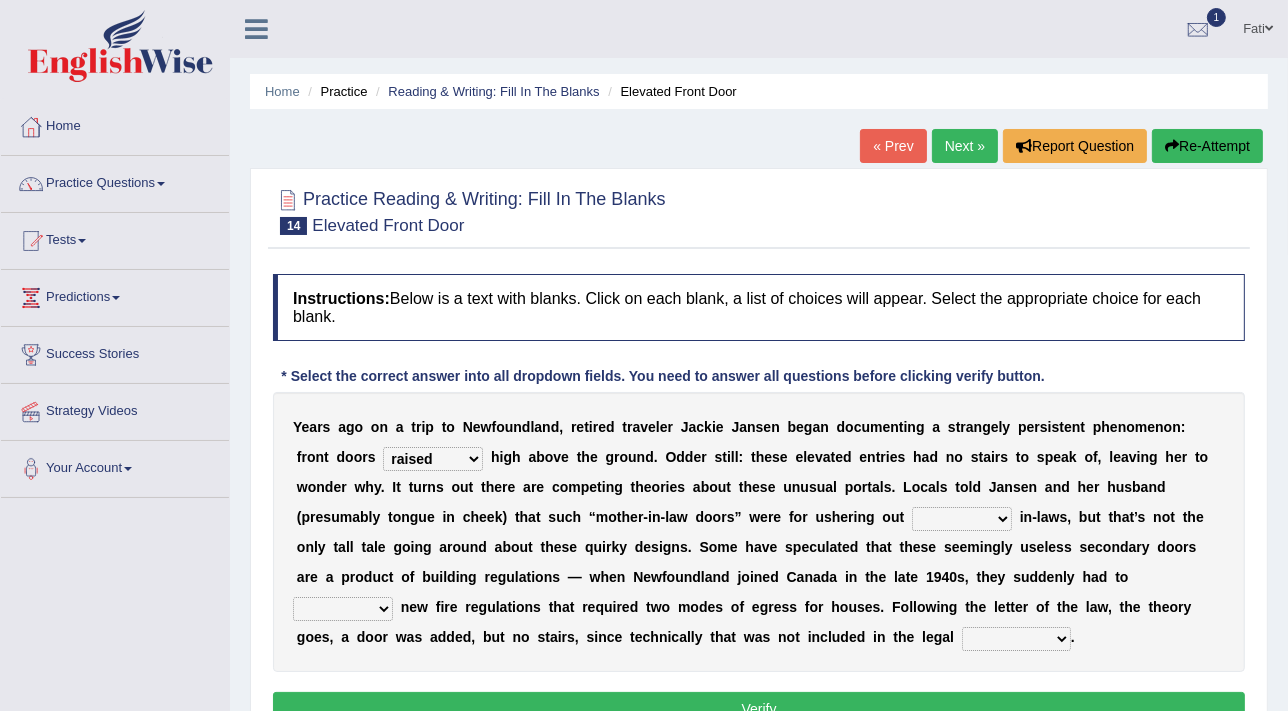 click on "unbiased underlined unwanted united" at bounding box center (962, 519) 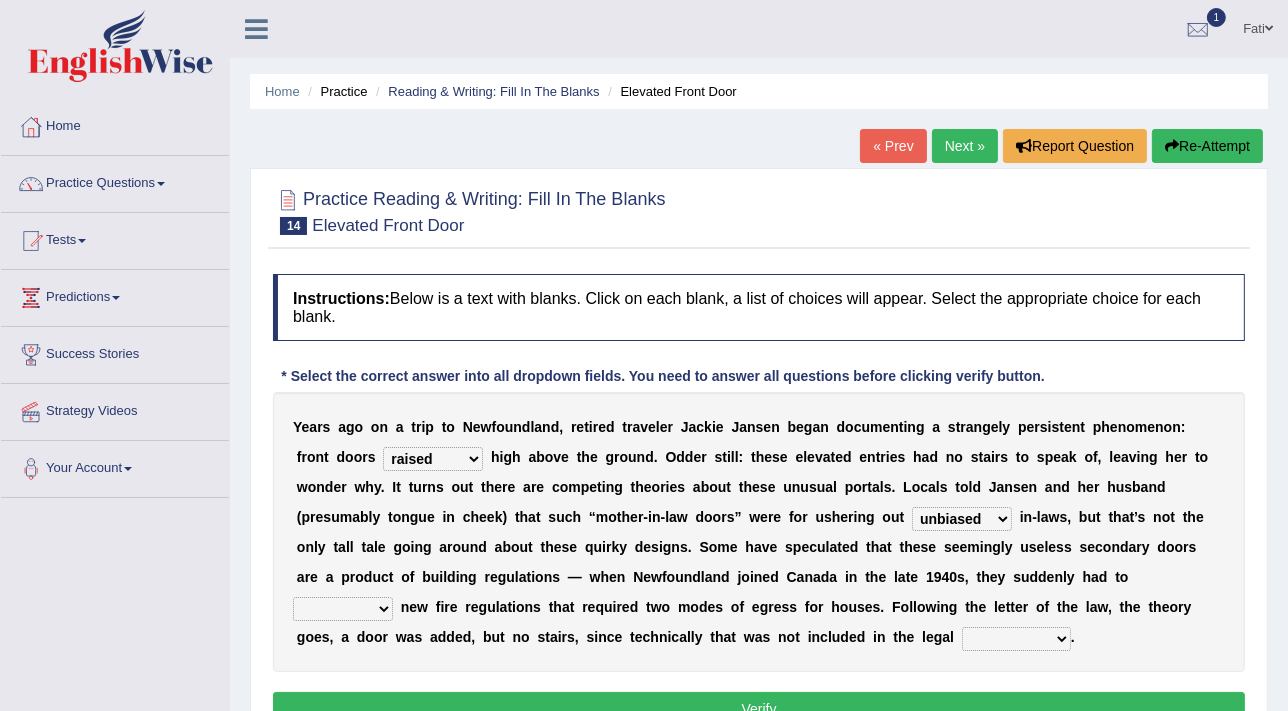 click on "unbiased underlined unwanted united" at bounding box center [962, 519] 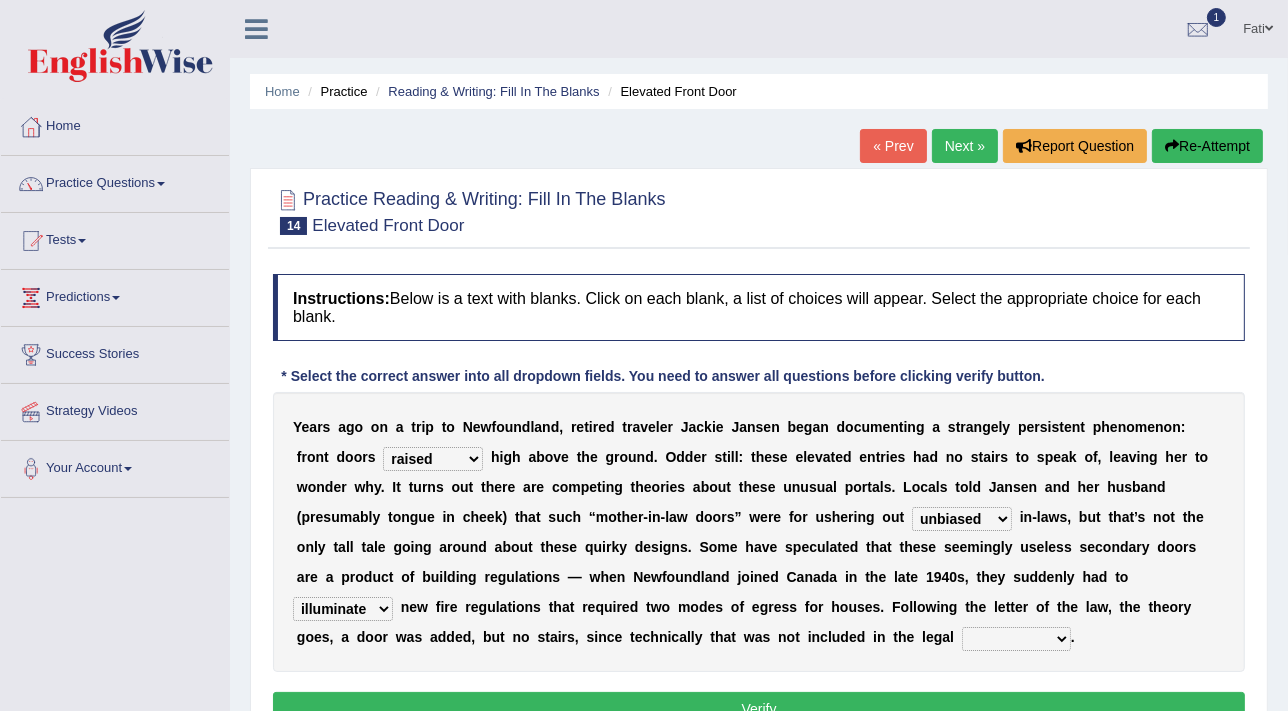 click on "illuminate appreciate match disobey" at bounding box center (343, 609) 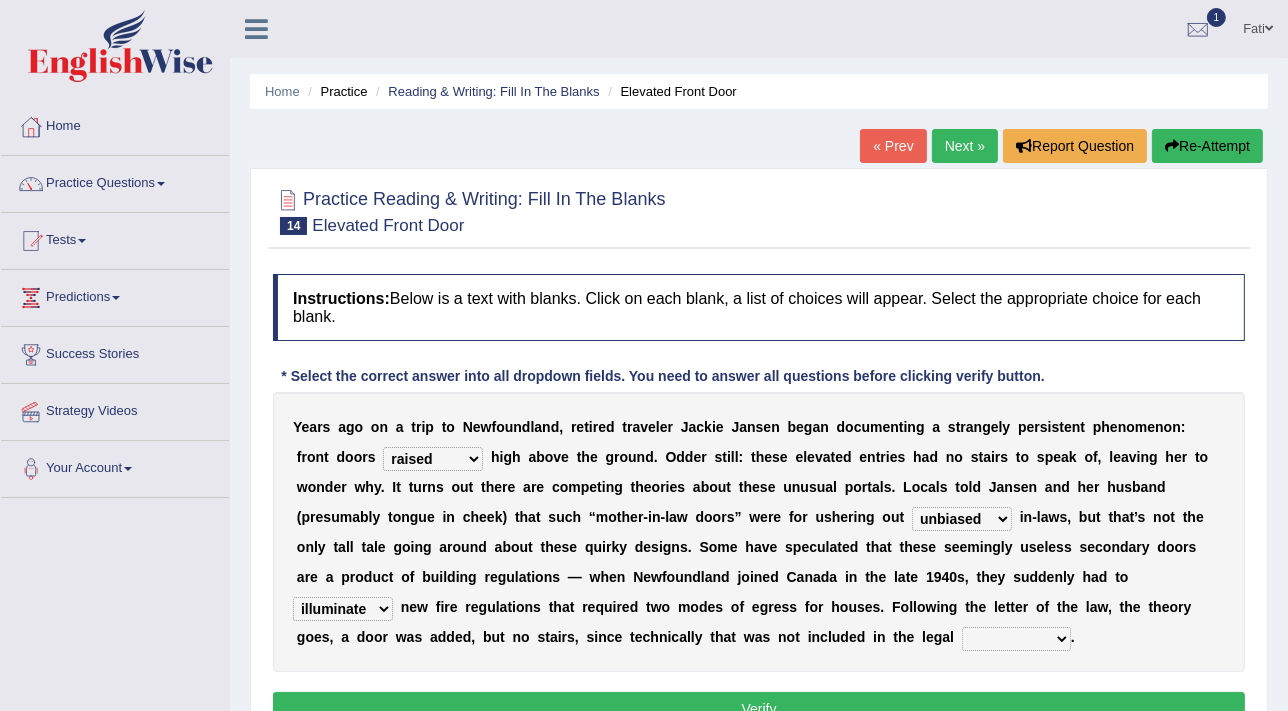 select on "requirement" 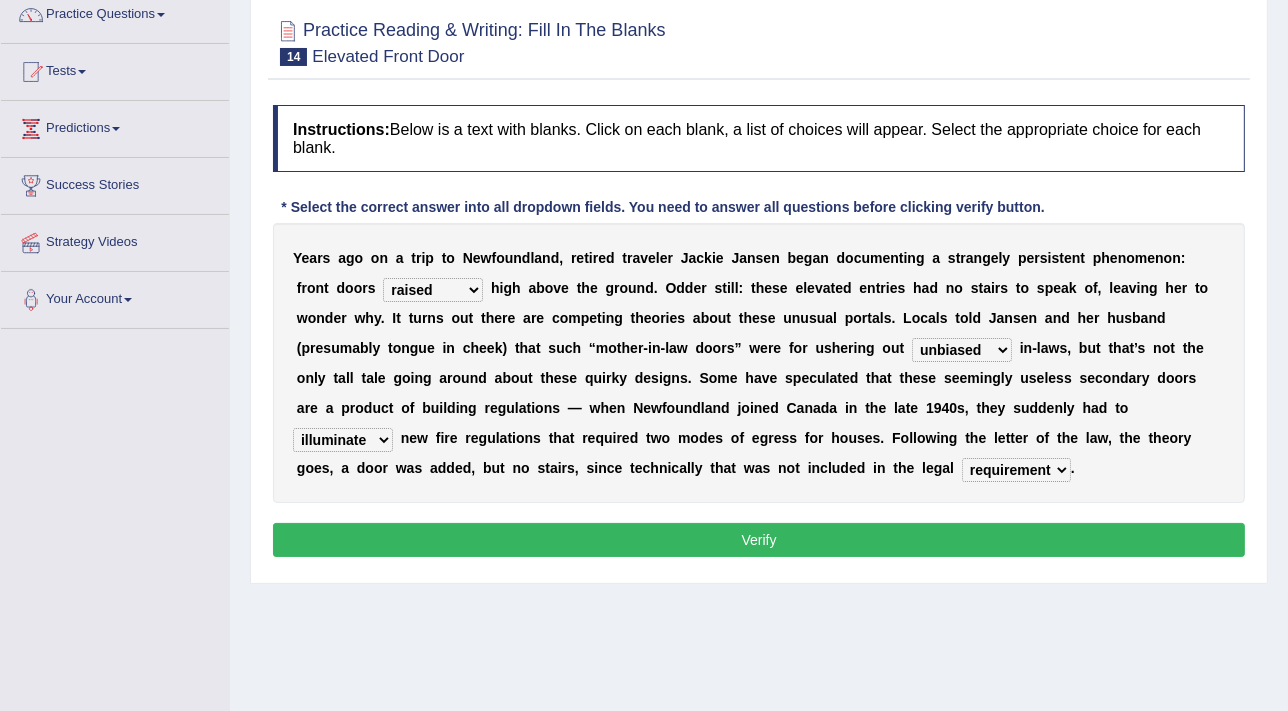 scroll, scrollTop: 181, scrollLeft: 0, axis: vertical 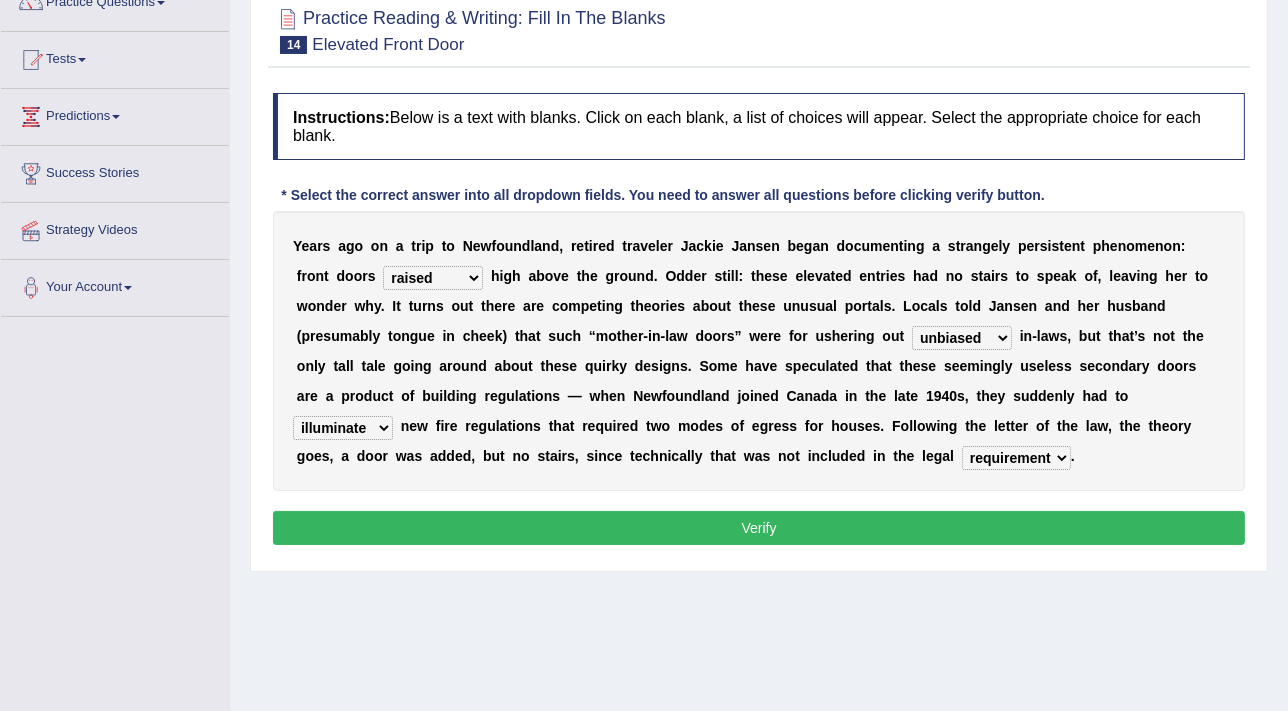 click on "Verify" at bounding box center [759, 528] 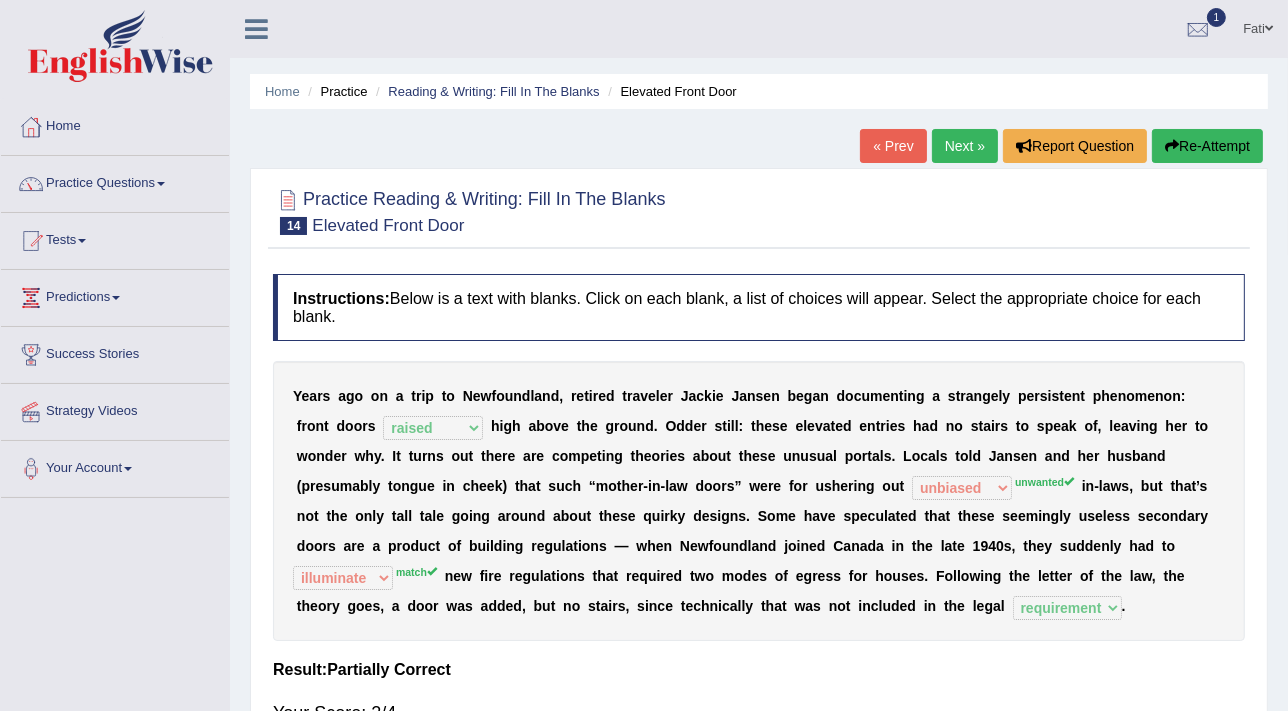 scroll, scrollTop: 0, scrollLeft: 0, axis: both 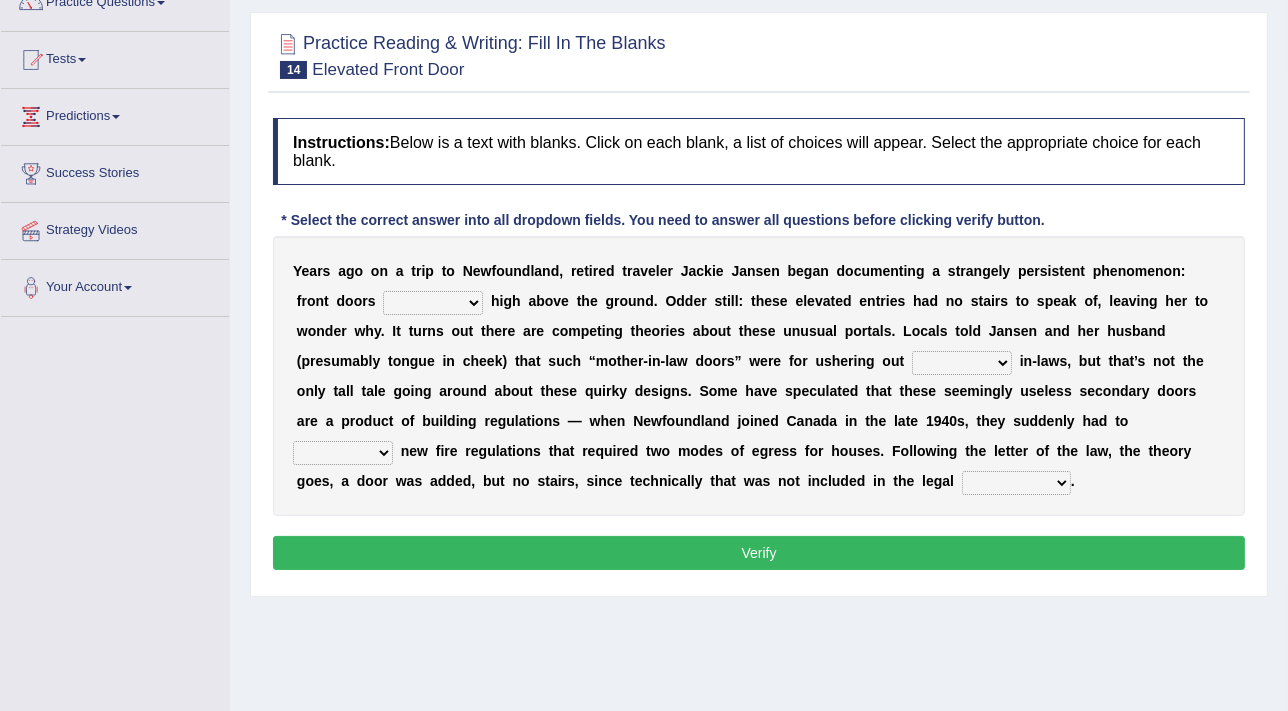 click on "raised visited painted lowered" at bounding box center [433, 303] 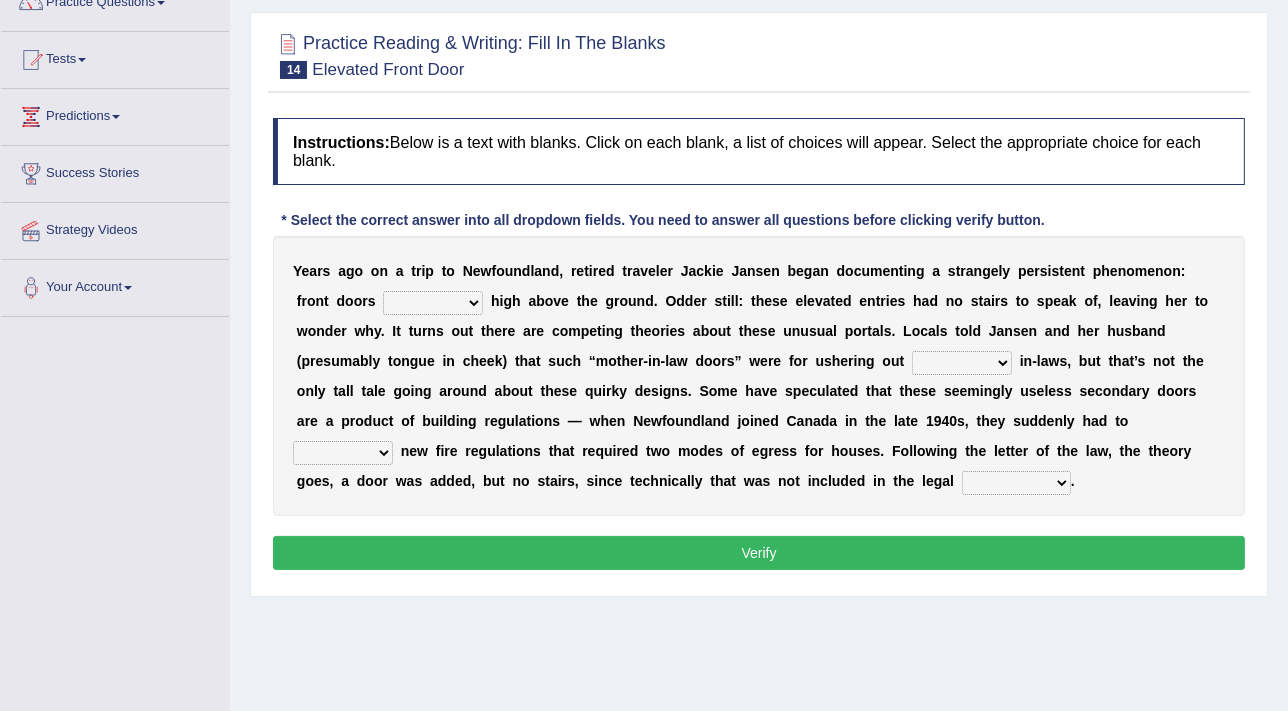 select on "raised" 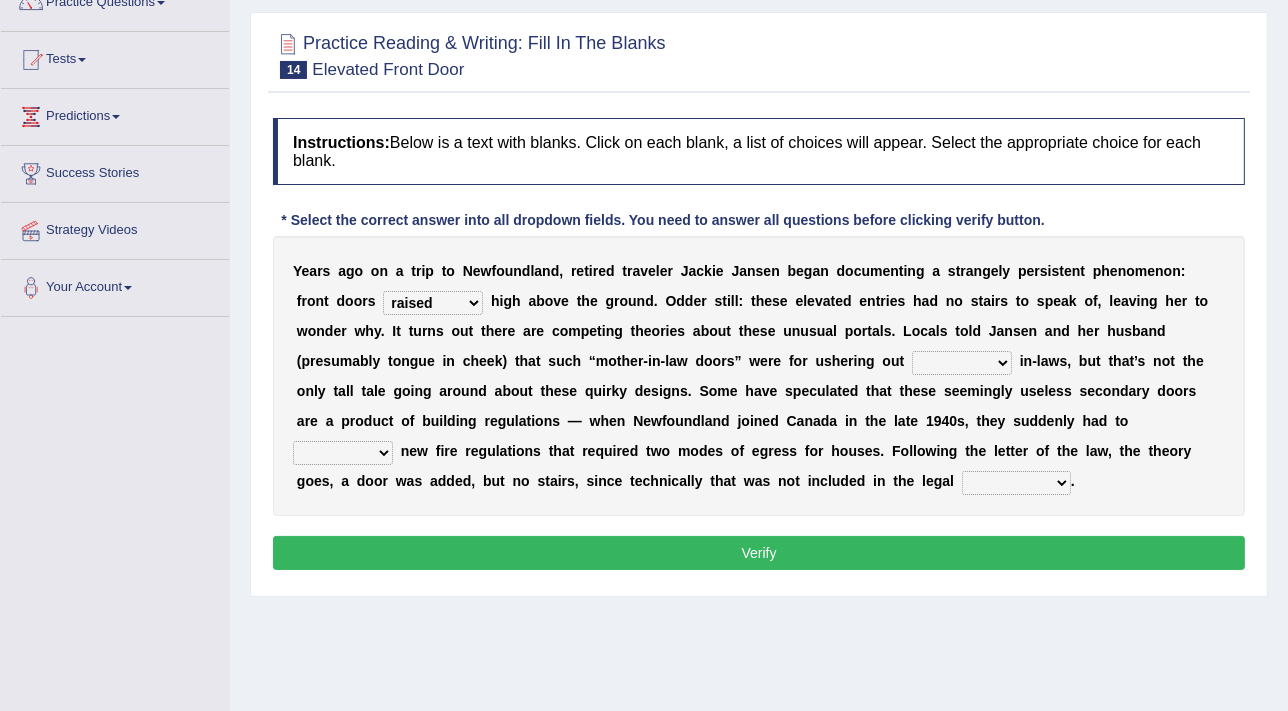 click on "raised visited painted lowered" at bounding box center [433, 303] 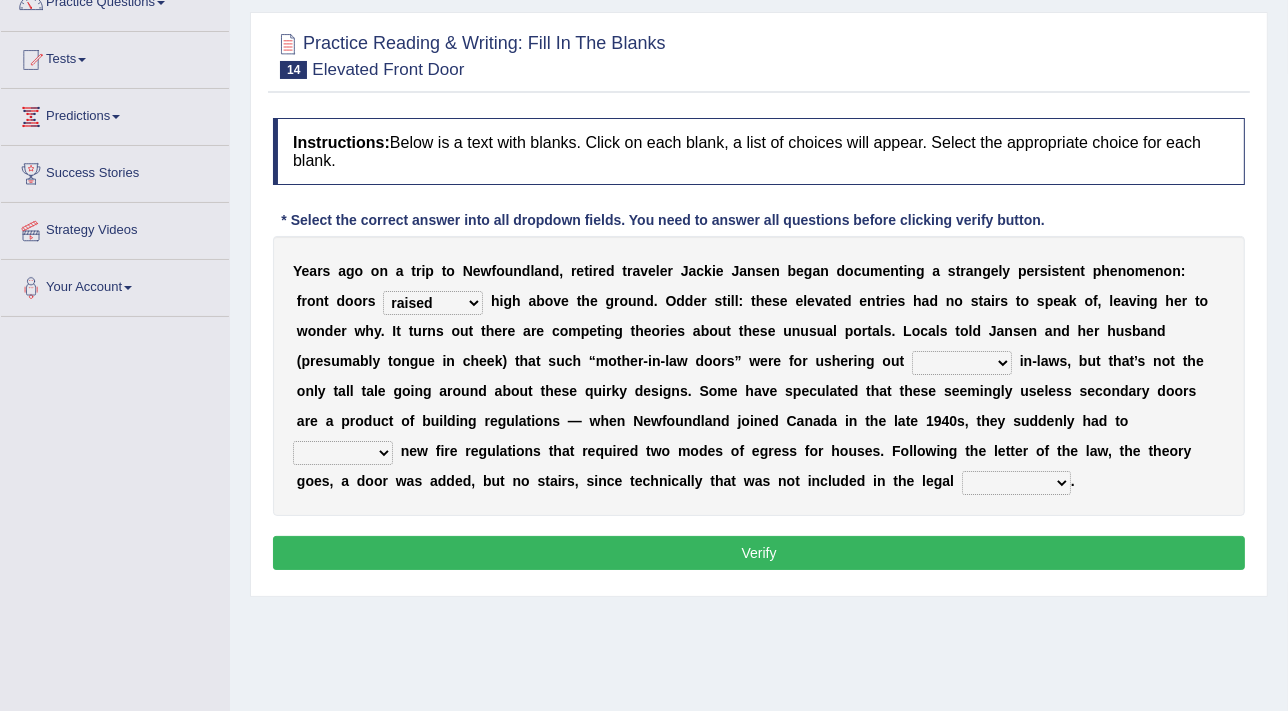 click on "unbiased underlined unwanted united" at bounding box center (962, 363) 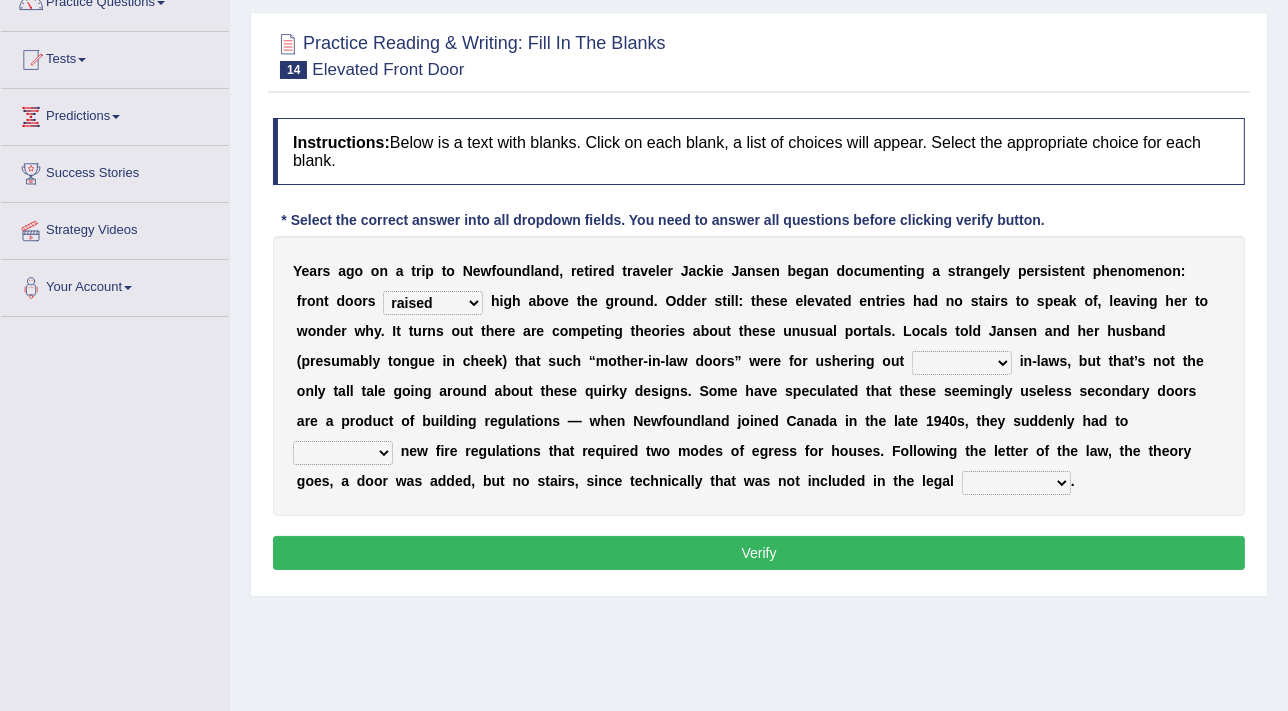 select on "unwanted" 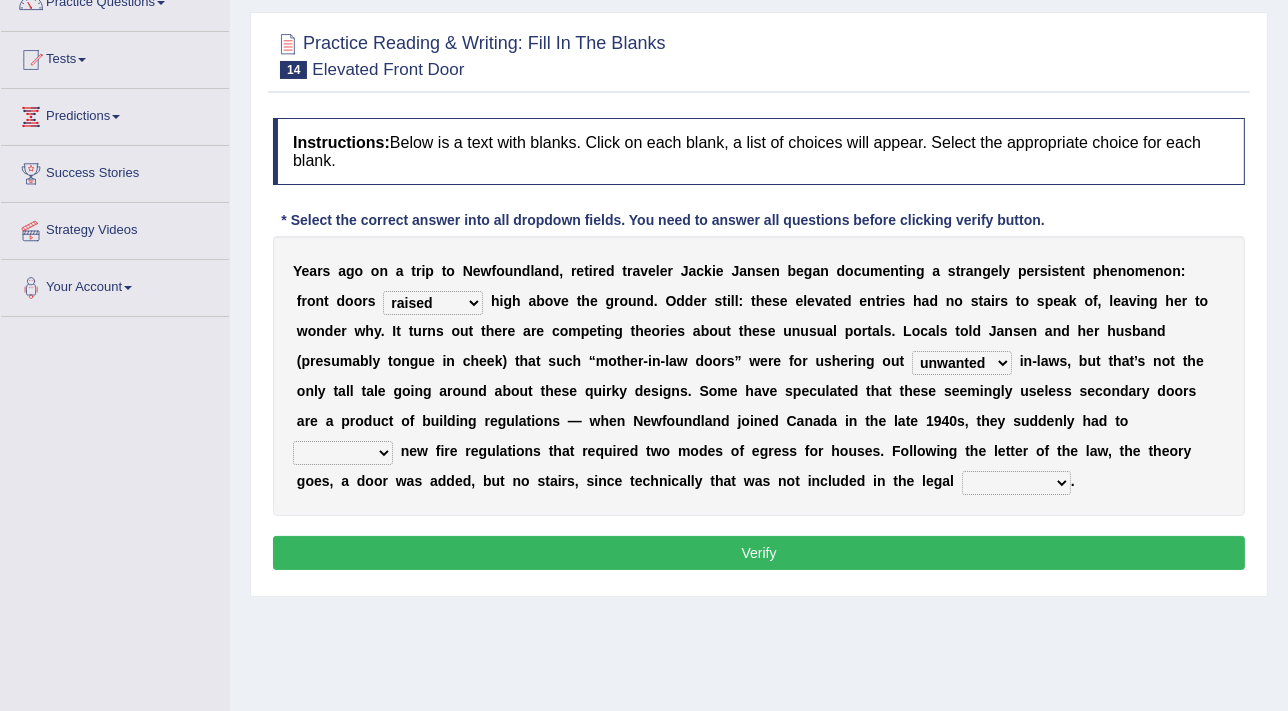 click on "illuminate appreciate match disobey" at bounding box center (343, 453) 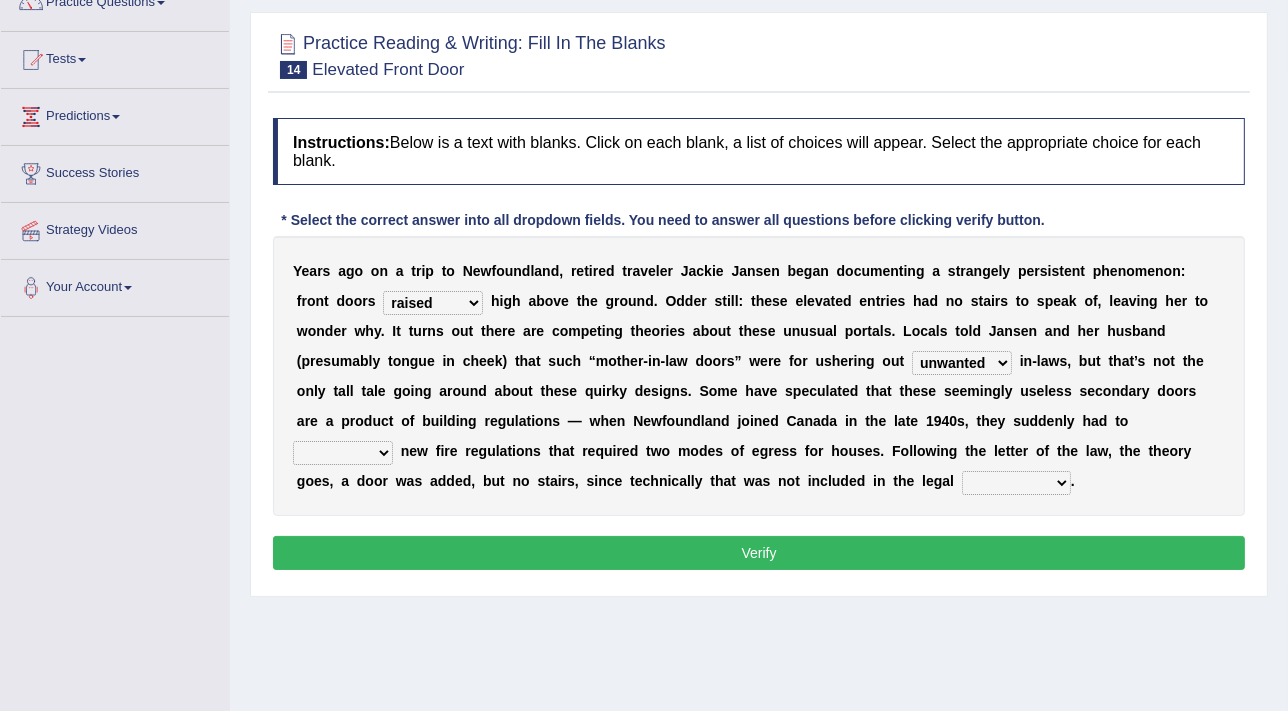 click on "illuminate appreciate match disobey" at bounding box center (343, 453) 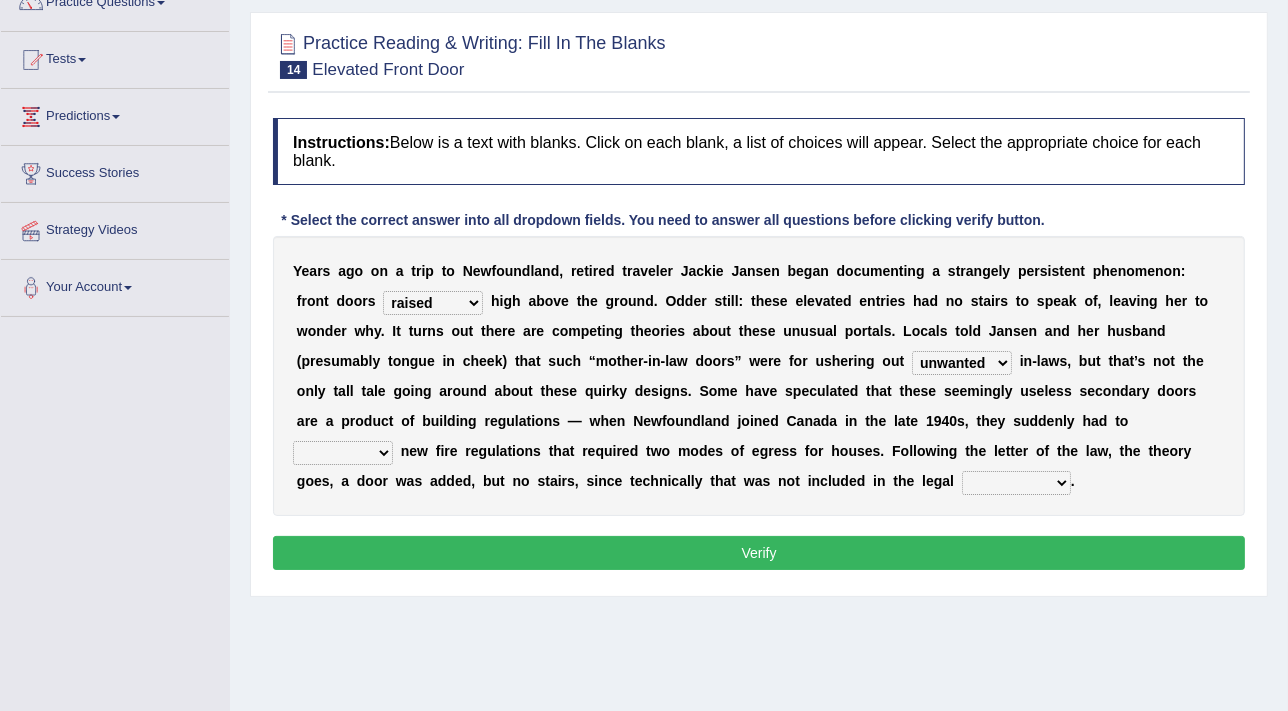 select on "match" 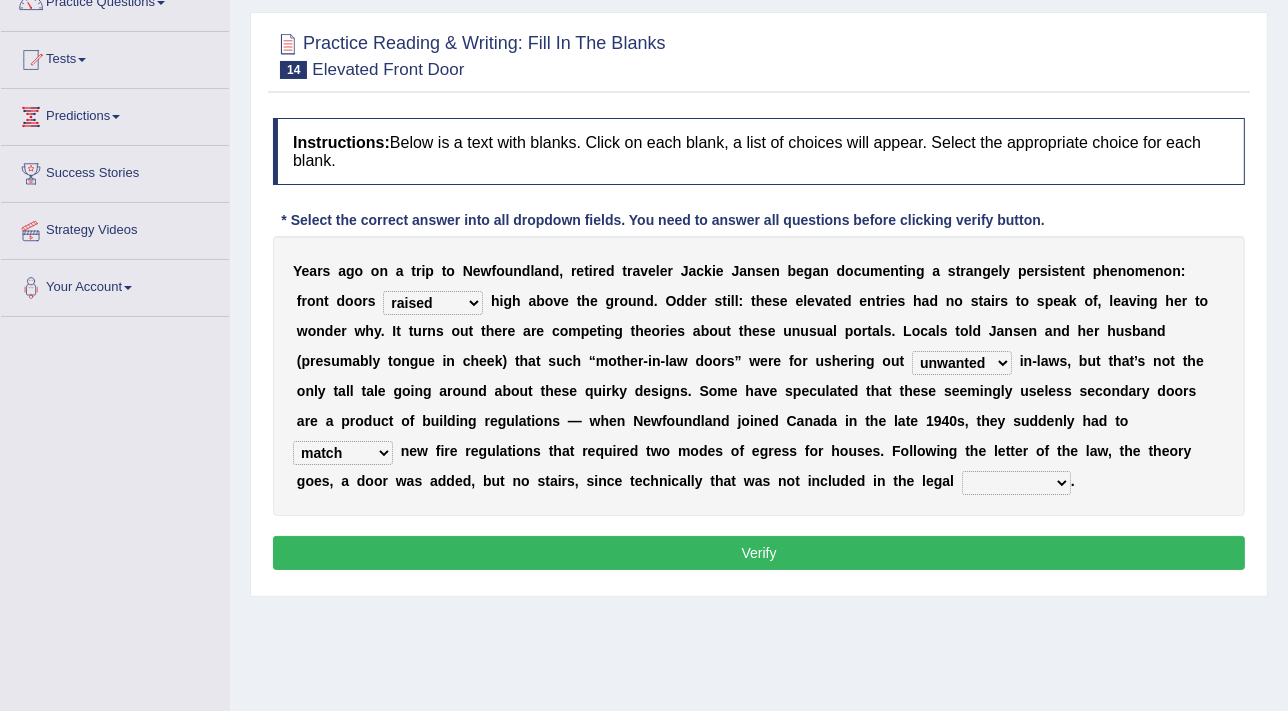 click on "illuminate appreciate match disobey" at bounding box center (343, 453) 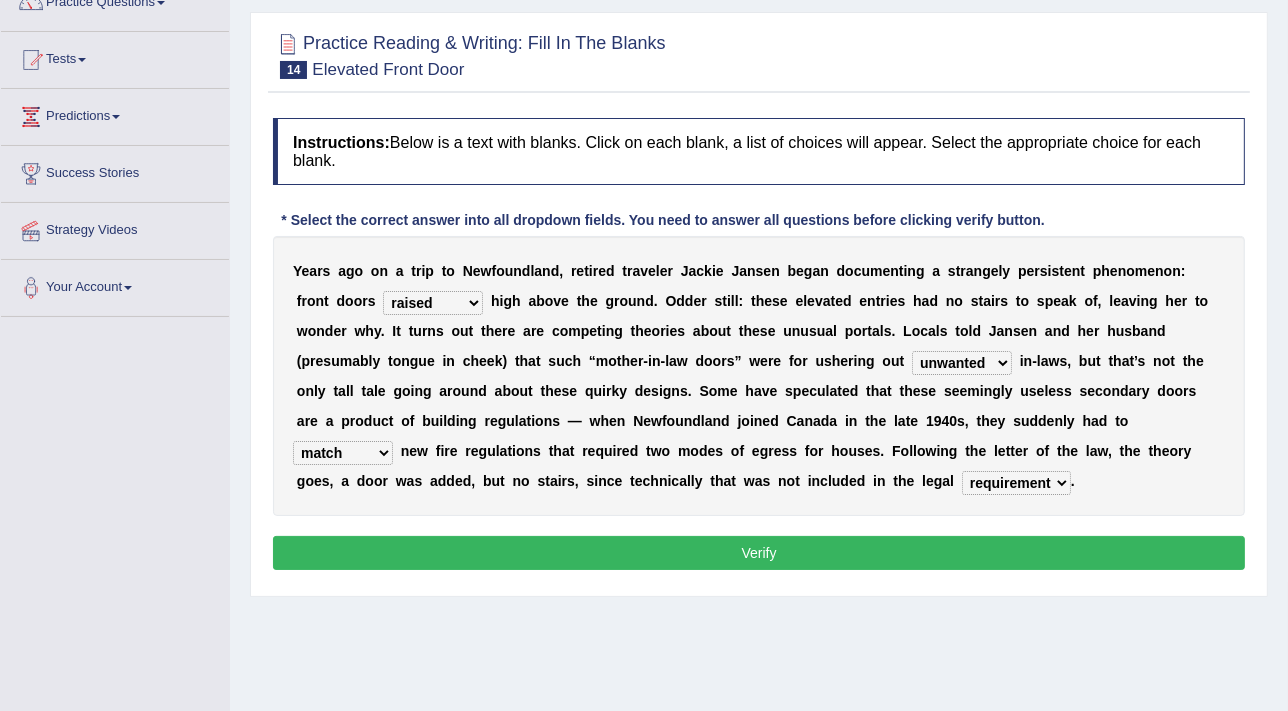 click on "Verify" at bounding box center (759, 553) 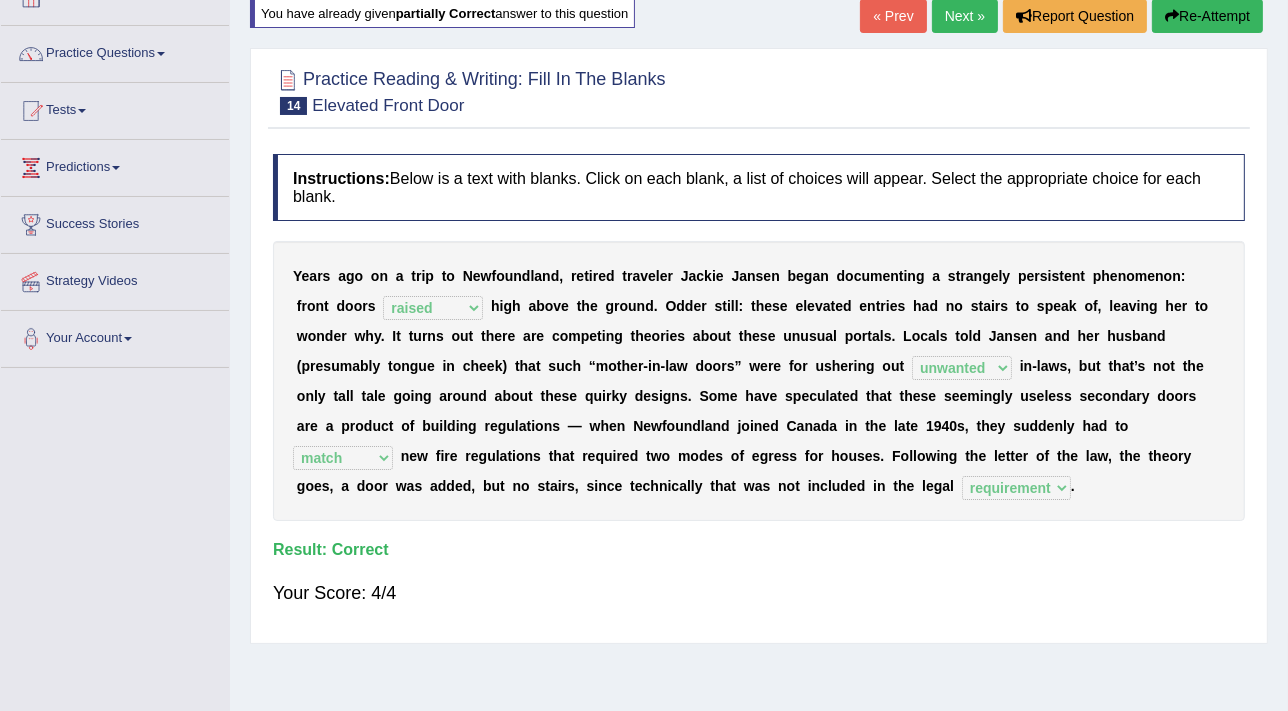scroll, scrollTop: 0, scrollLeft: 0, axis: both 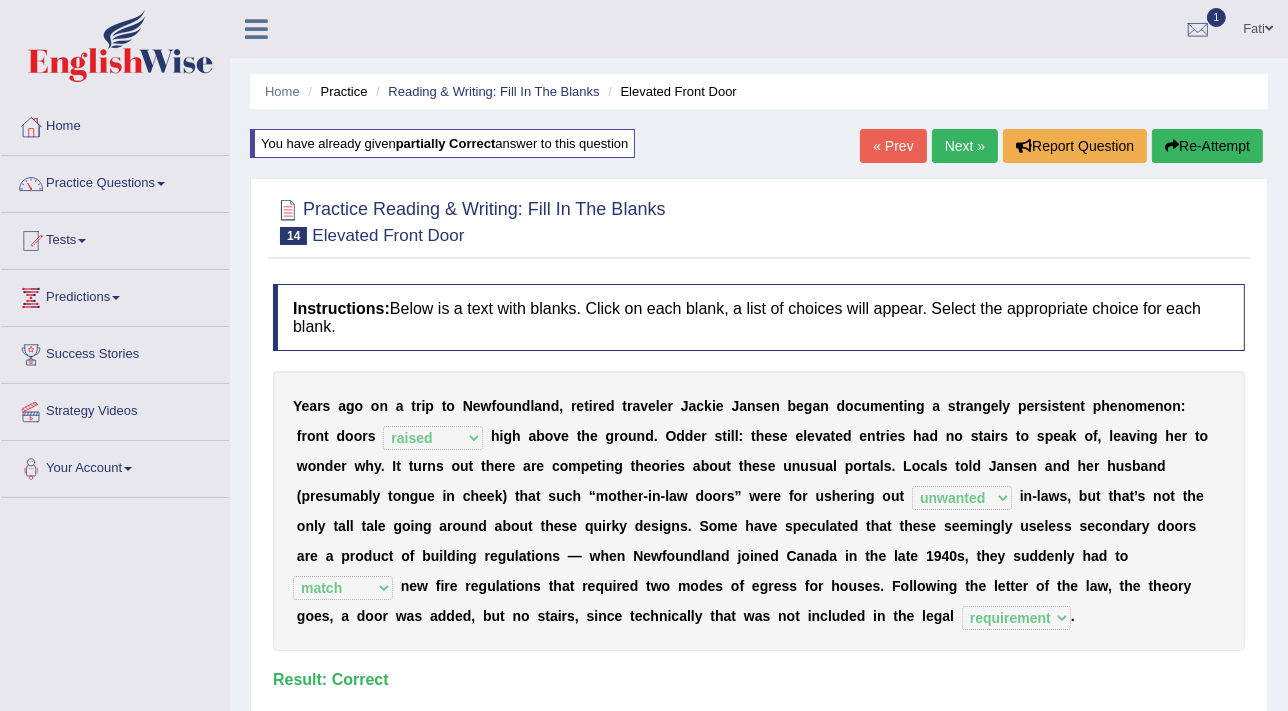 click on "Next »" at bounding box center [965, 146] 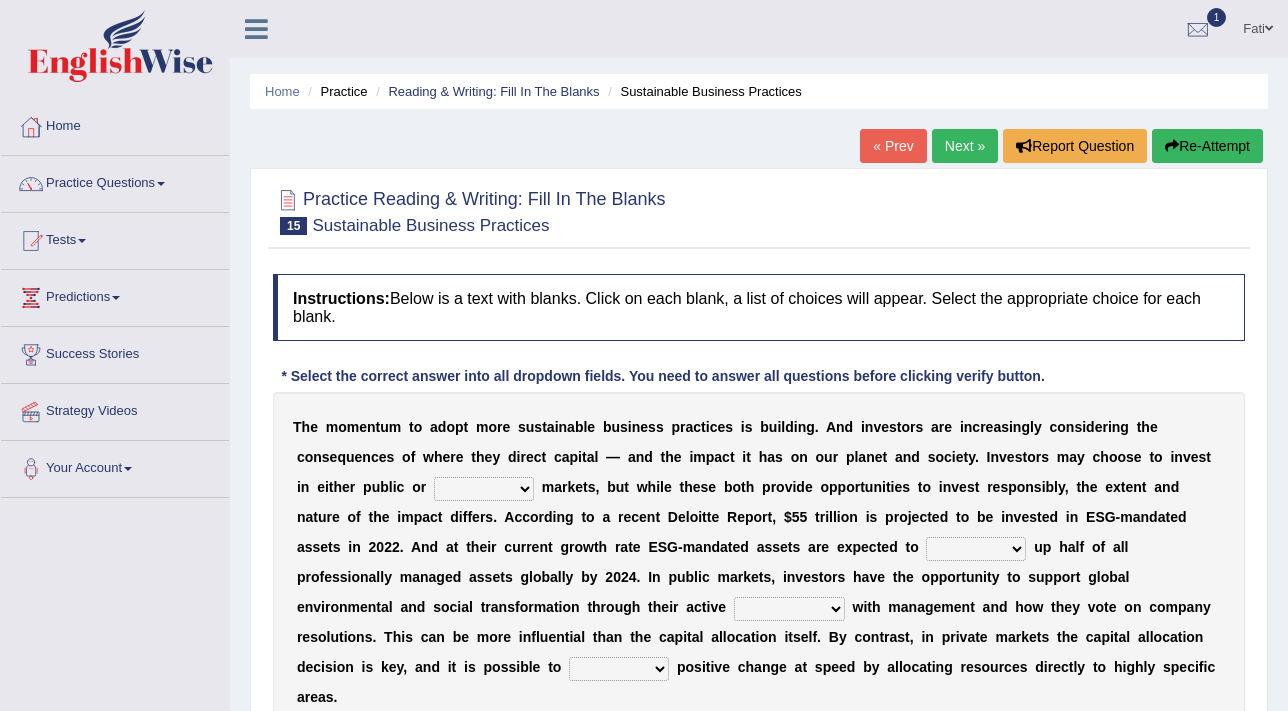 scroll, scrollTop: 0, scrollLeft: 0, axis: both 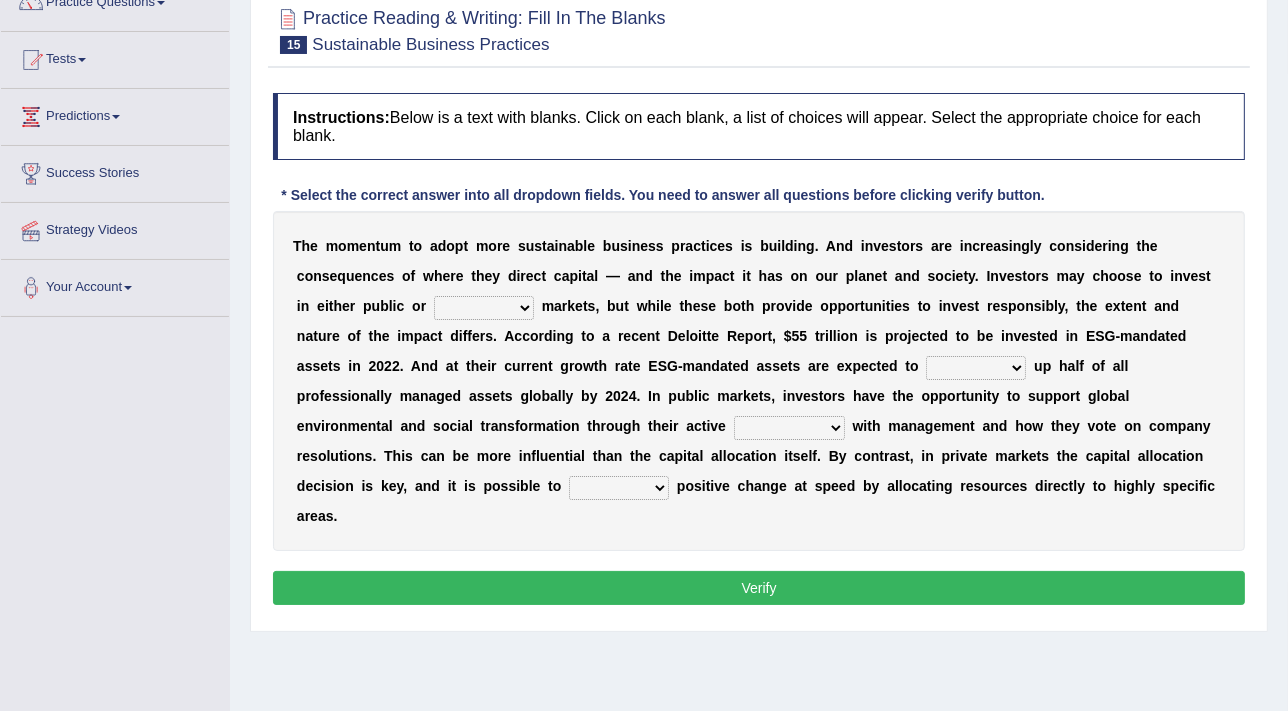 click on "financial material written private" at bounding box center (484, 308) 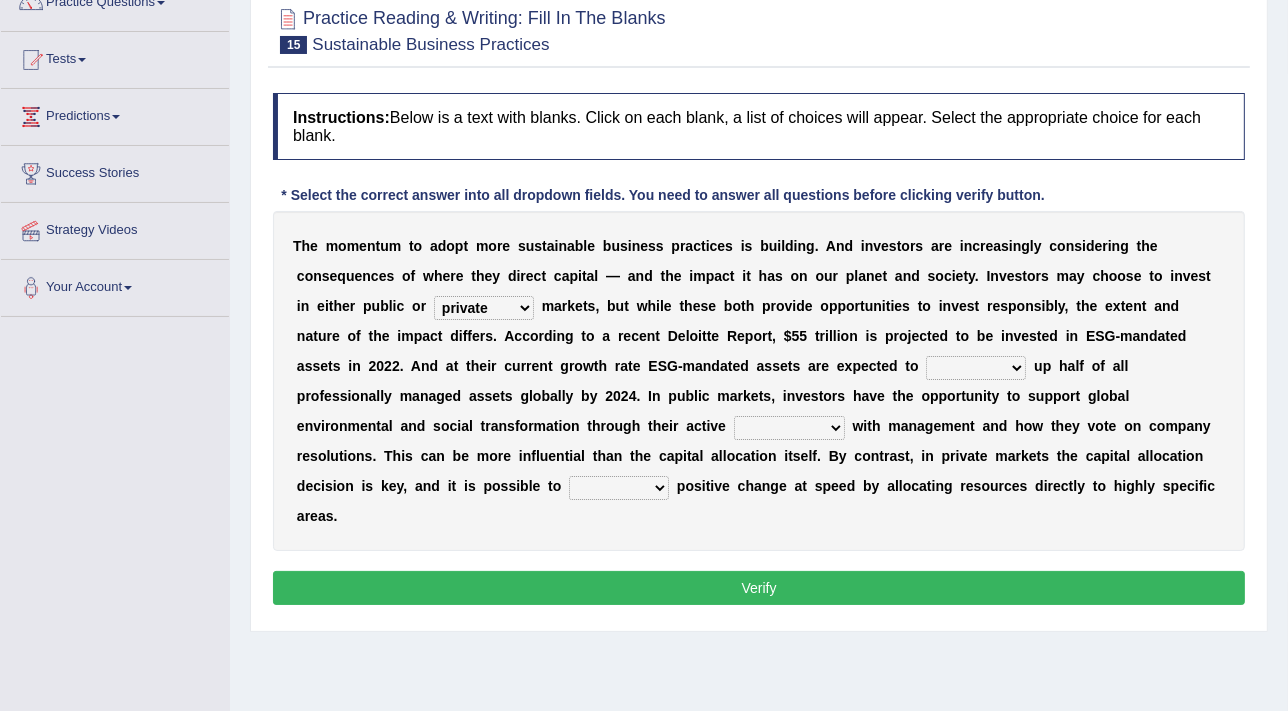 click on "financial material written private" at bounding box center (484, 308) 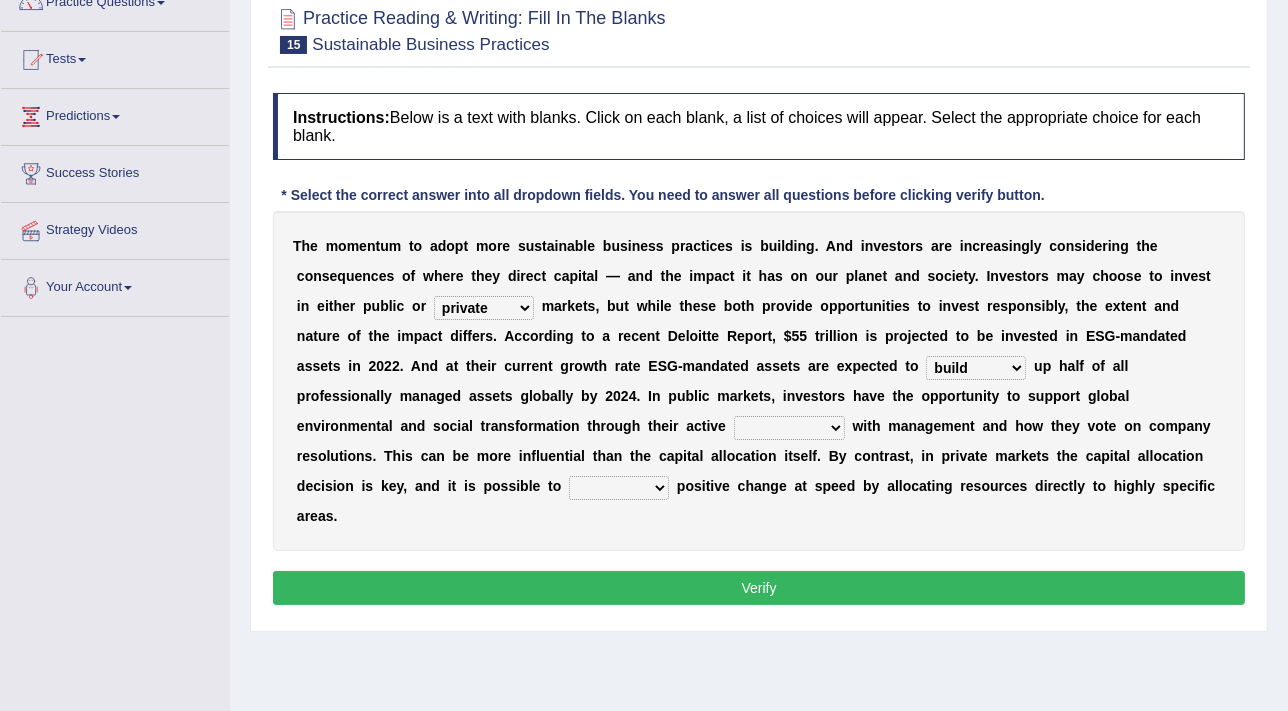 click on "build use make add" at bounding box center [976, 368] 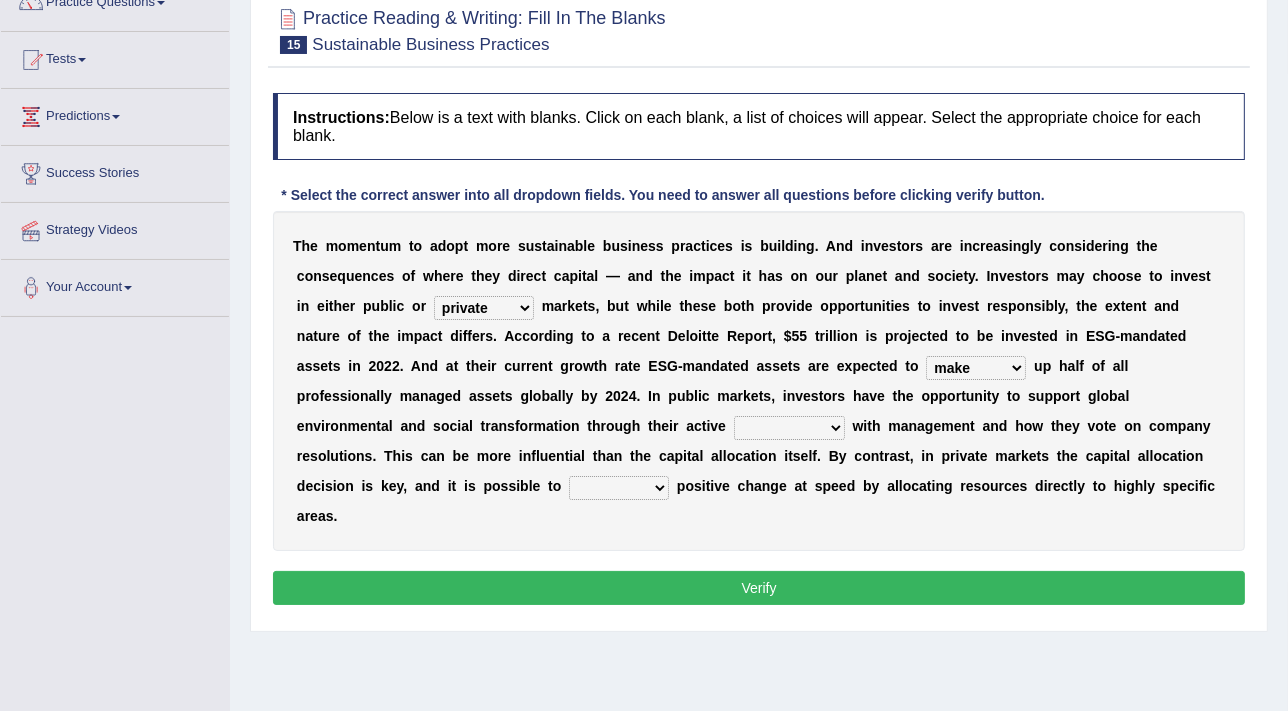 click on "engagement service squabble investment" at bounding box center [789, 428] 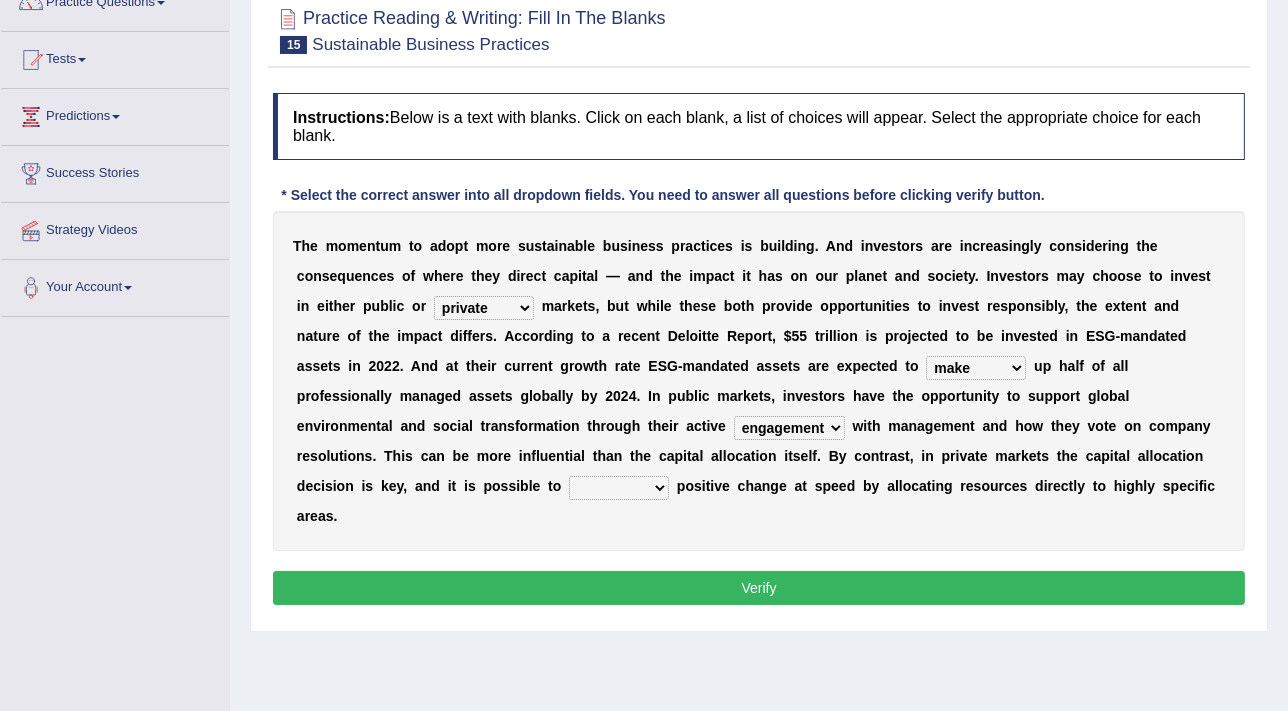 click on "engagement service squabble investment" at bounding box center (789, 428) 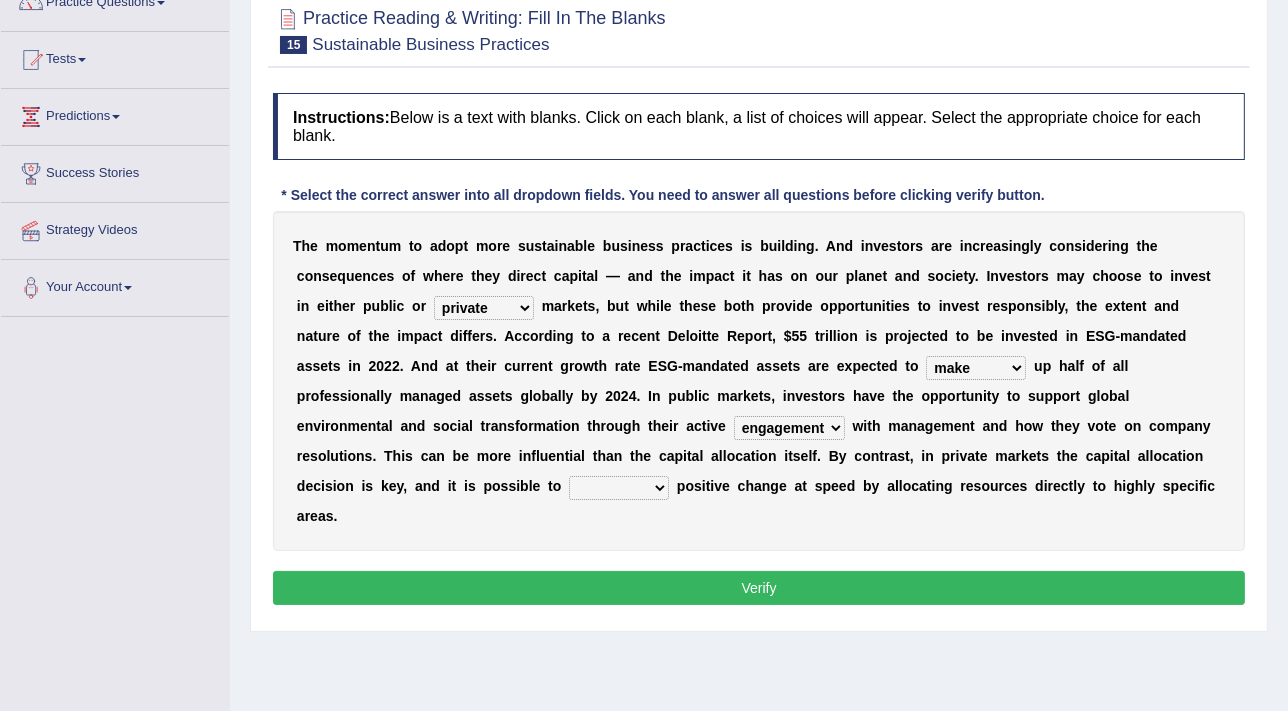 click on "prove collapse drive restore" at bounding box center (619, 488) 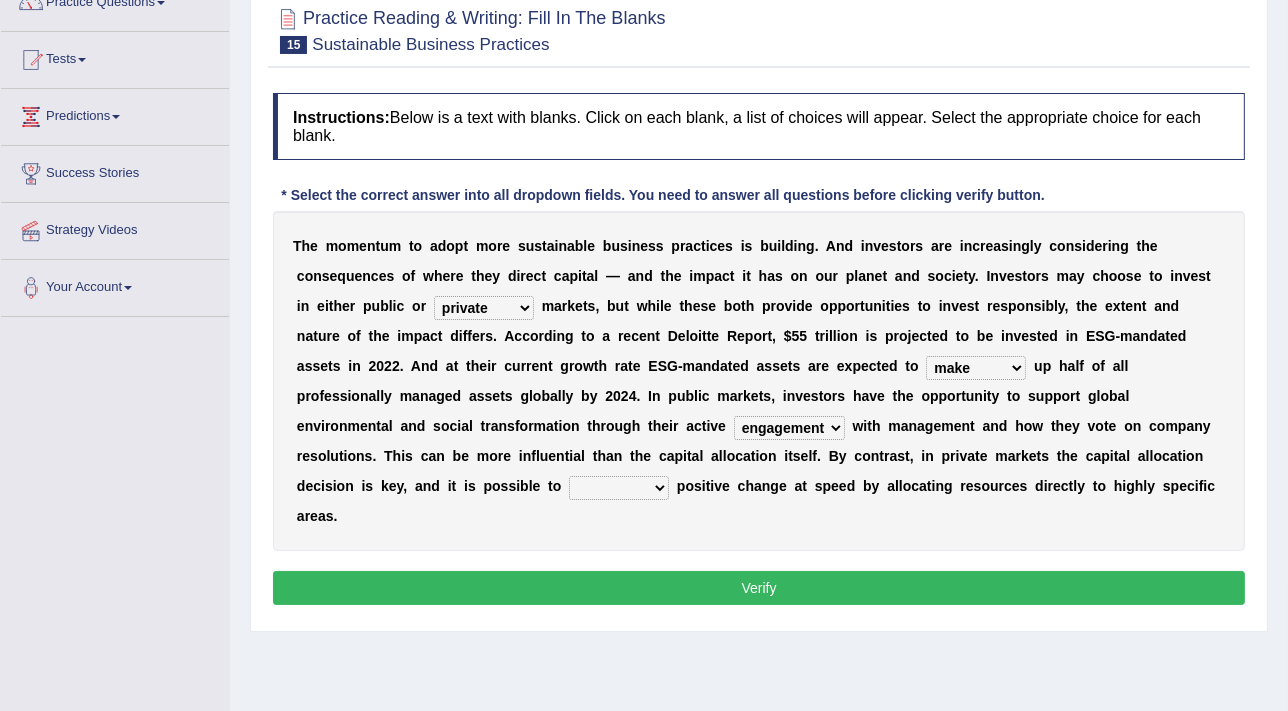 select on "prove" 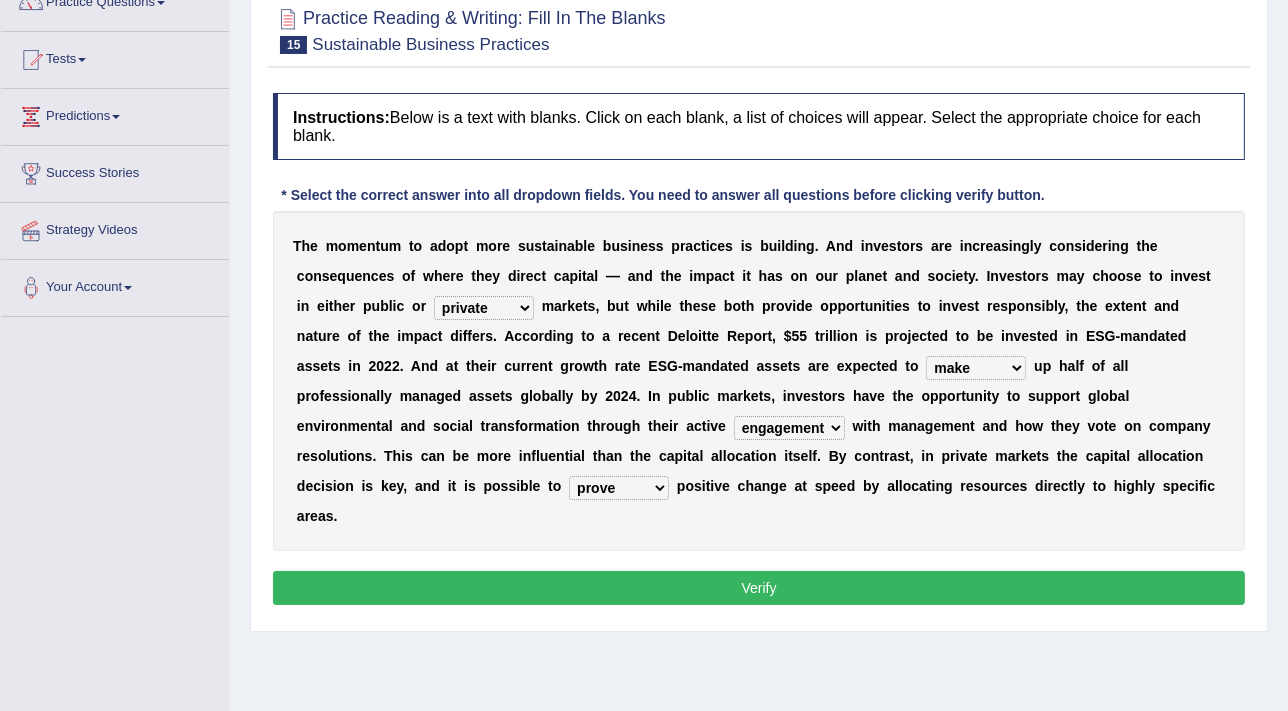 click on "prove collapse drive restore" at bounding box center [619, 488] 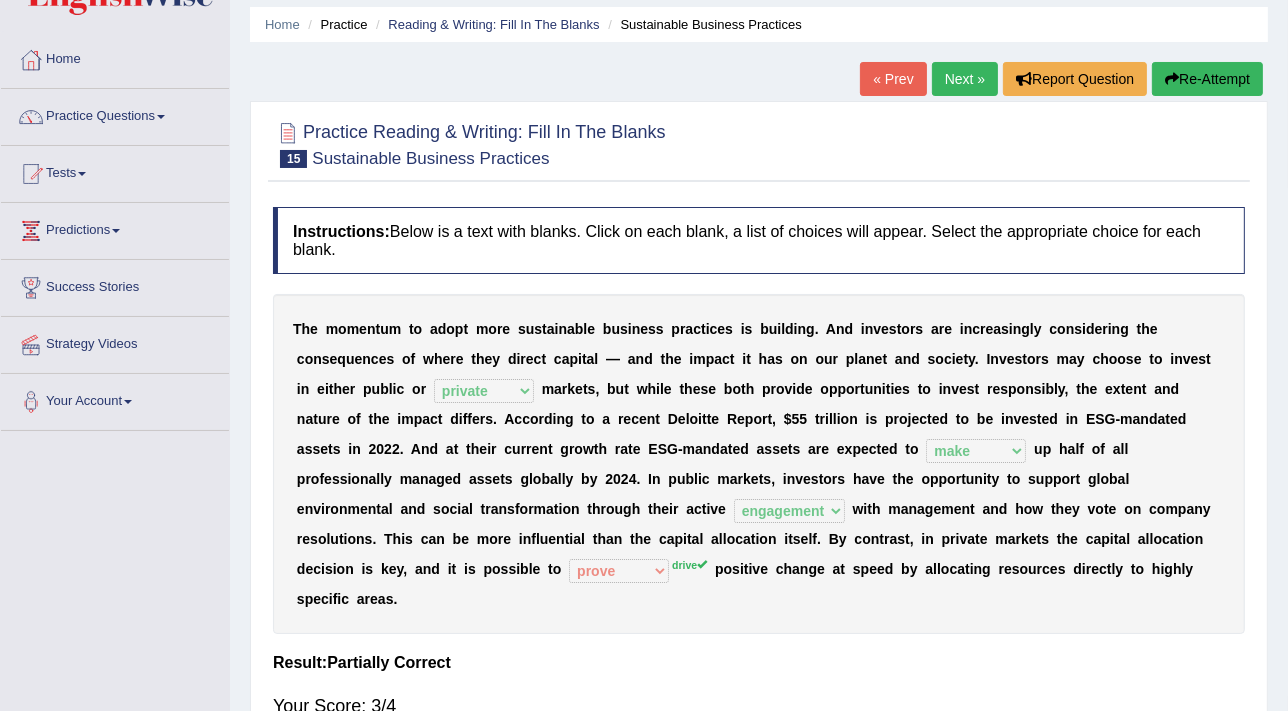 scroll, scrollTop: 66, scrollLeft: 0, axis: vertical 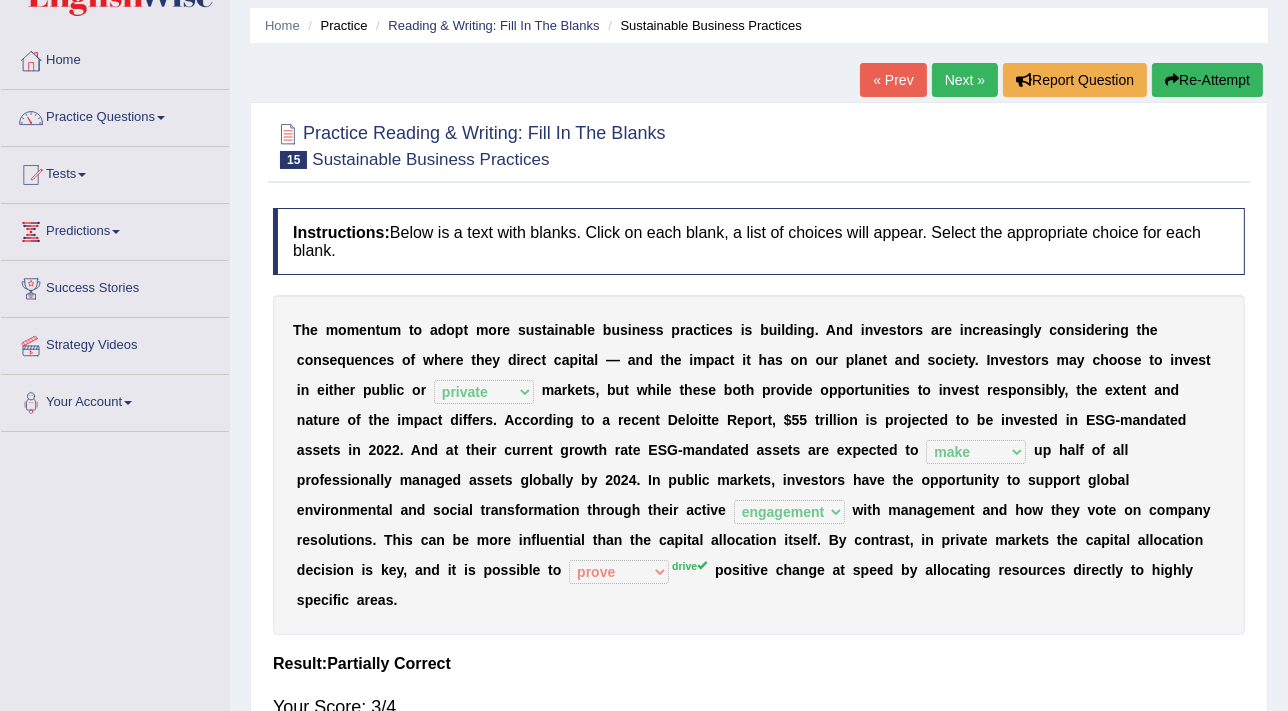click on "Next »" at bounding box center (965, 80) 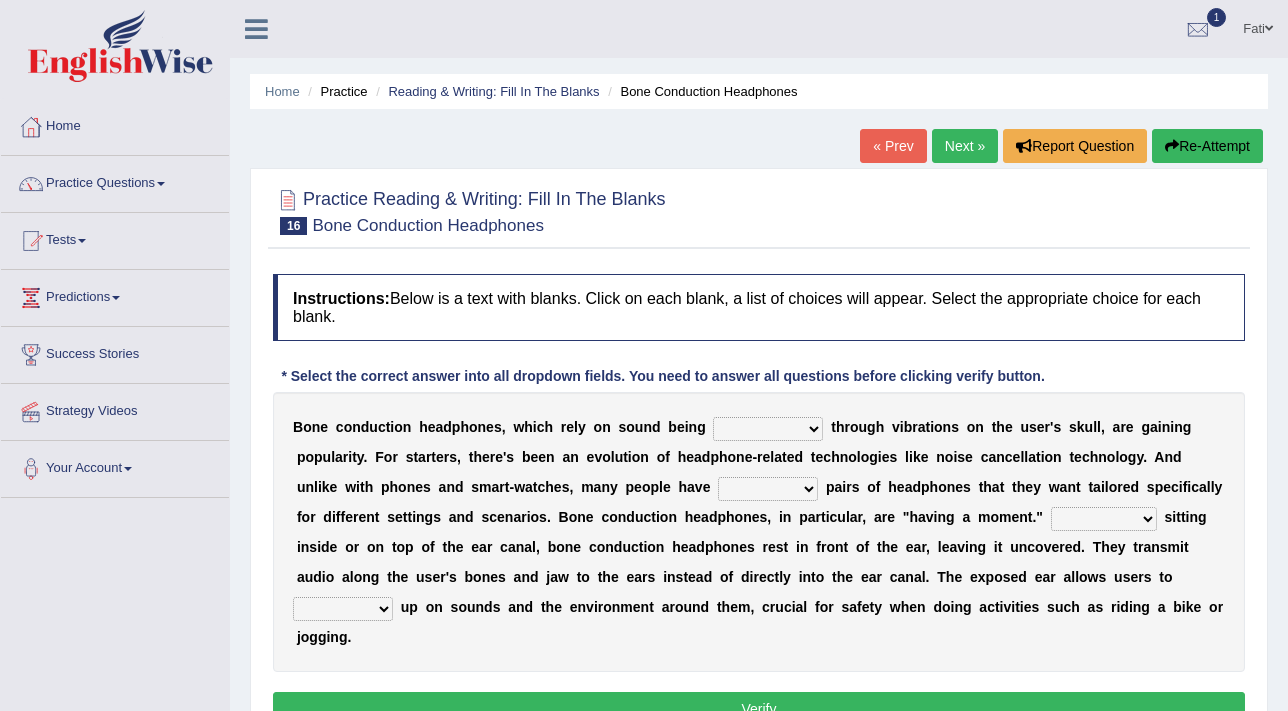 scroll, scrollTop: 0, scrollLeft: 0, axis: both 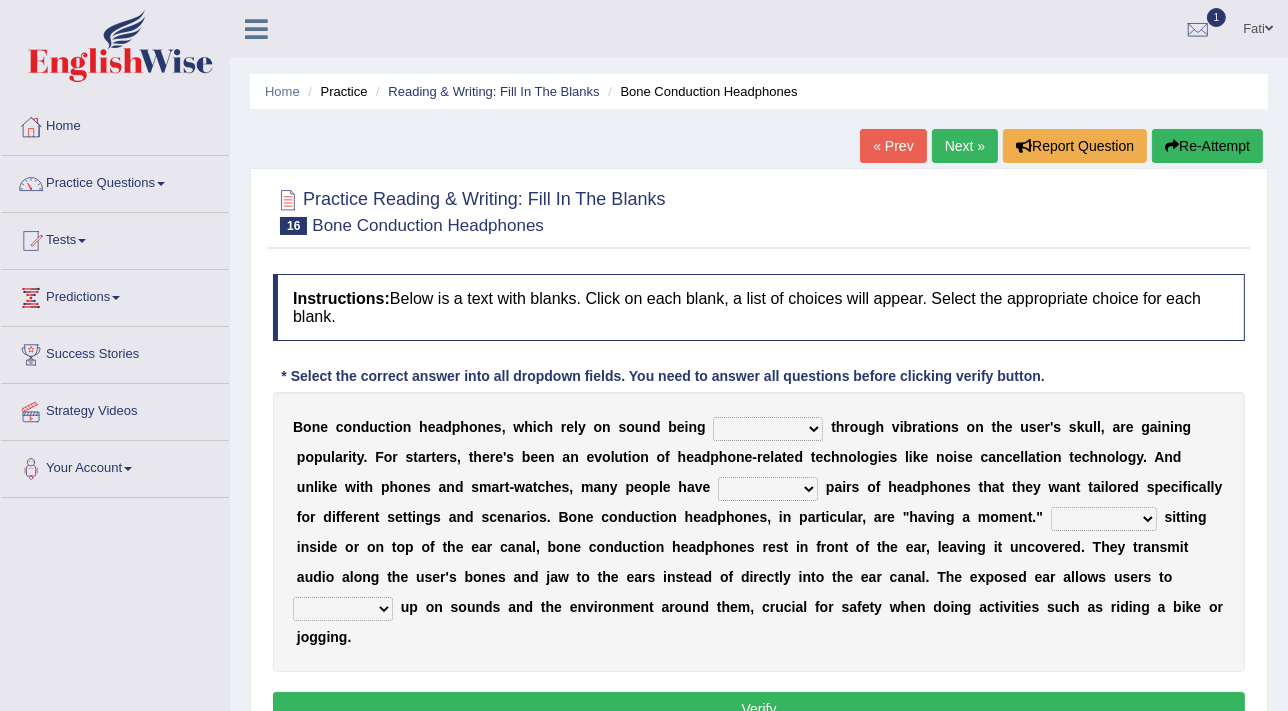 click on "formed counted transformed transmitted" at bounding box center (768, 429) 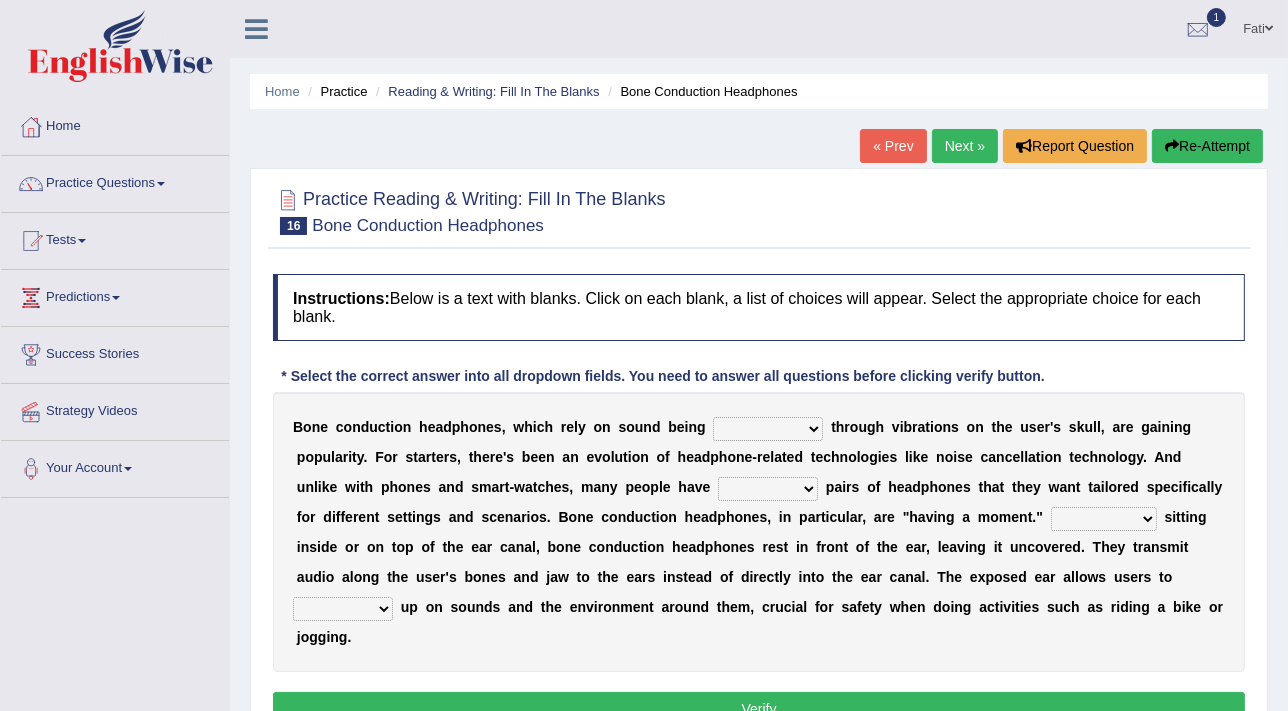 click on "B o n e    c o n d u c t i o n    h e a d p h o n e s ,    w h i c h    r e l y    o n    s o u n d    b e i n g    formed counted transformed transmitted    t h r o u g h    v i b r a t i o n s    o n    t h e    u s e r ' s    s k u l l ,    a r e    g a i n i n g    p o p u l a r i t y .    F o r    s t a r t e r s ,    t h e r e ' s    b e e n    a n    e v o l u t i o n    o f    h e a d p h o n e - r e l a t e d    t e c h n o l o g i e s    l i k e    n o i s e    c a n c e l l a t i o n    t e c h n o l o g y .    A n d    u n l i k e    w i t h    p h o n e s    a n d    s m a r t - w a t c h e s ,    m a n y    p e o p l e    h a v e    composite multiple imperfect integral    p a i r s    o f    h e a d p h o n e s    t h a t    t h e y    w a n t    t a i l o r e d    s p e c i f i c a l l y    f o r    d i f f e r e n t    s e t t i n g s    a n d    s c e n a r i o s .    B o n e    c o n d u c t i o n    h e a d p h o n e s ,    i n    p" at bounding box center [759, 532] 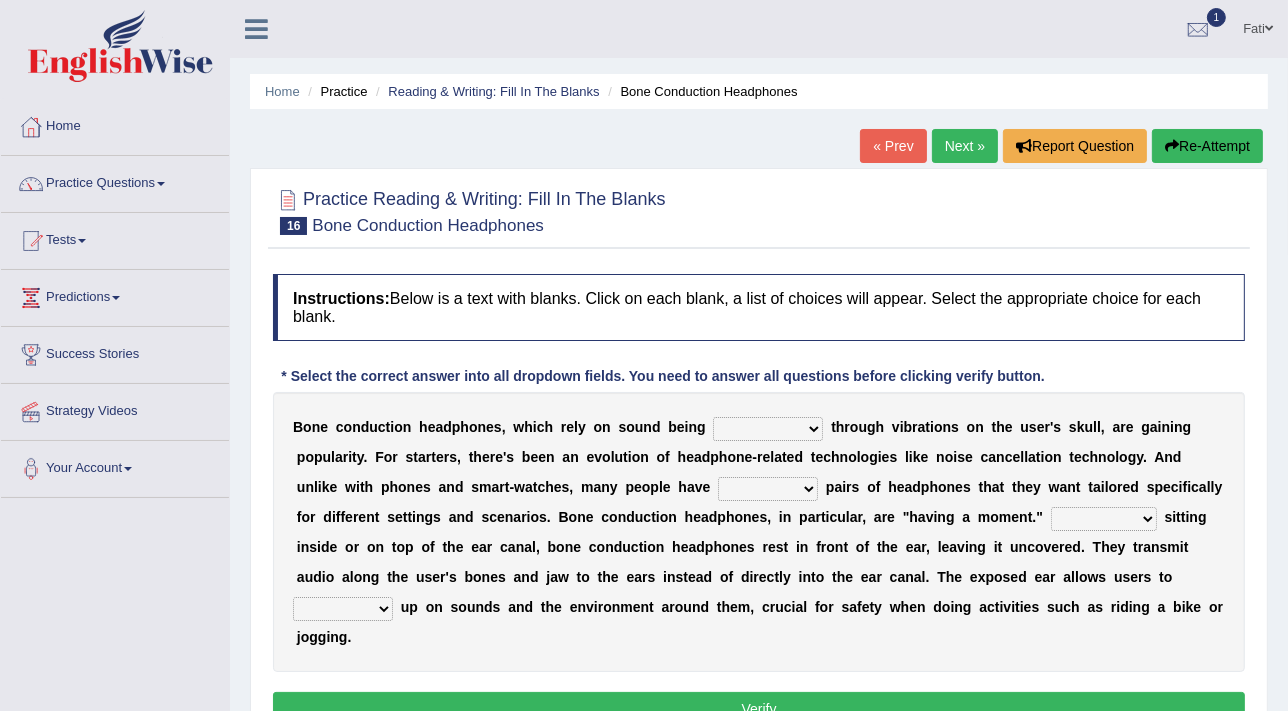 drag, startPoint x: 489, startPoint y: 429, endPoint x: 332, endPoint y: 421, distance: 157.20369 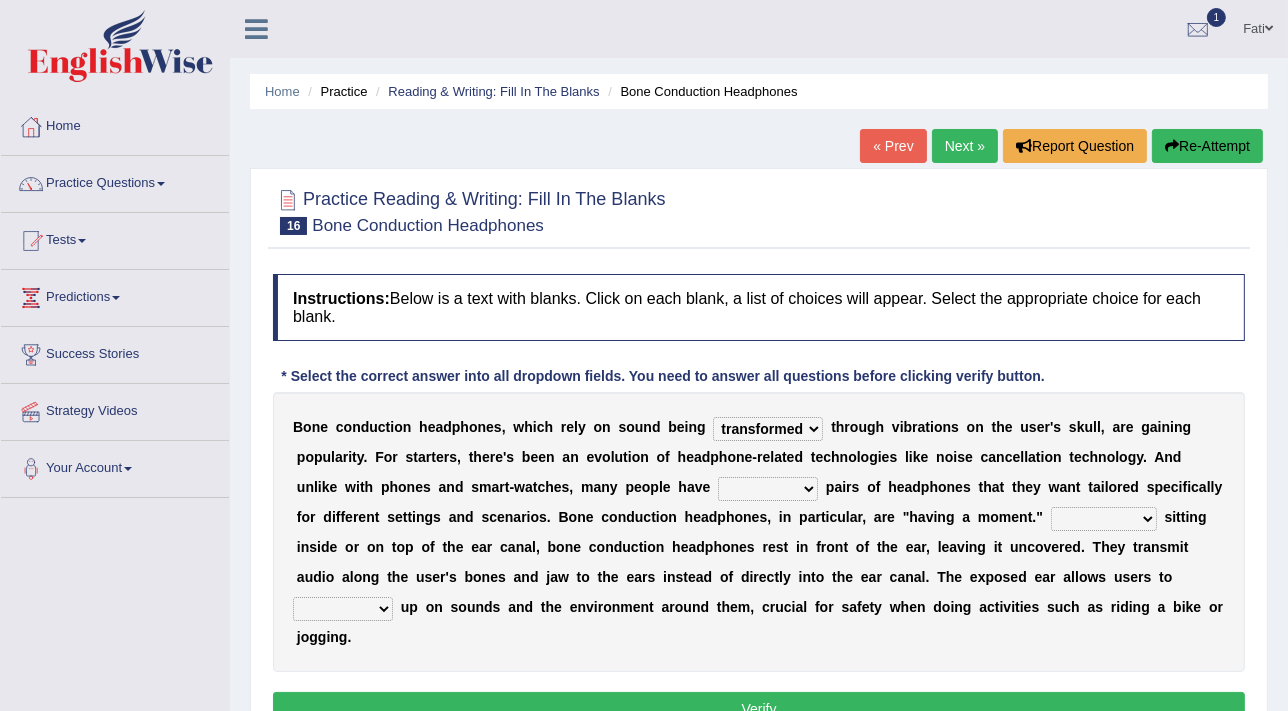 click on "formed counted transformed transmitted" at bounding box center [768, 429] 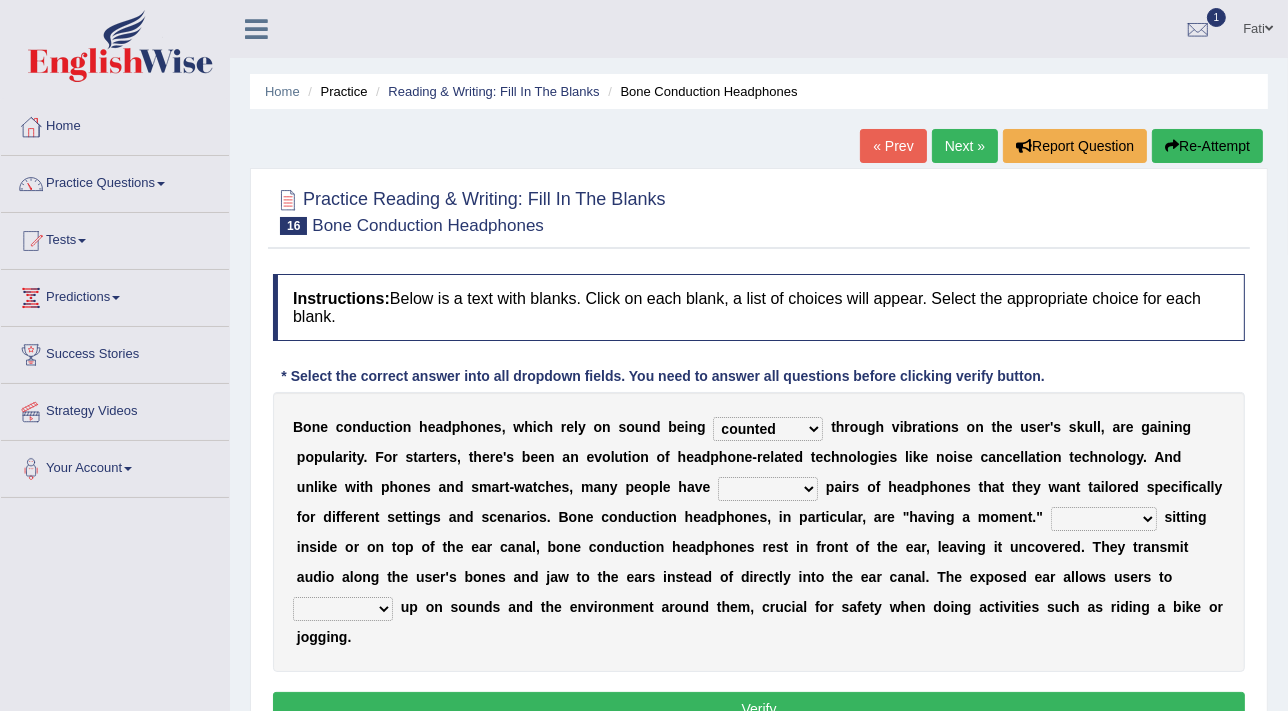 click on "composite multiple imperfect integral" at bounding box center [768, 489] 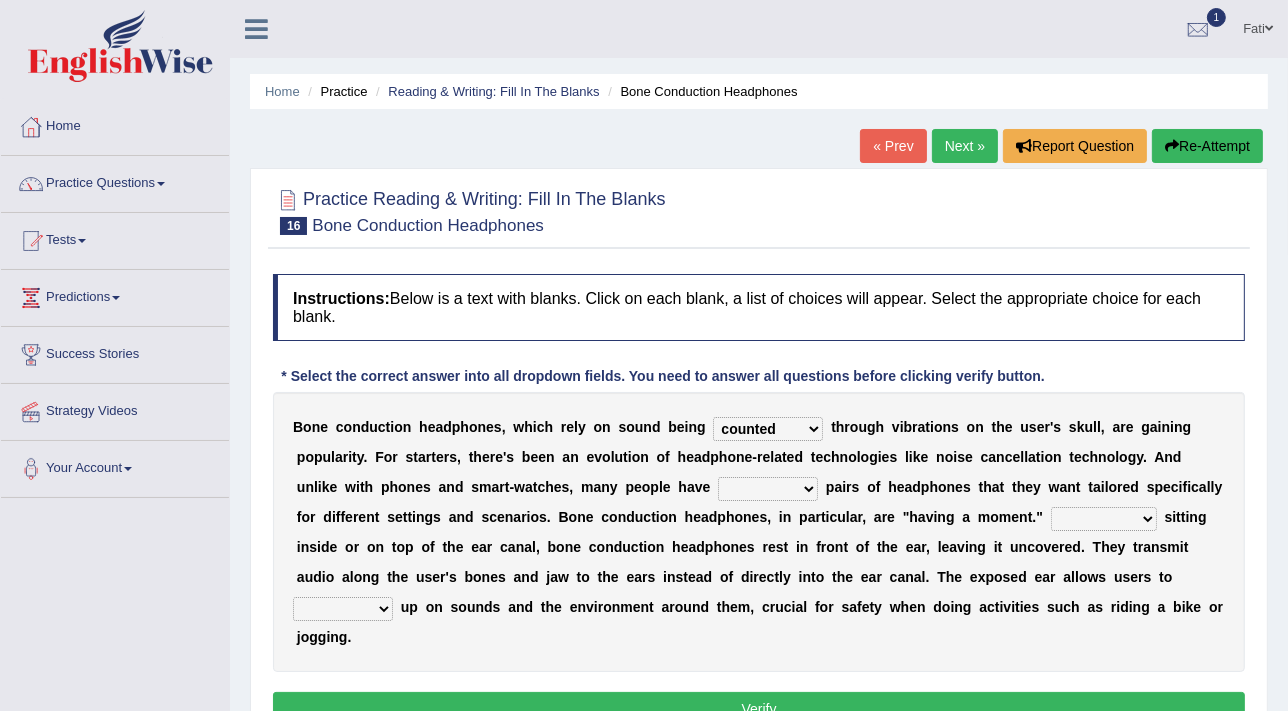 select on "multiple" 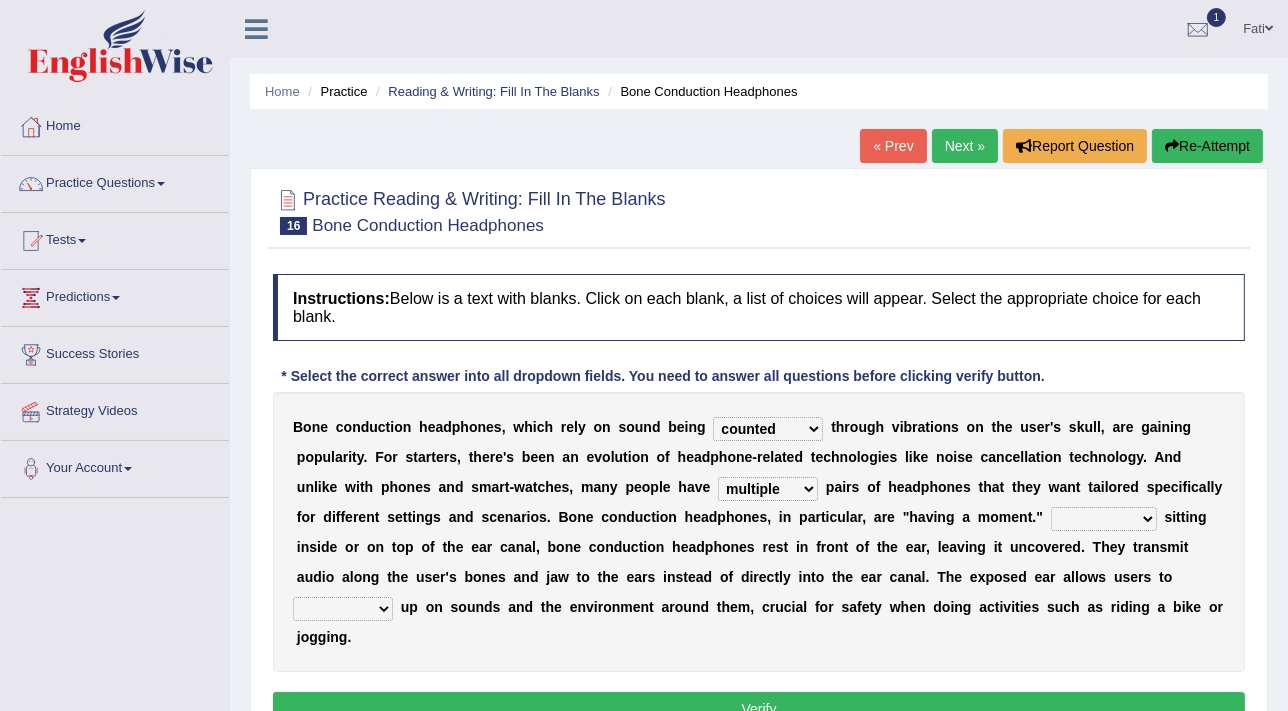 click on "More than Despite of Less than Rather than" at bounding box center [1104, 519] 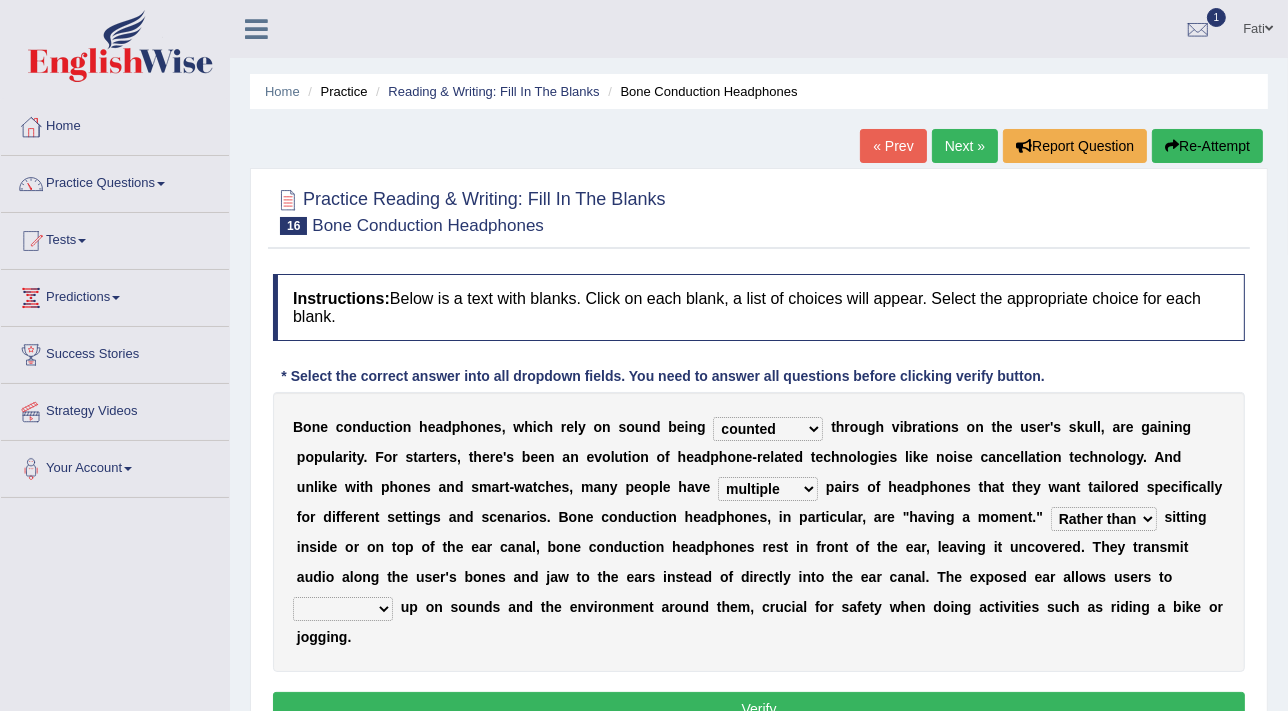 click on "More than Despite of Less than Rather than" at bounding box center [1104, 519] 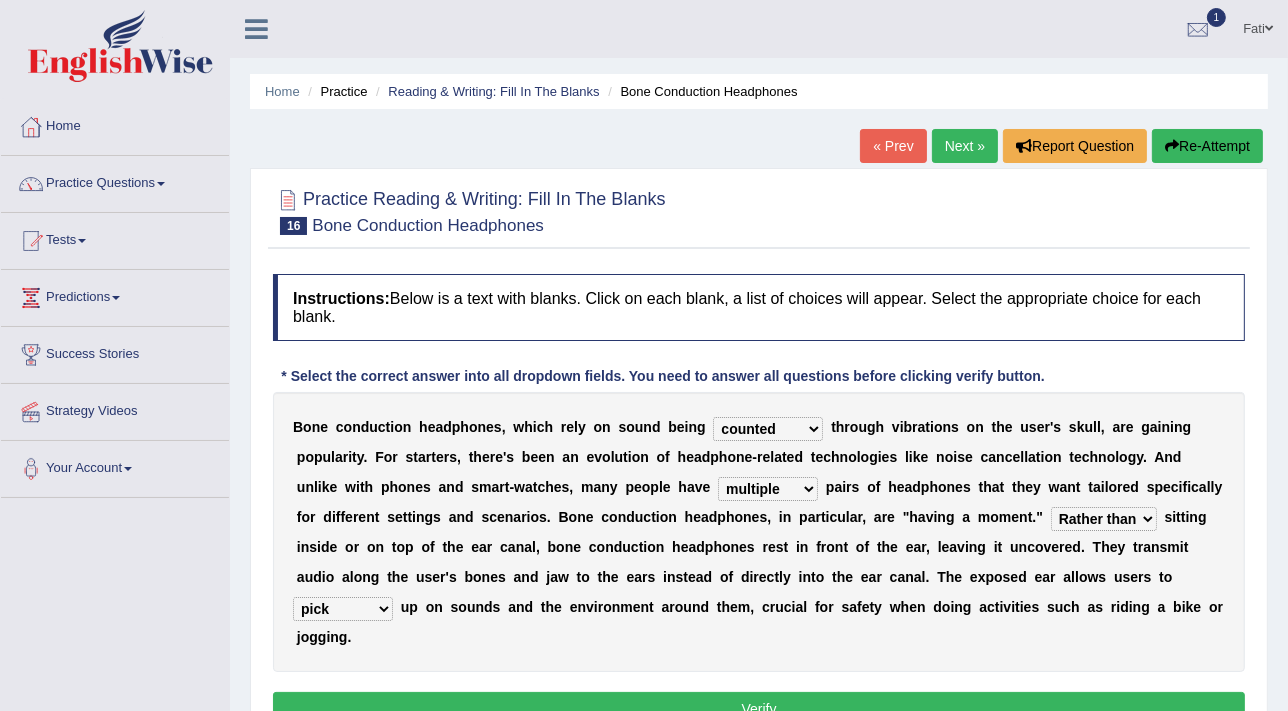 click on "Verify" at bounding box center (759, 709) 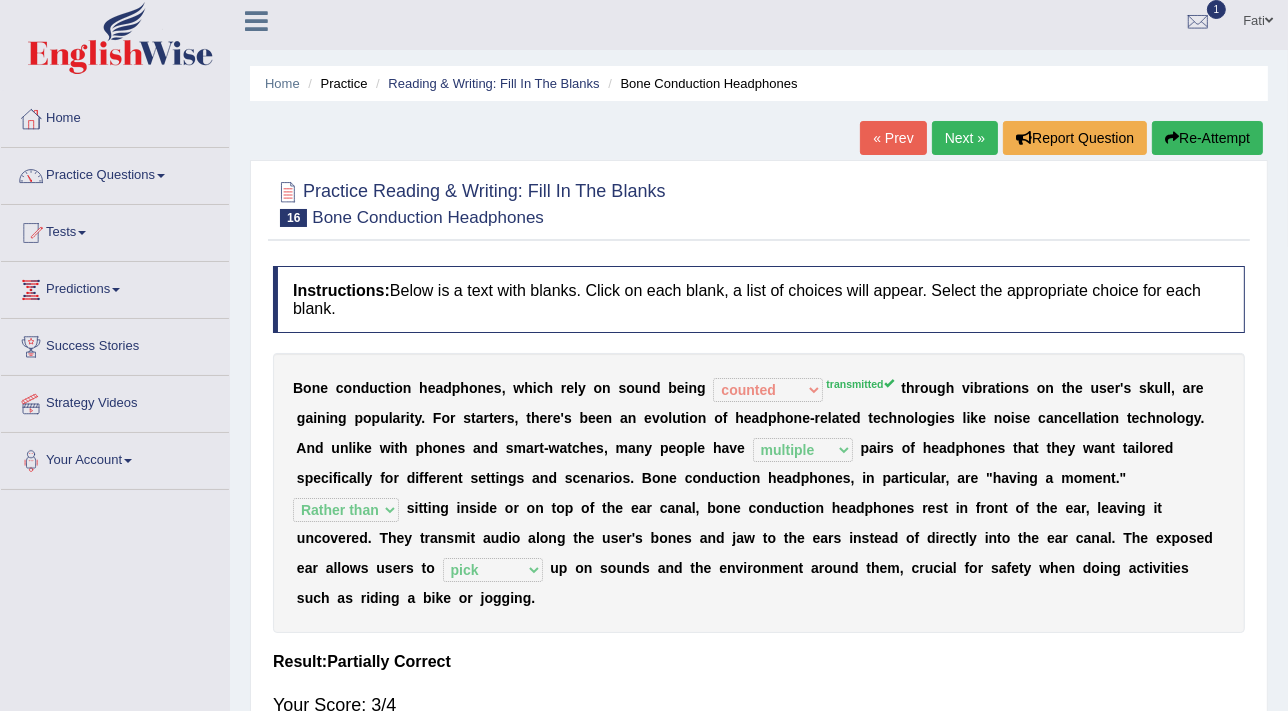 scroll, scrollTop: 0, scrollLeft: 0, axis: both 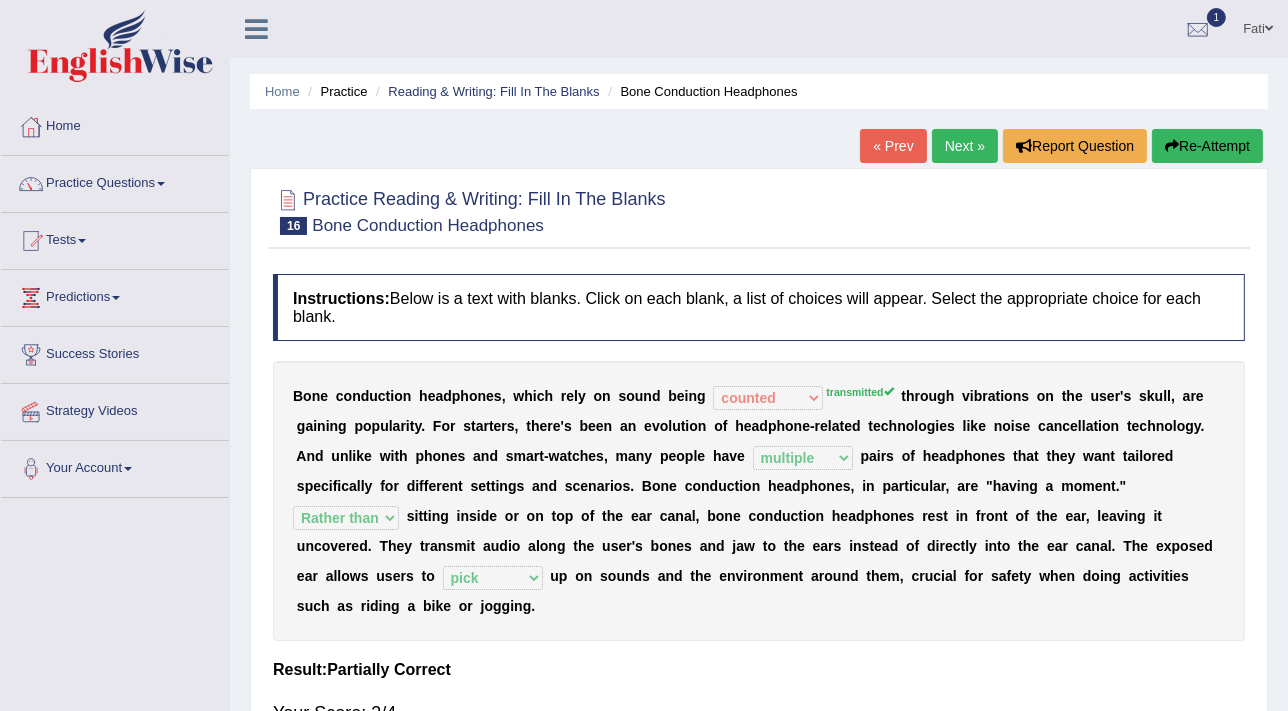 click on "Next »" at bounding box center [965, 146] 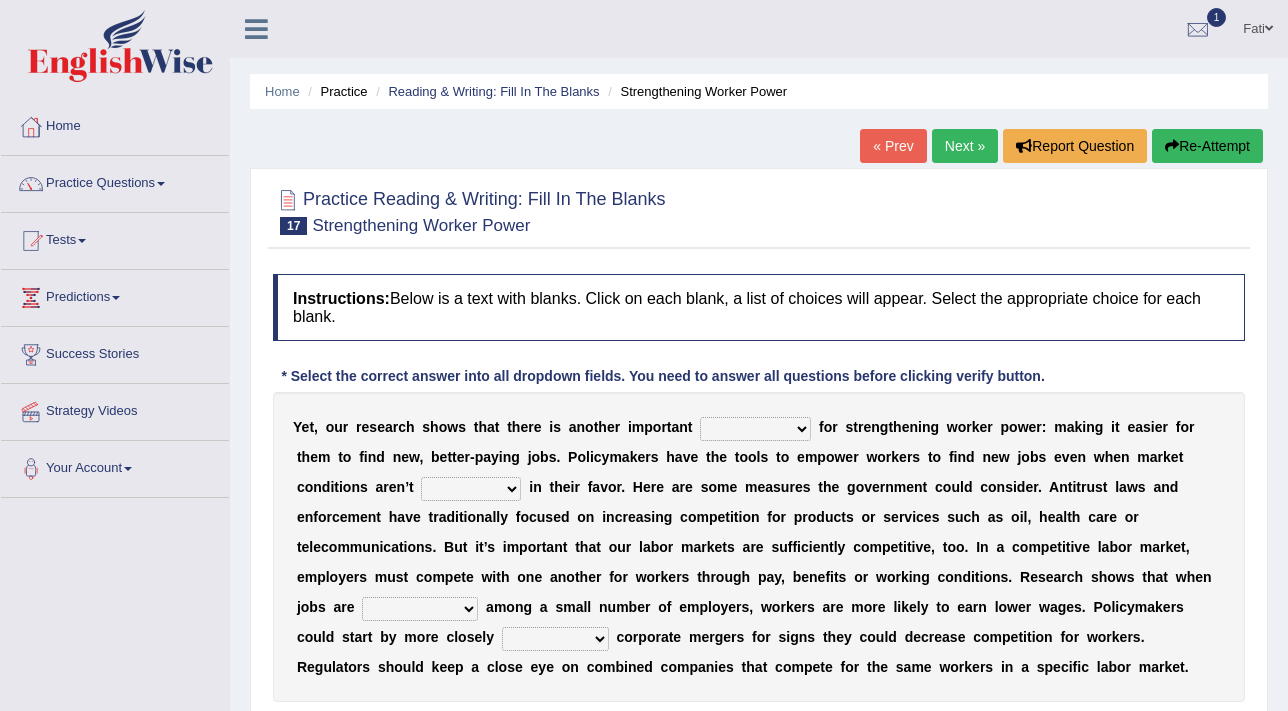 scroll, scrollTop: 0, scrollLeft: 0, axis: both 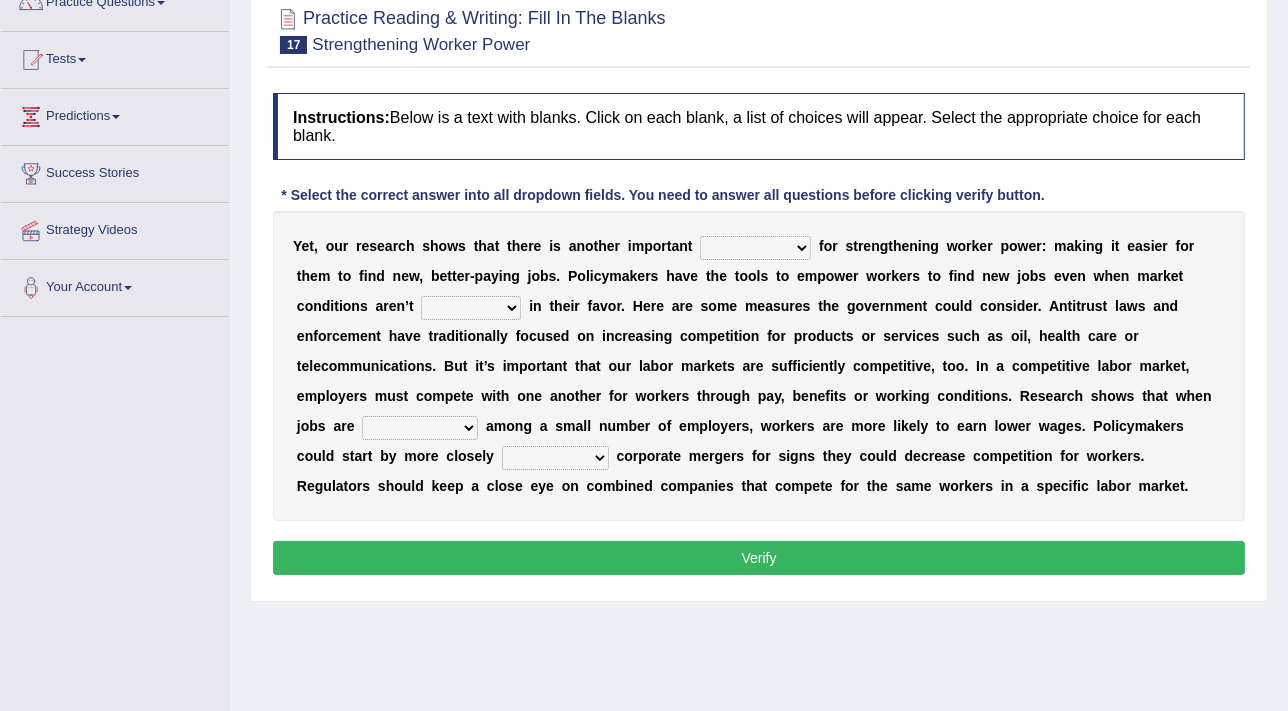 click on "avail engagement avenue annual" at bounding box center [755, 248] 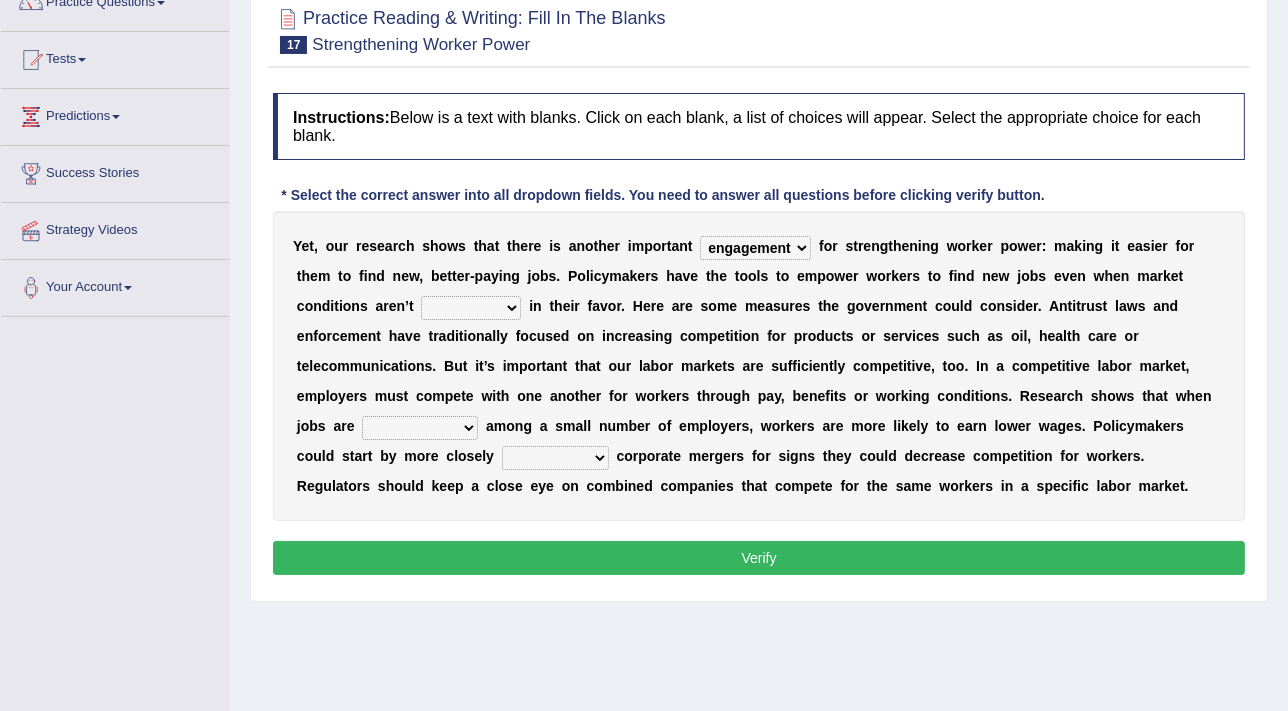 click on "avail engagement avenue annual" at bounding box center (755, 248) 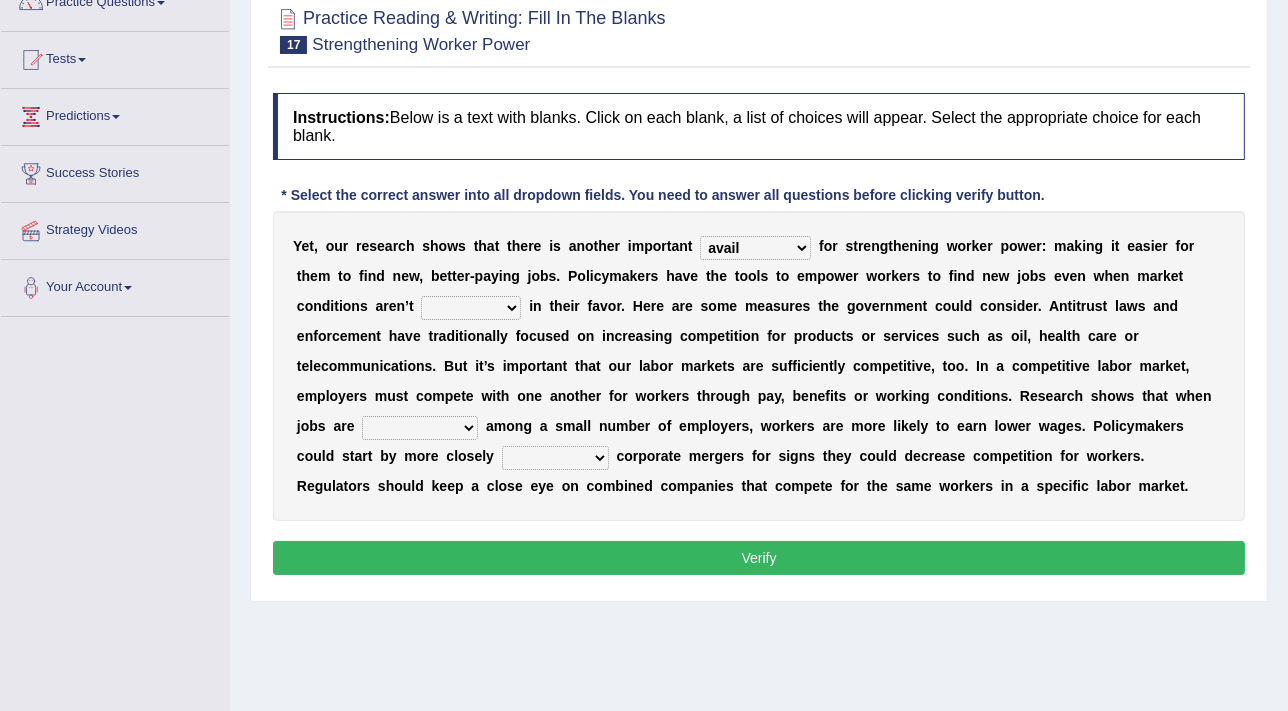 click on "avail engagement avenue annual" at bounding box center [755, 248] 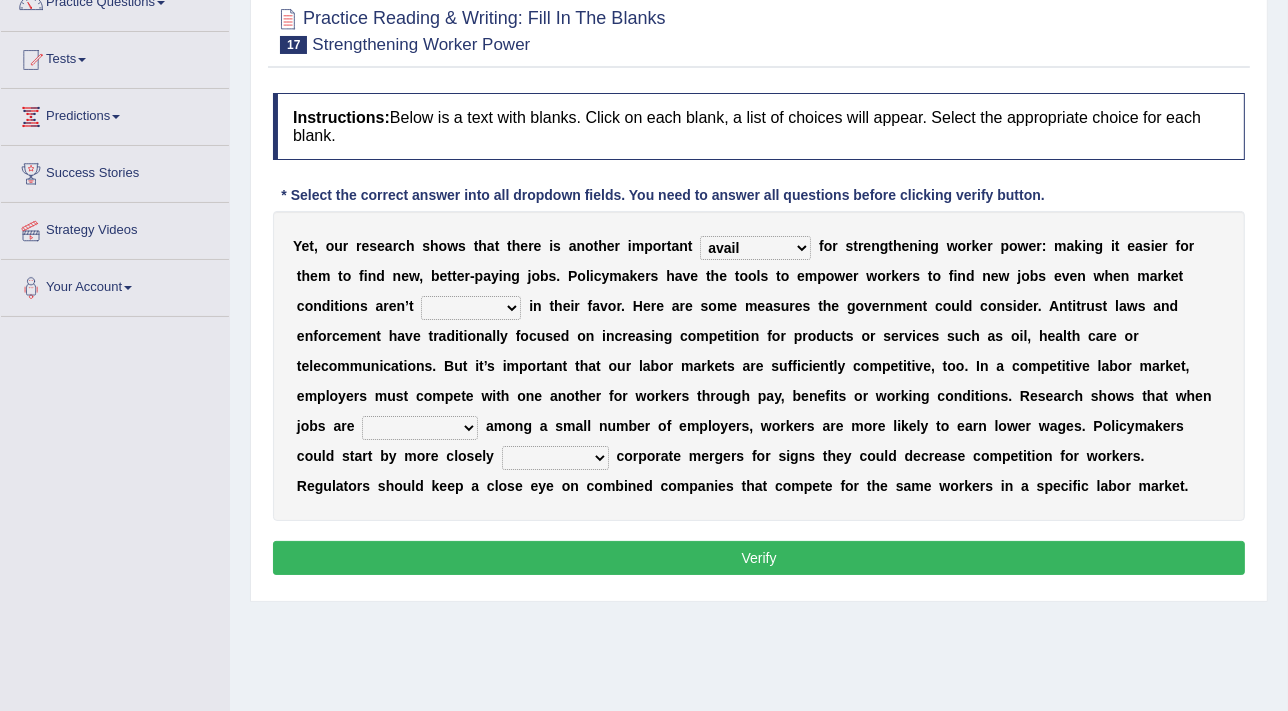 click on "profitable titchy temperate tilted" at bounding box center (471, 308) 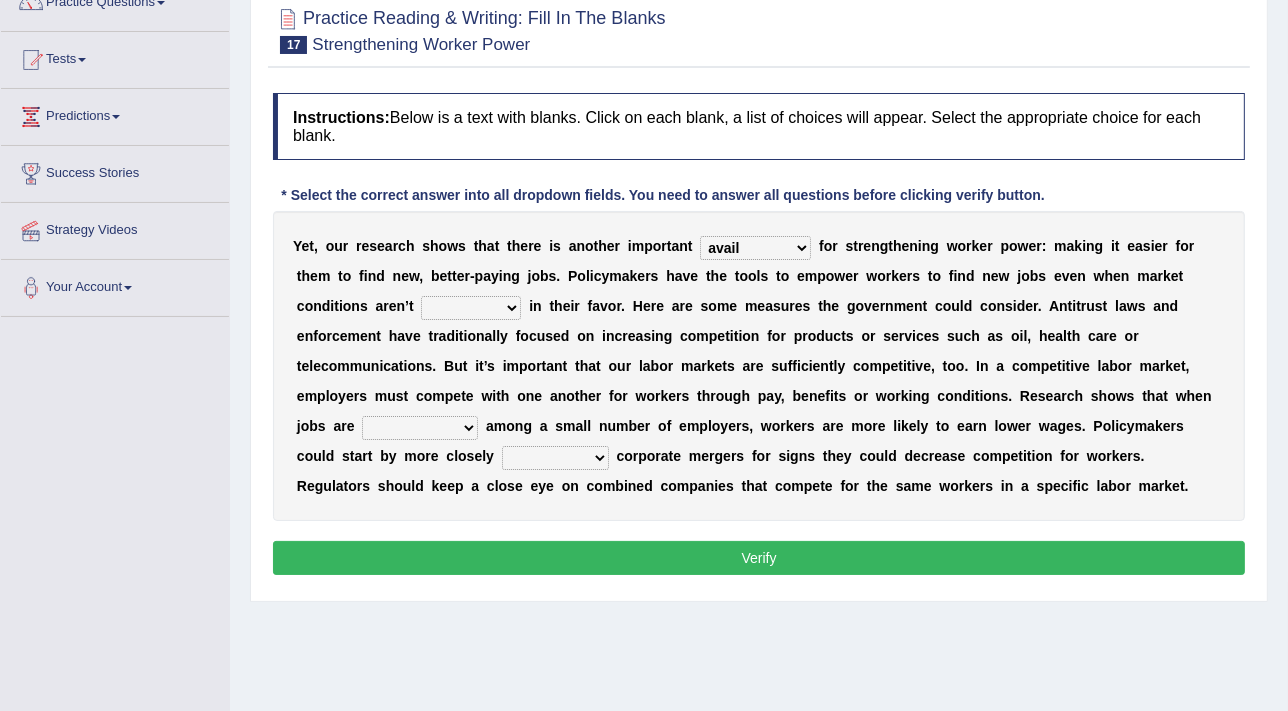 select on "profitable" 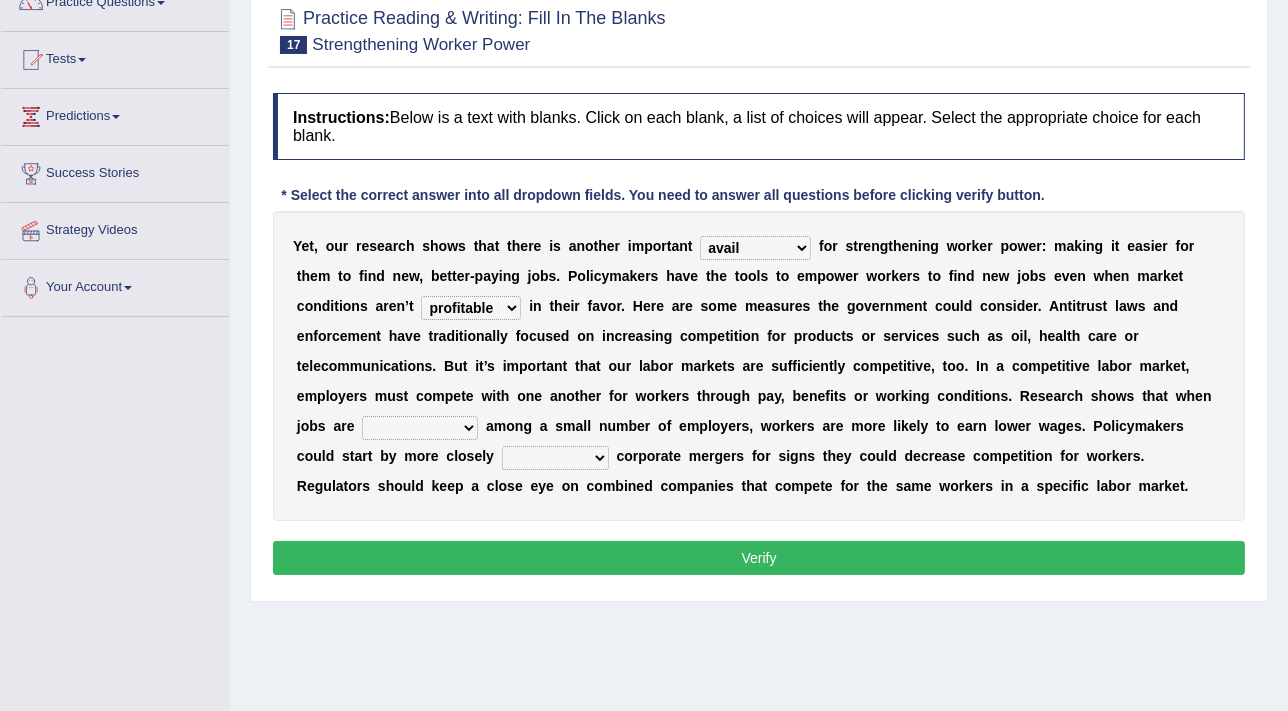 click on "profitable titchy temperate tilted" at bounding box center (471, 308) 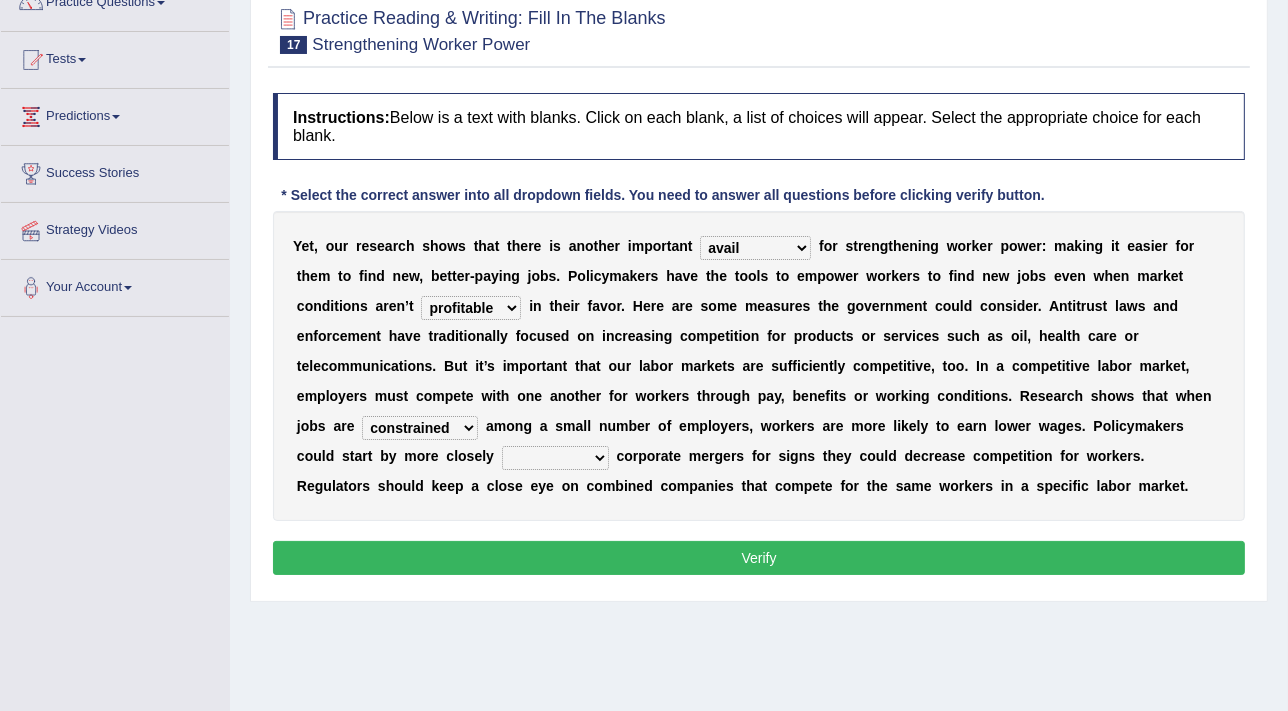 click on "scrutinizing originating scripting emulating" at bounding box center (555, 458) 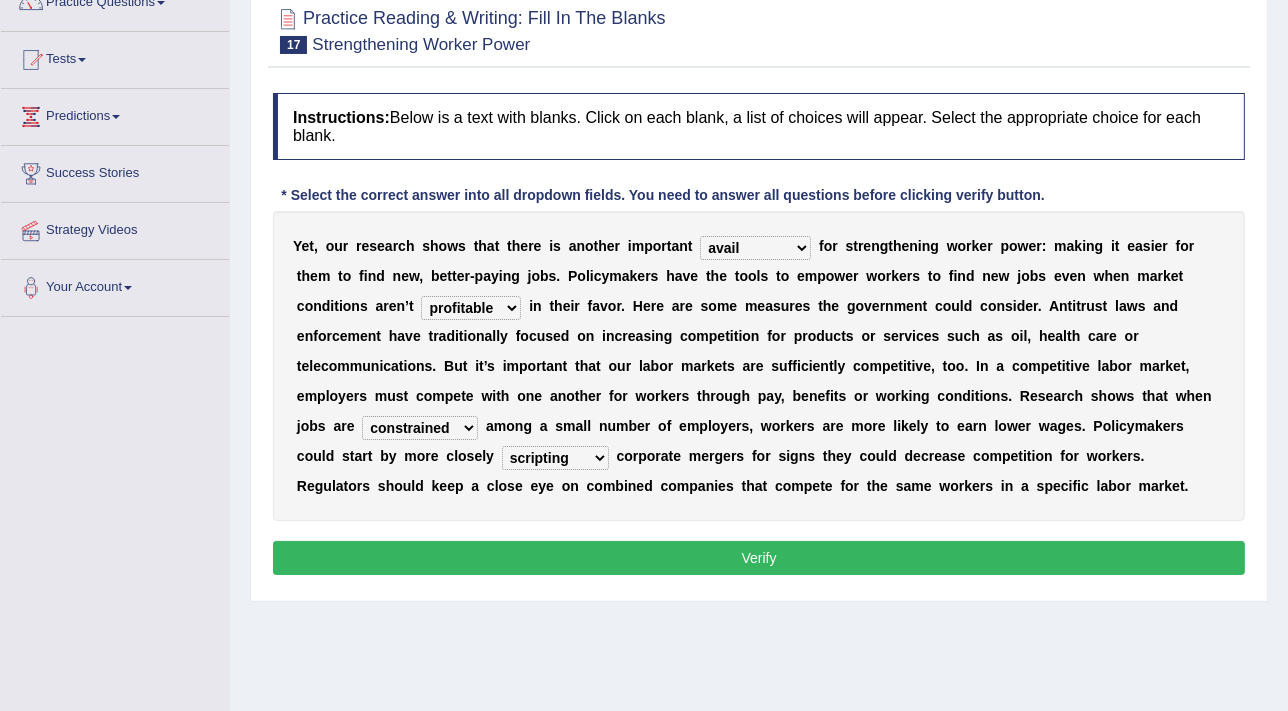 click on "scrutinizing originating scripting emulating" at bounding box center (555, 458) 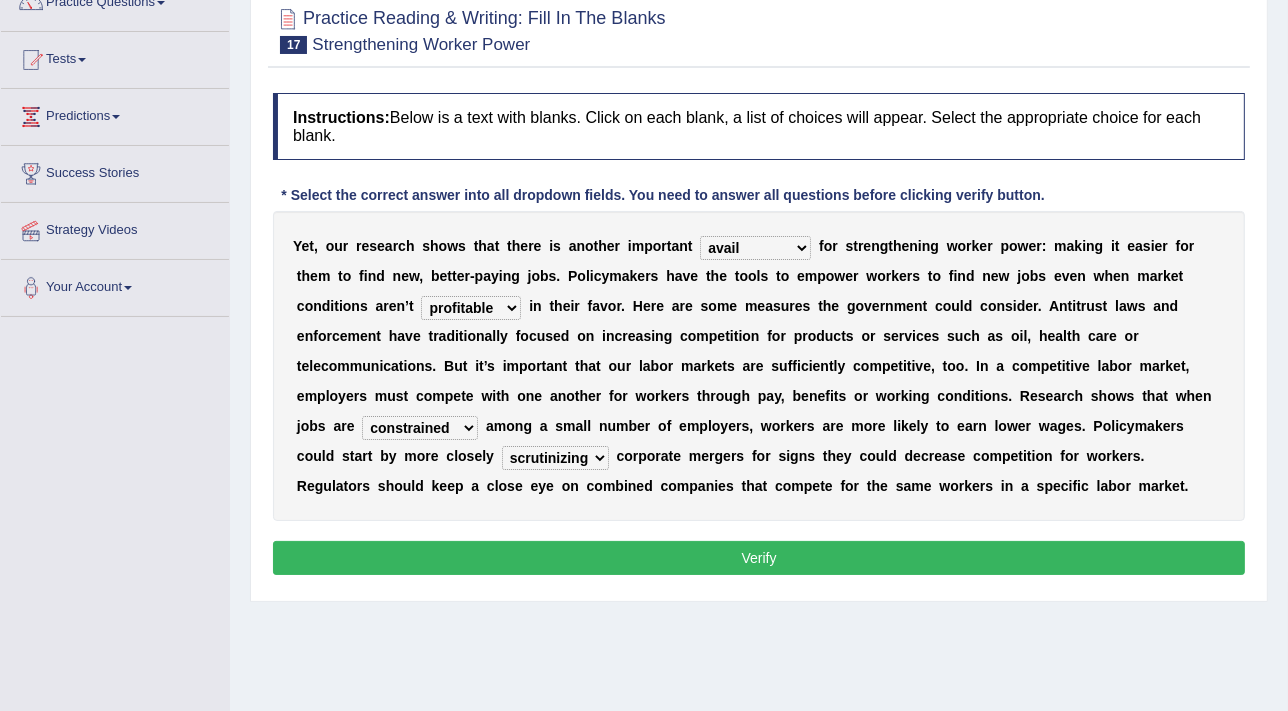 click on "scrutinizing originating scripting emulating" at bounding box center [555, 458] 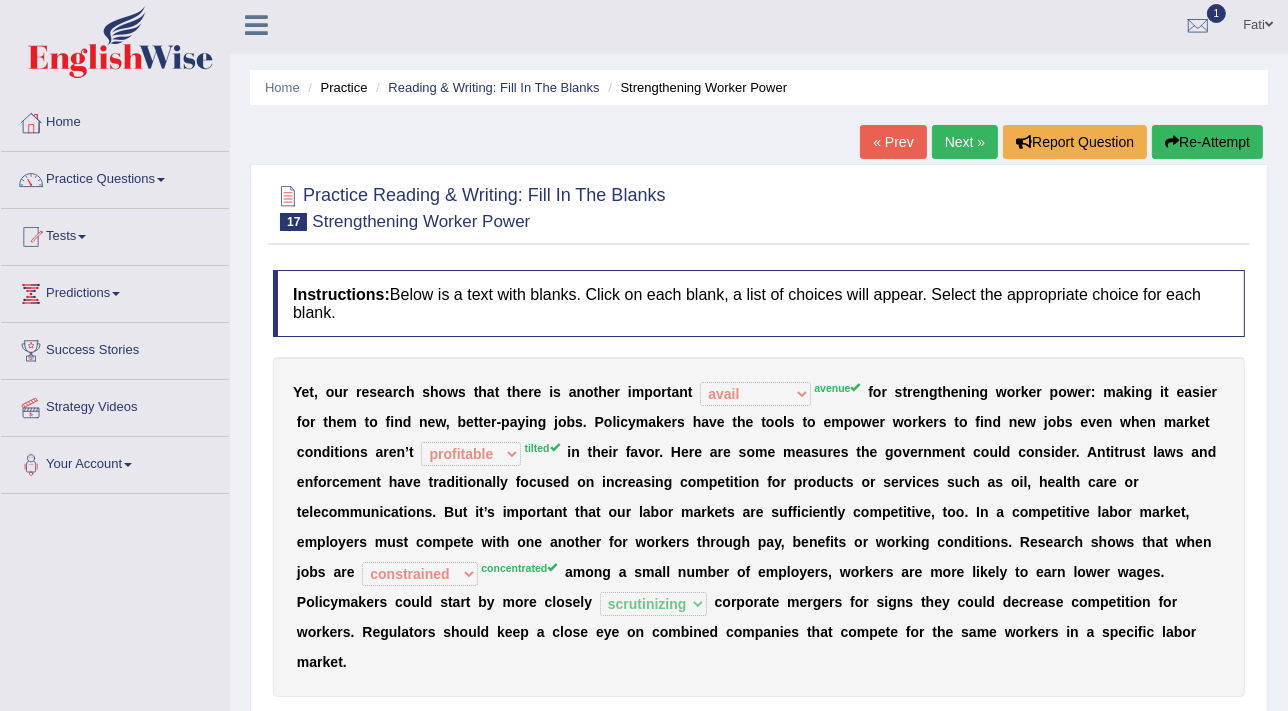 scroll, scrollTop: 0, scrollLeft: 0, axis: both 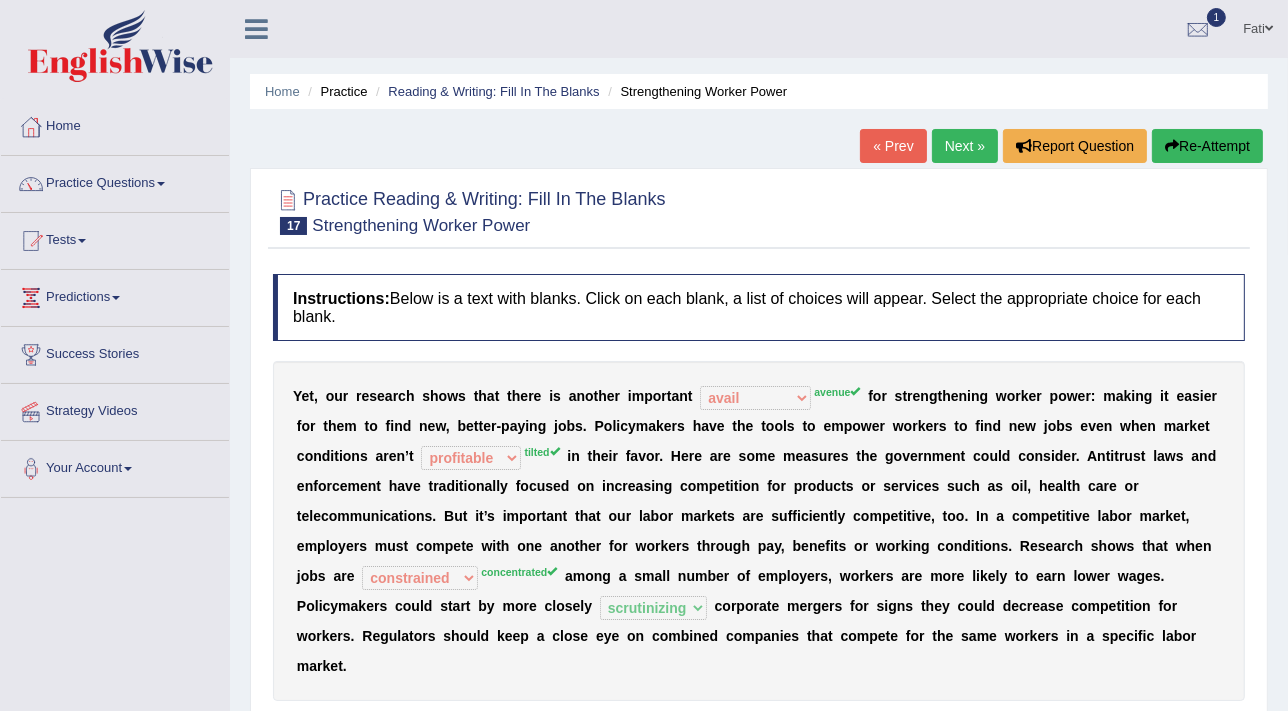 click on "Re-Attempt" at bounding box center [1207, 146] 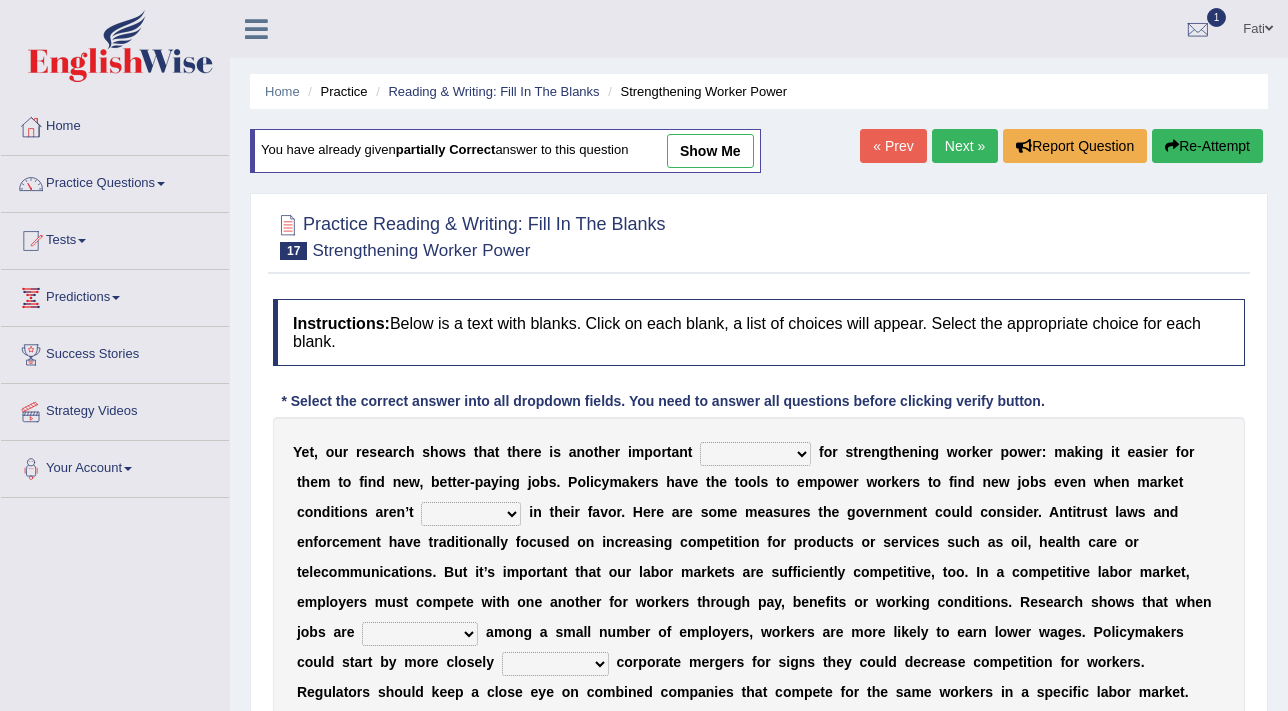 scroll, scrollTop: 137, scrollLeft: 0, axis: vertical 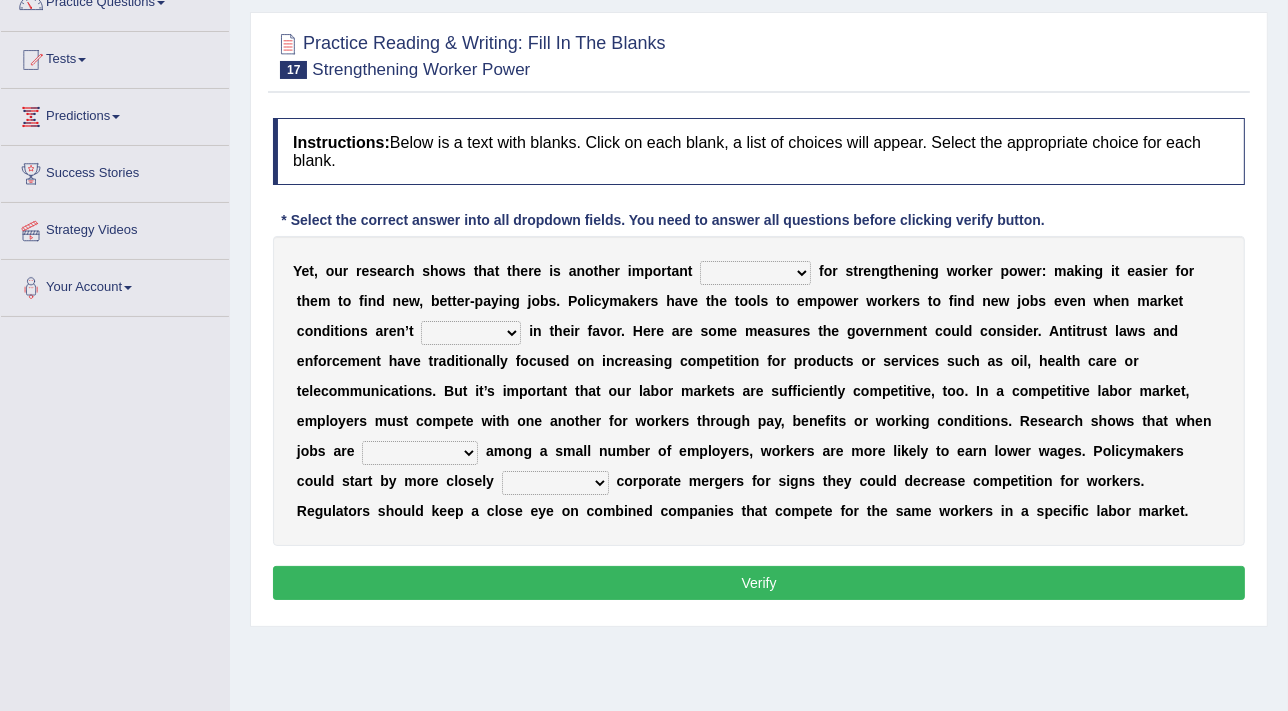 click on "avail engagement avenue annual" at bounding box center [755, 273] 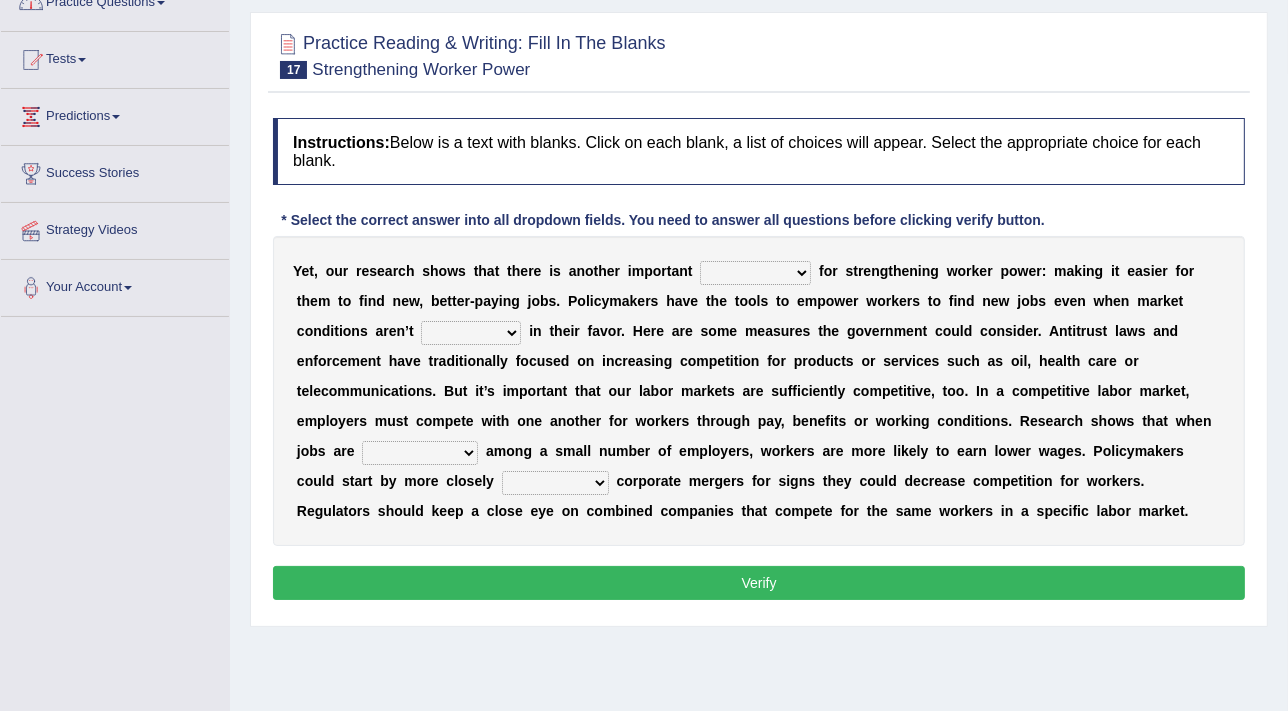 click on "avail engagement avenue annual" at bounding box center (755, 273) 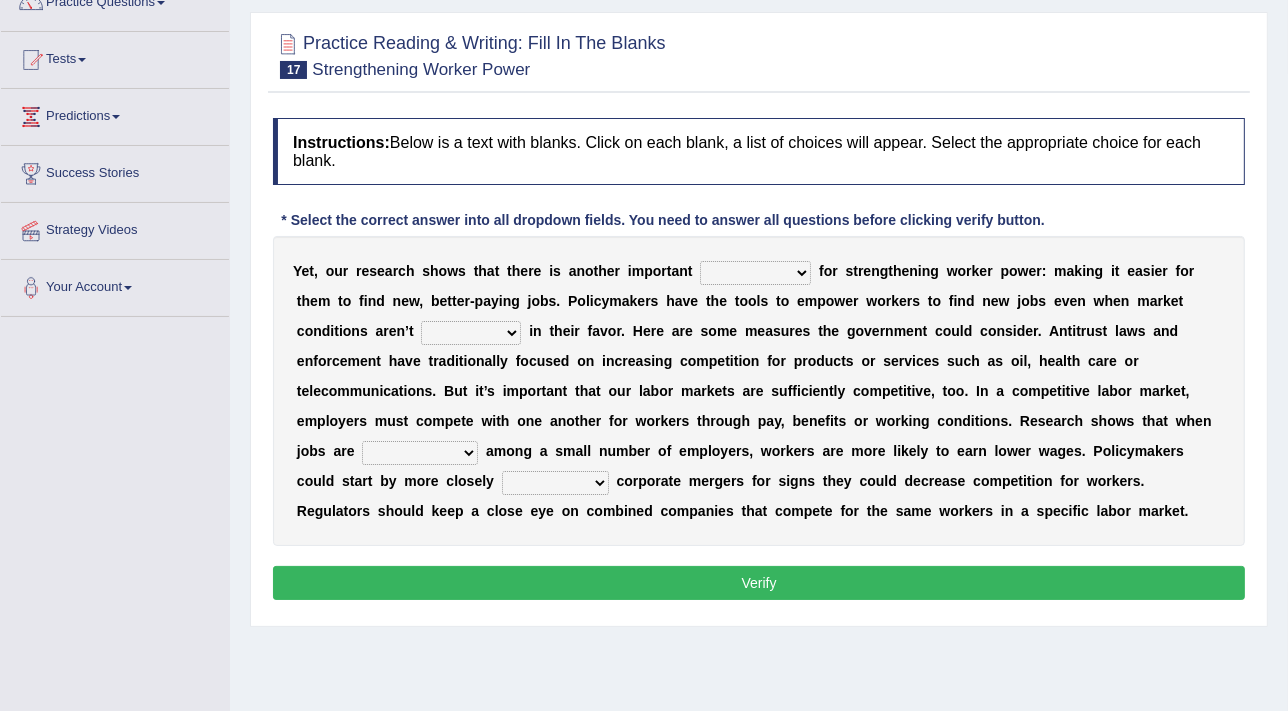 click on "avail engagement avenue annual" at bounding box center [755, 273] 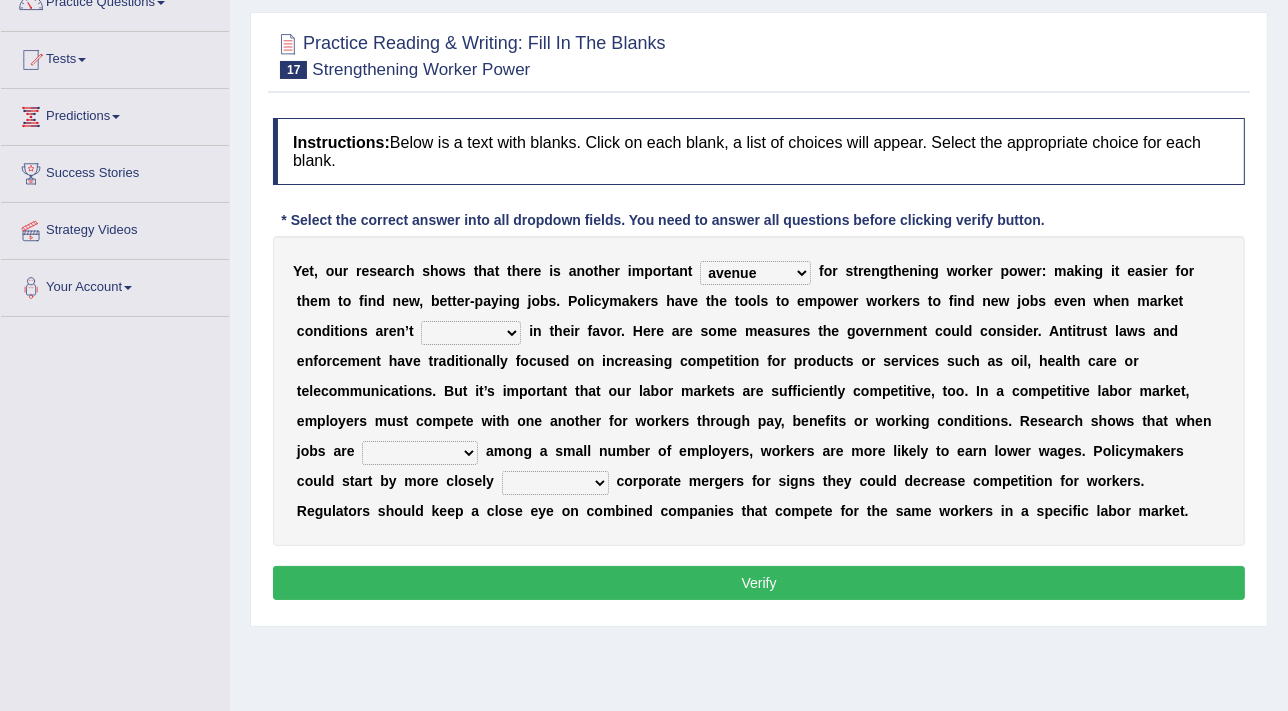 click on "avail engagement avenue annual" at bounding box center [755, 273] 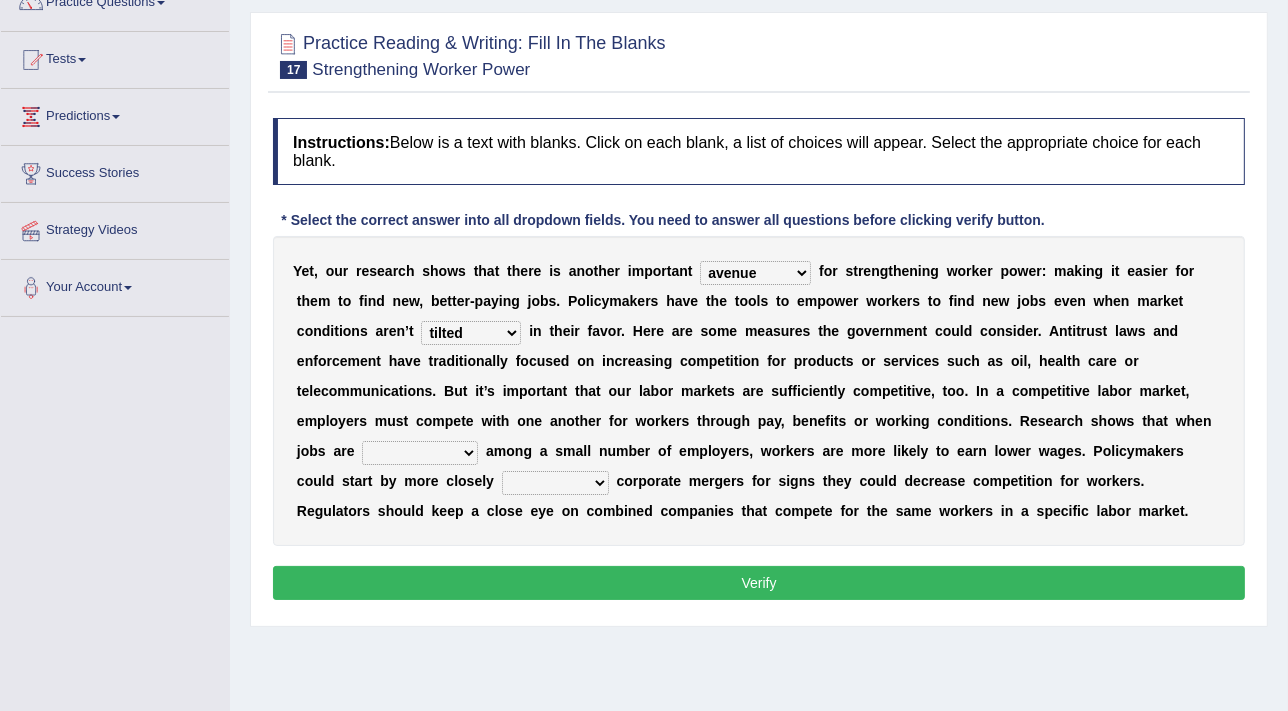 click on "constrained tremendous concentric concentrated" at bounding box center [420, 453] 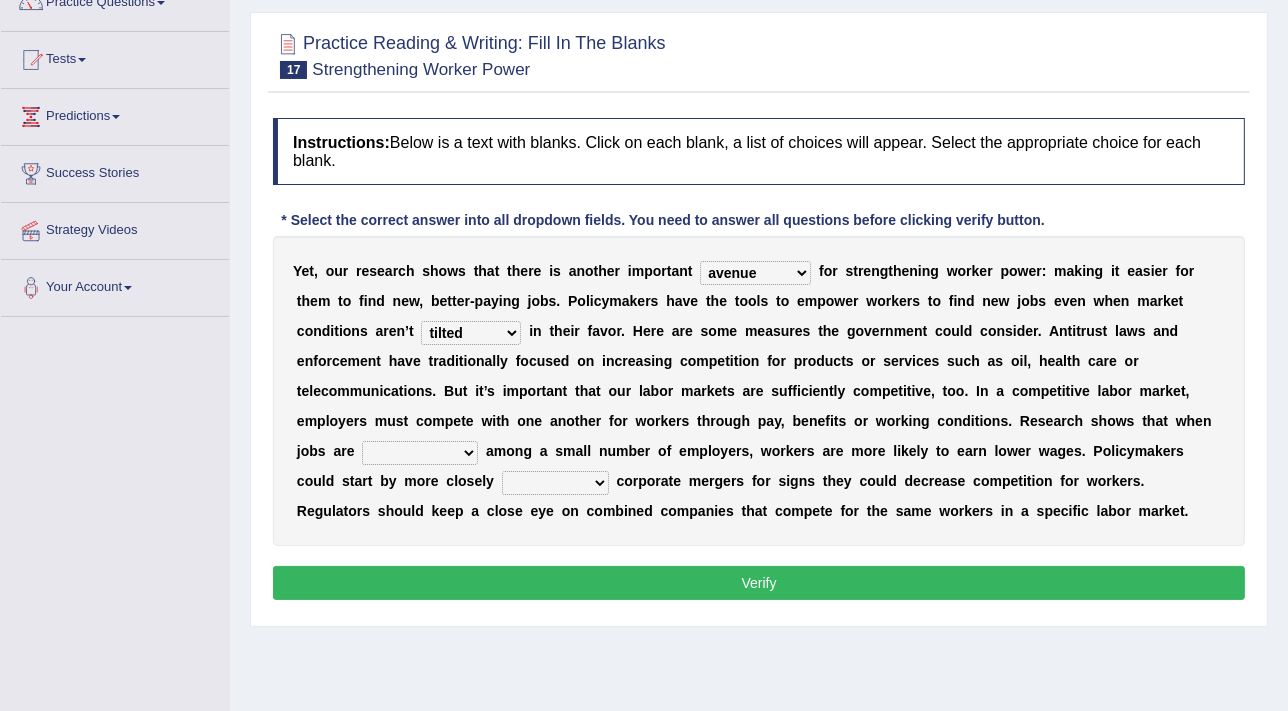 click on "scrutinizing originating scripting emulating" at bounding box center (555, 483) 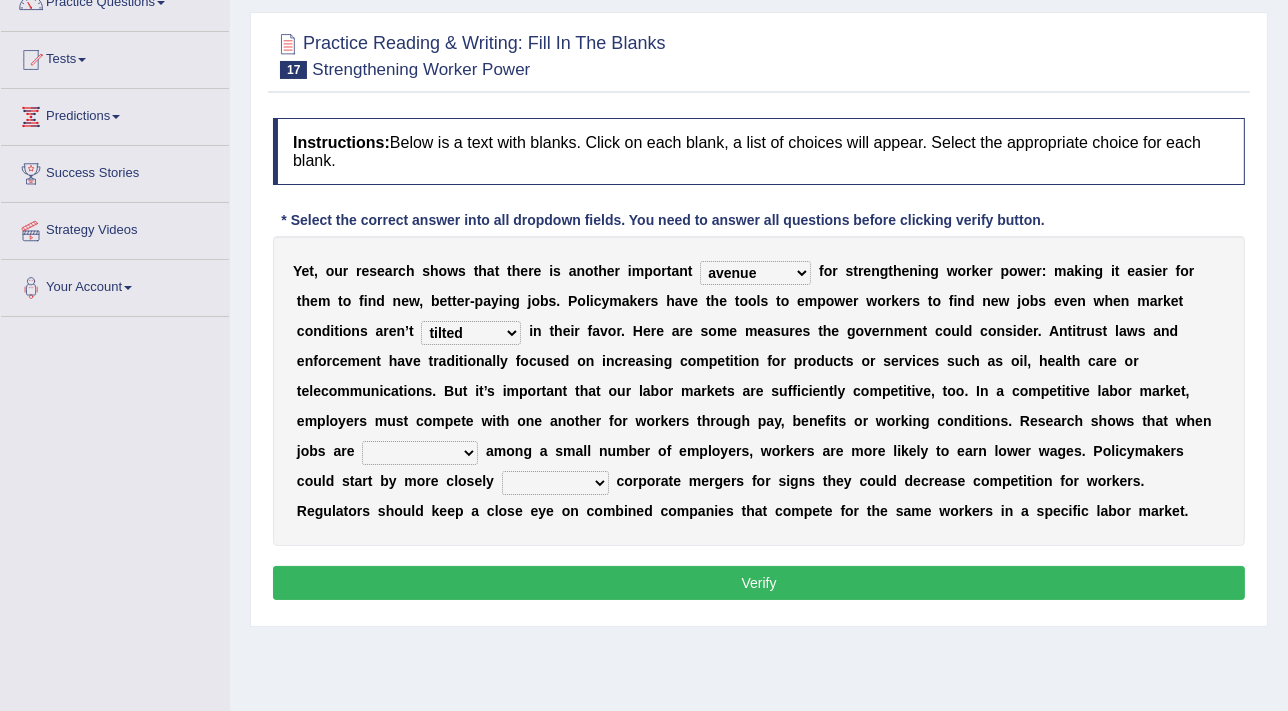 select on "scrutinizing" 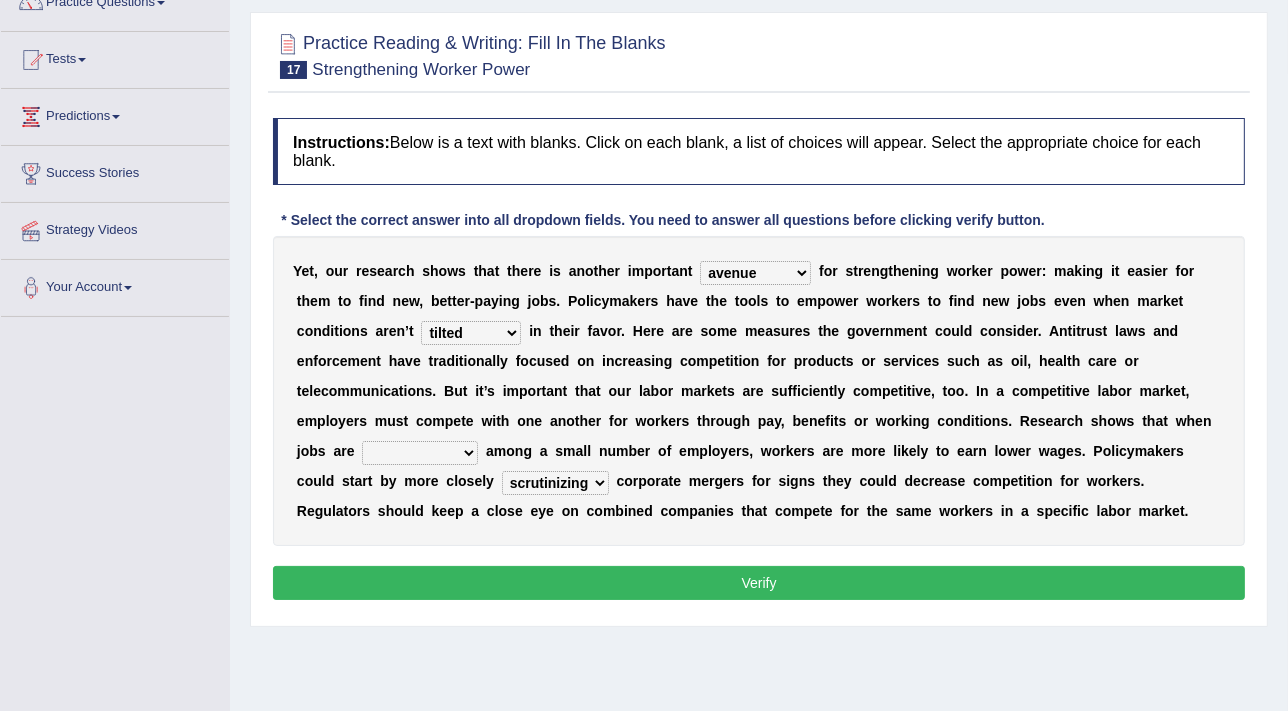 click on "constrained tremendous concentric concentrated" at bounding box center [420, 453] 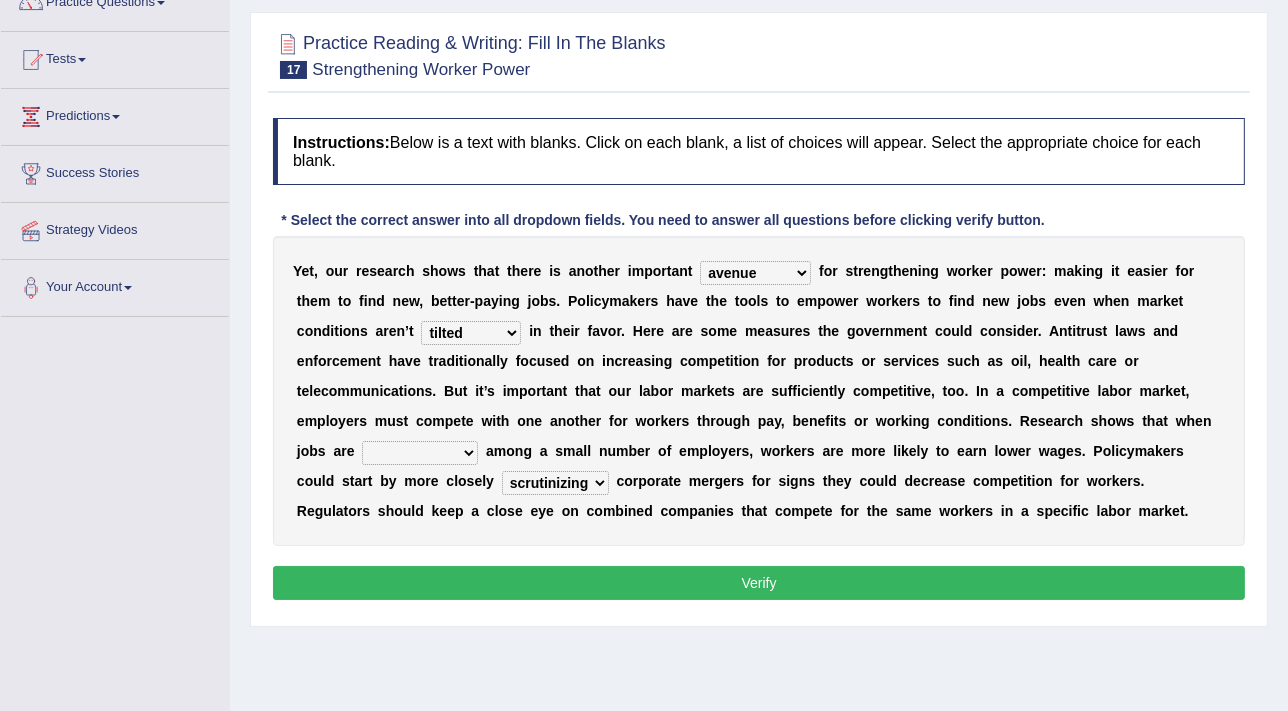 click on "Y e t ,    o u r    r e s e a r c h    s h o w s    t h a t    t h e r e    i s    a n o t h e r    i m p o r t a n t    avail engagement avenue annual    f o r    s t r e n g t h e n i n g    w o r k e r    p o w e r :    m a k i n g    i t    e a s i e r    f o r    t h e m    t o    f i n d    n e w ,    b e t t e r - p a y i n g    j o b s .    P o l i c y m a k e r s    h a v e    t h e    t o o l s    t o    e m p o w e r    w o r k e r s    t o    f i n d    n e w    j o b s    e v e n    w h e n    m a r k e t    c o n d i t i o n s    a r e n ’ t    profitable titchy temperate tilted    i n    t h e i r    f a v o r .    H e r e    a r e    s o m e    m e a s u r e s    t h e    g o v e r n m e n t    c o u l d    c o n s i d e r .    A n t i t r u s t    l a w s    a n d    e n f o r c e m e n t    h a v e    t r a d i t i o n a l l y    f o c u s e d    o n    i n c r e a s i n g    c o m p e t i t i o n    f o r    p r o d u c t s o" at bounding box center (759, 391) 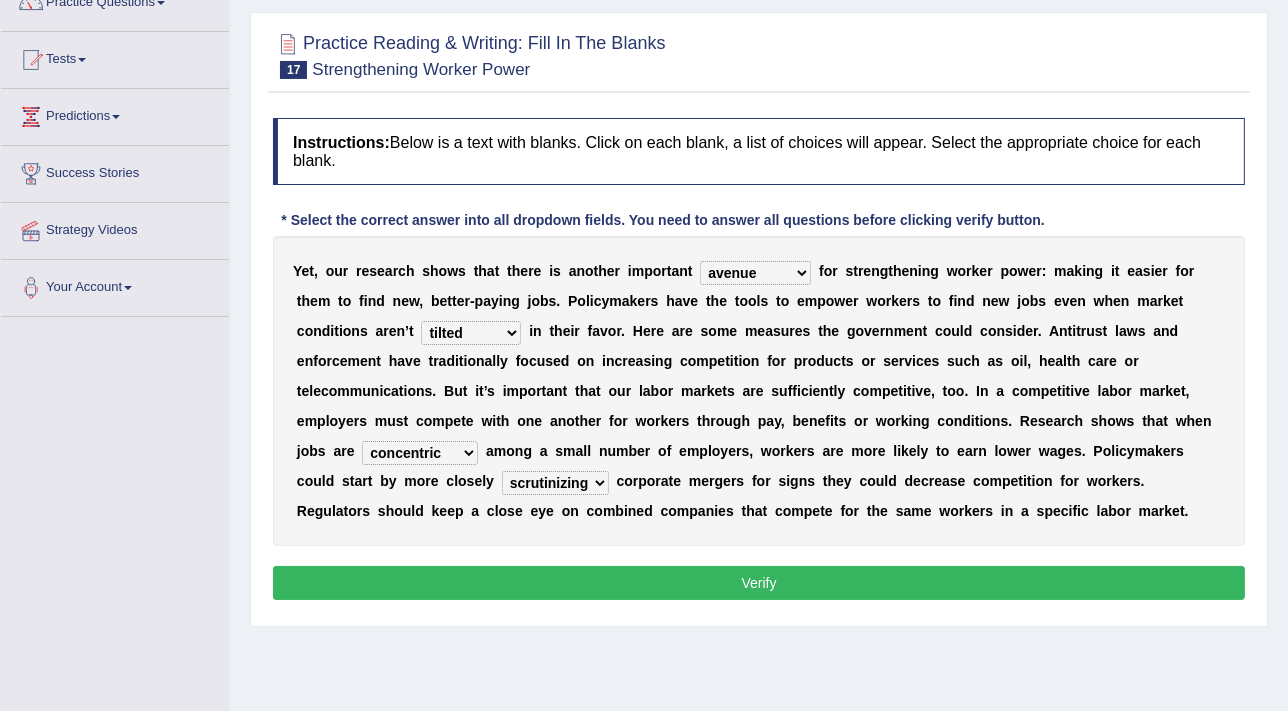 click on "Verify" at bounding box center [759, 583] 